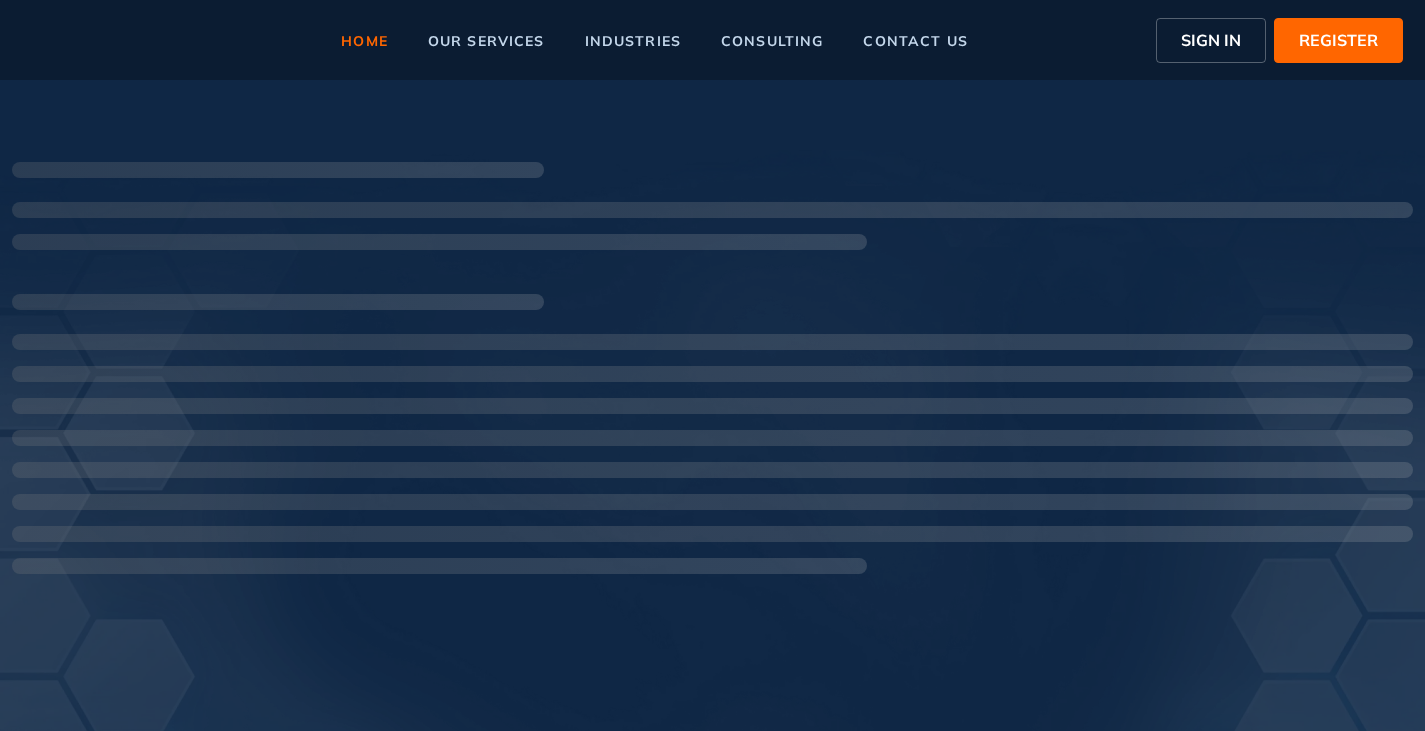 scroll, scrollTop: 0, scrollLeft: 0, axis: both 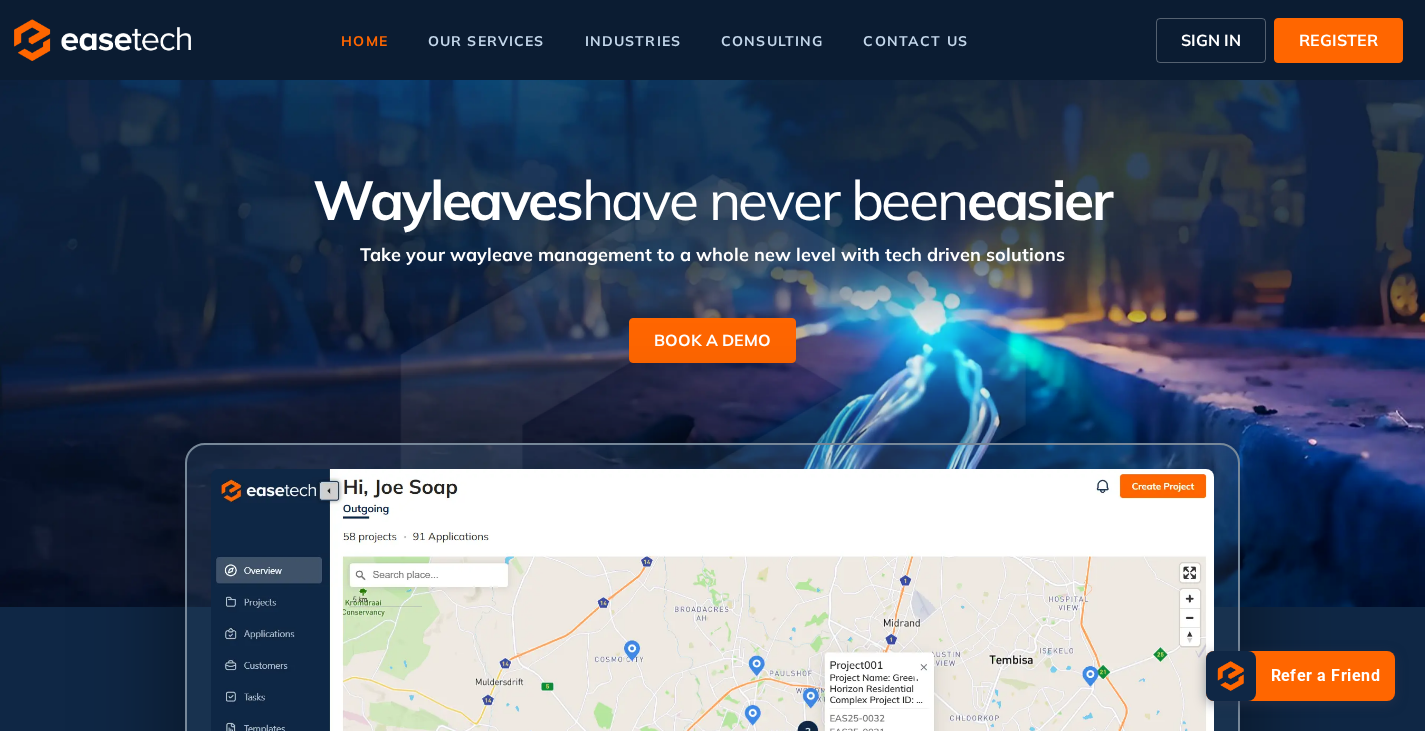 click on "SIGN IN" at bounding box center [1211, 40] 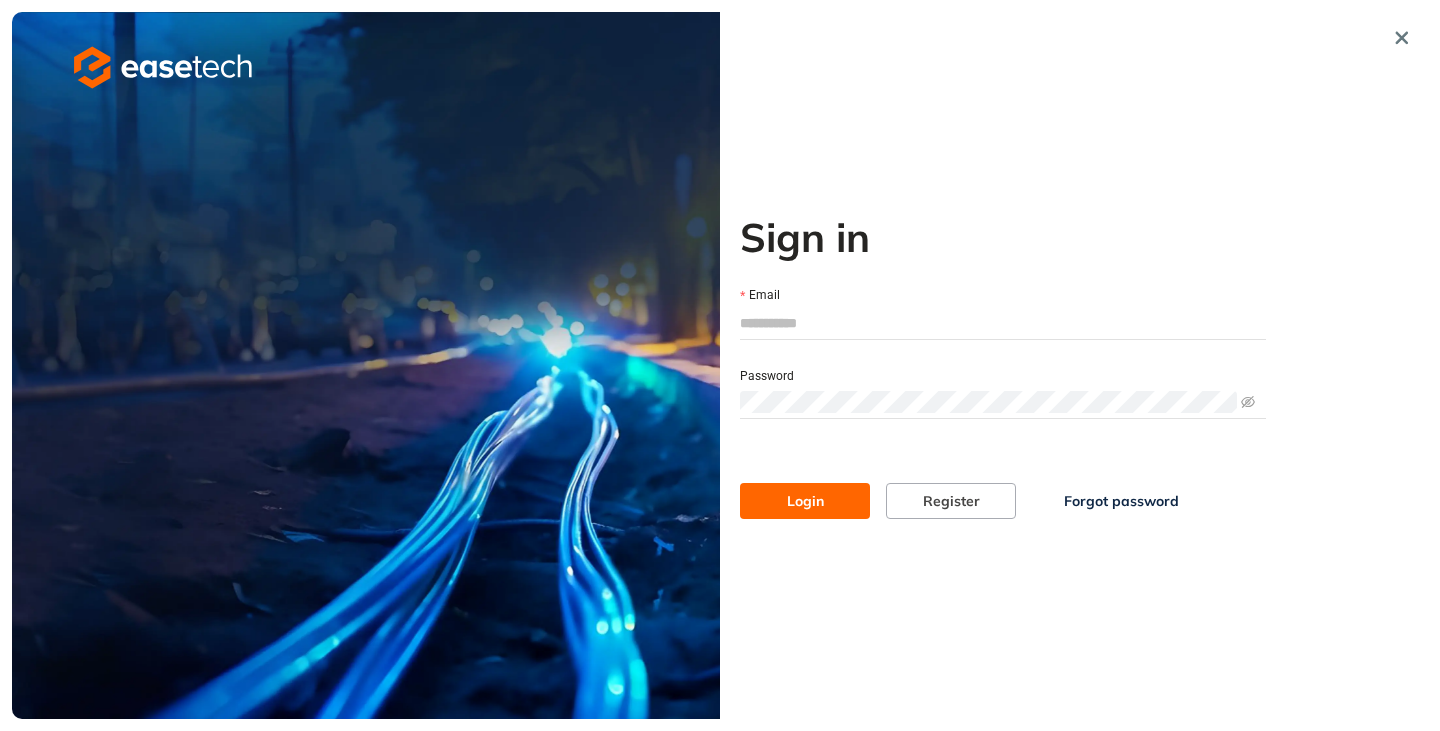 click on "Email" at bounding box center [1003, 323] 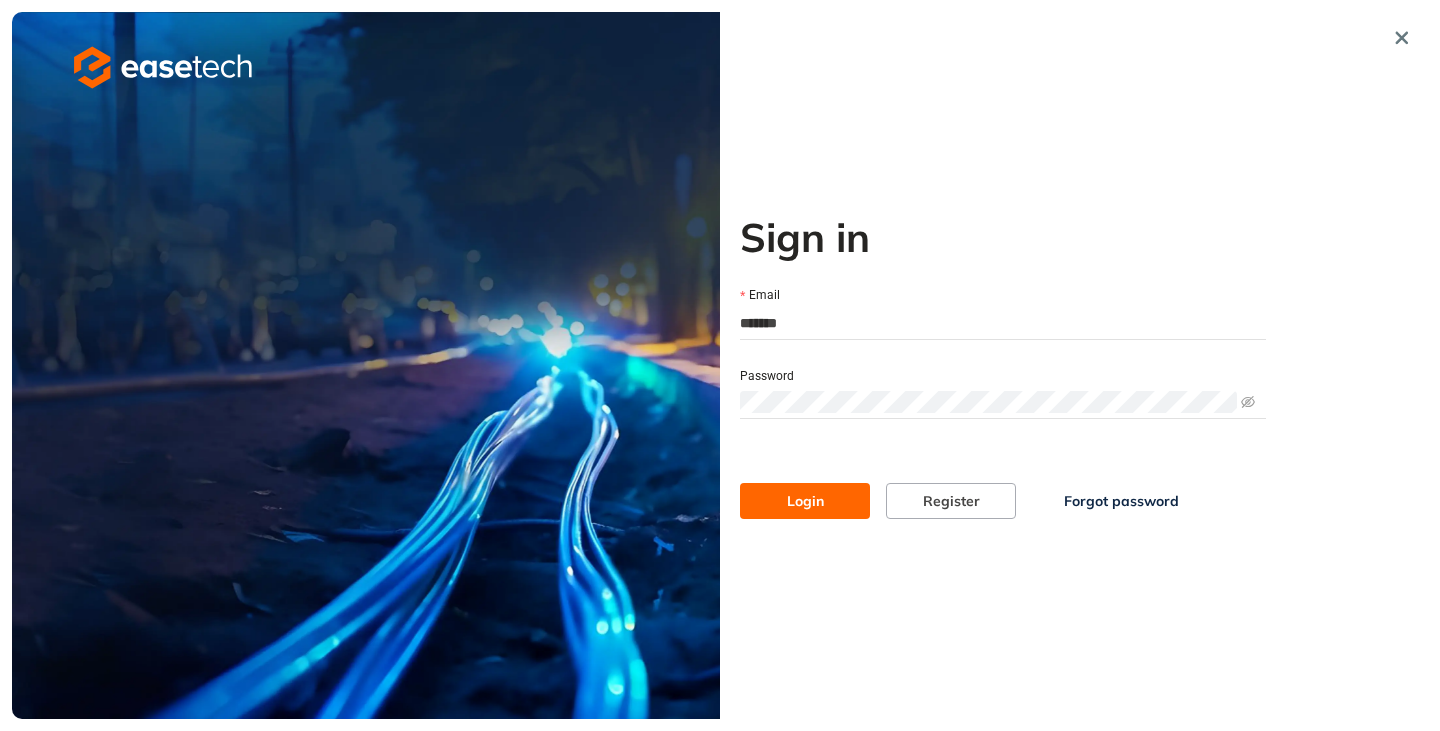type on "**********" 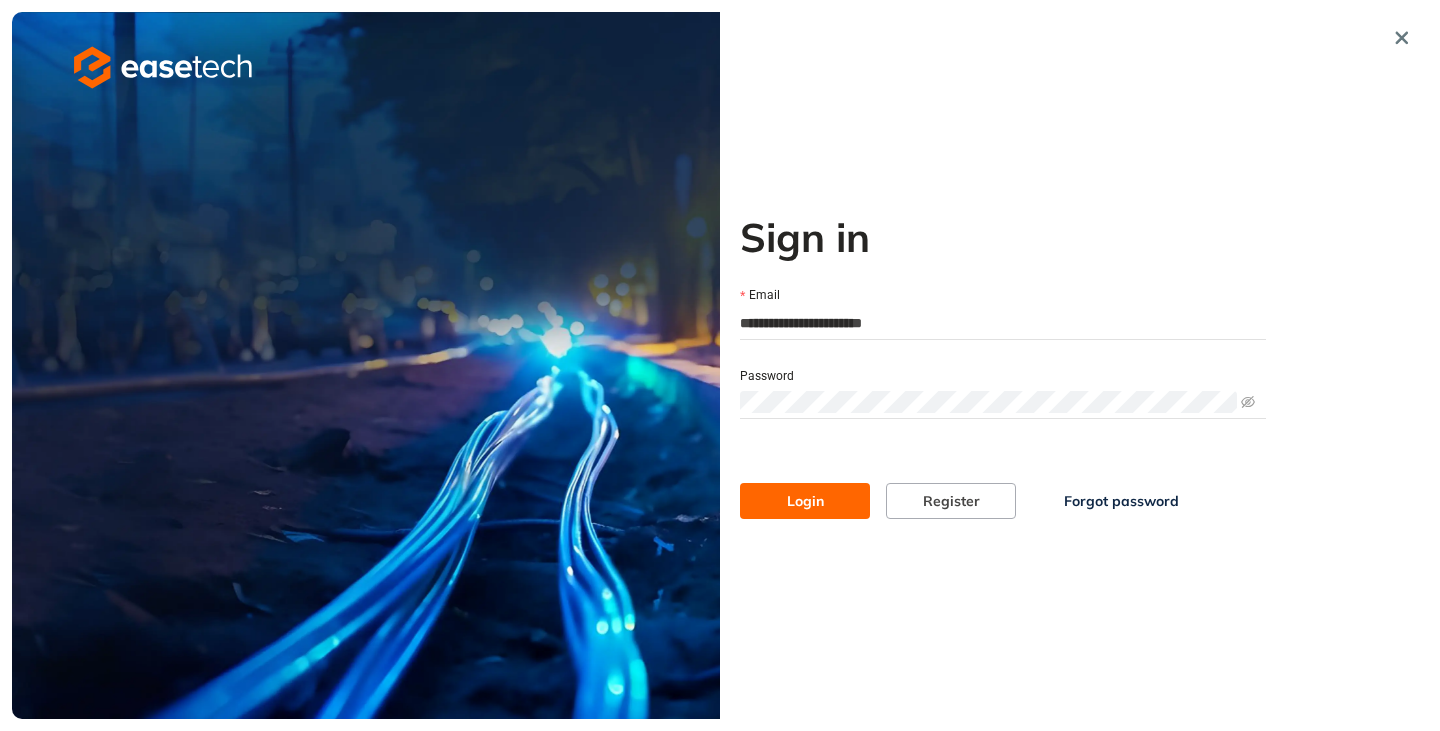 click on "Login" at bounding box center (805, 501) 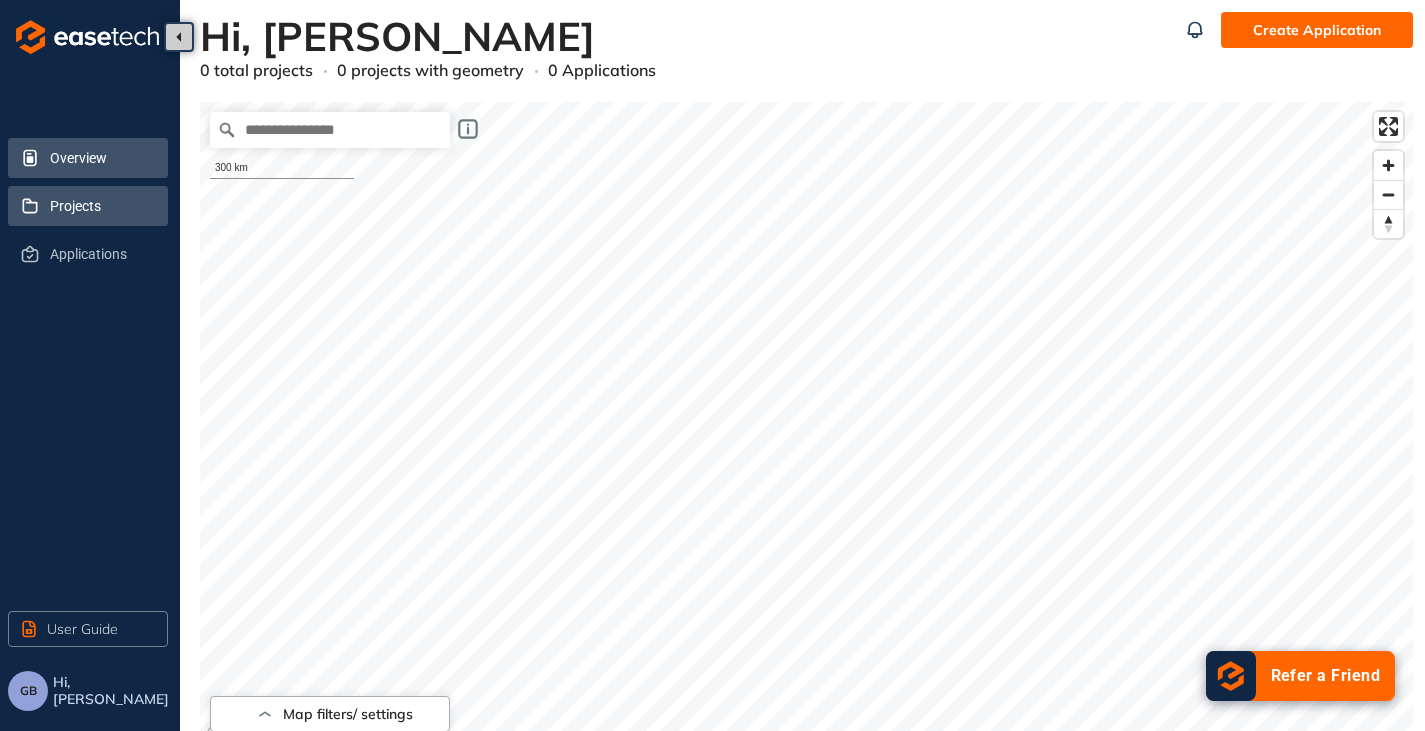 click on "Projects" at bounding box center (101, 206) 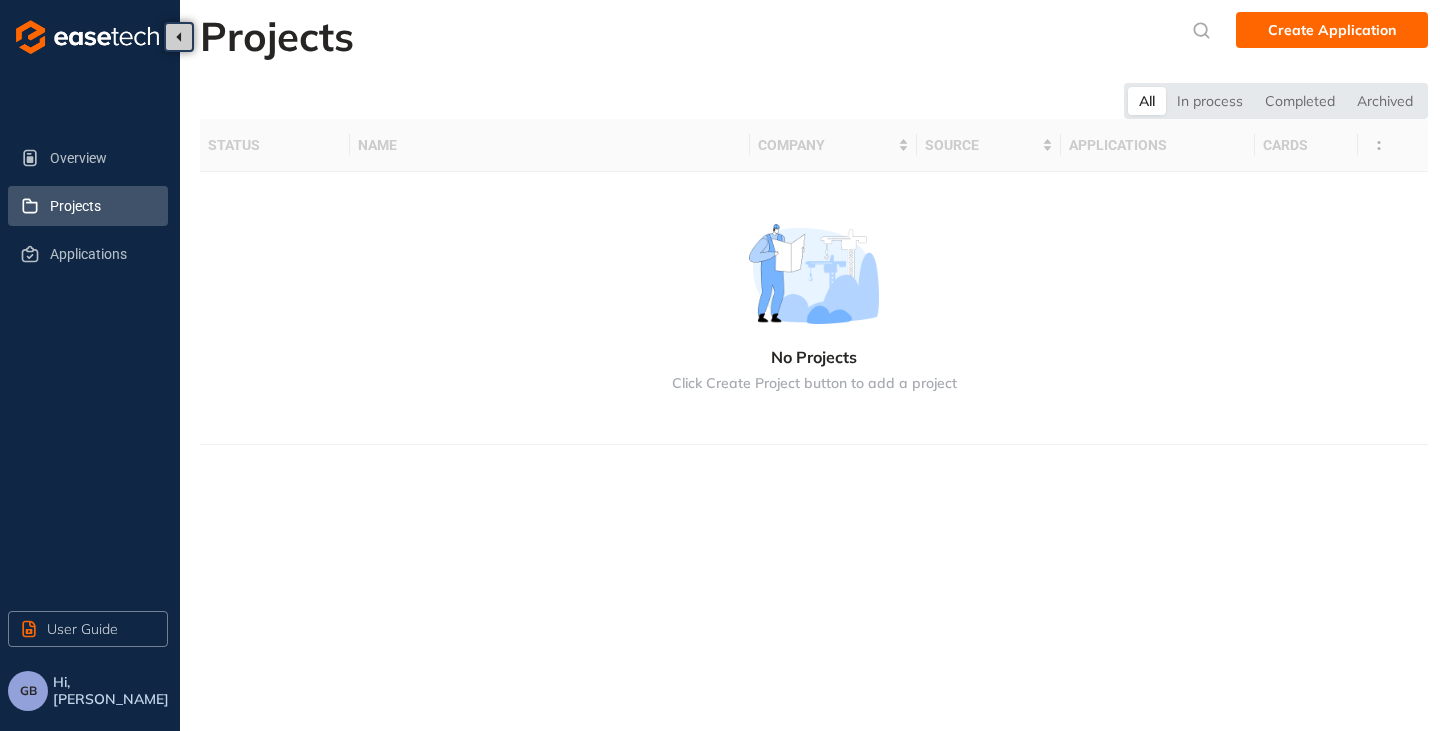 click on "Hi, [PERSON_NAME]" at bounding box center (112, 691) 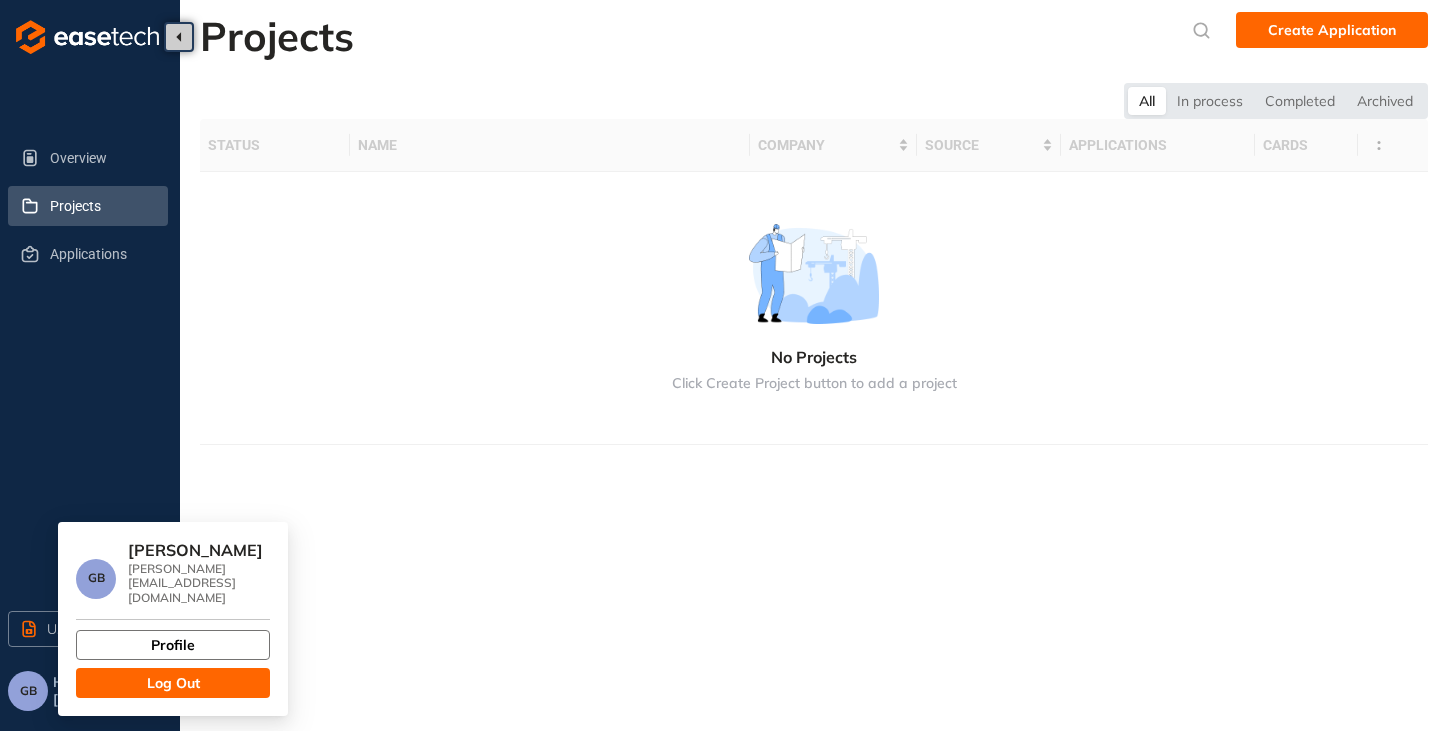 click on "Profile" at bounding box center [173, 645] 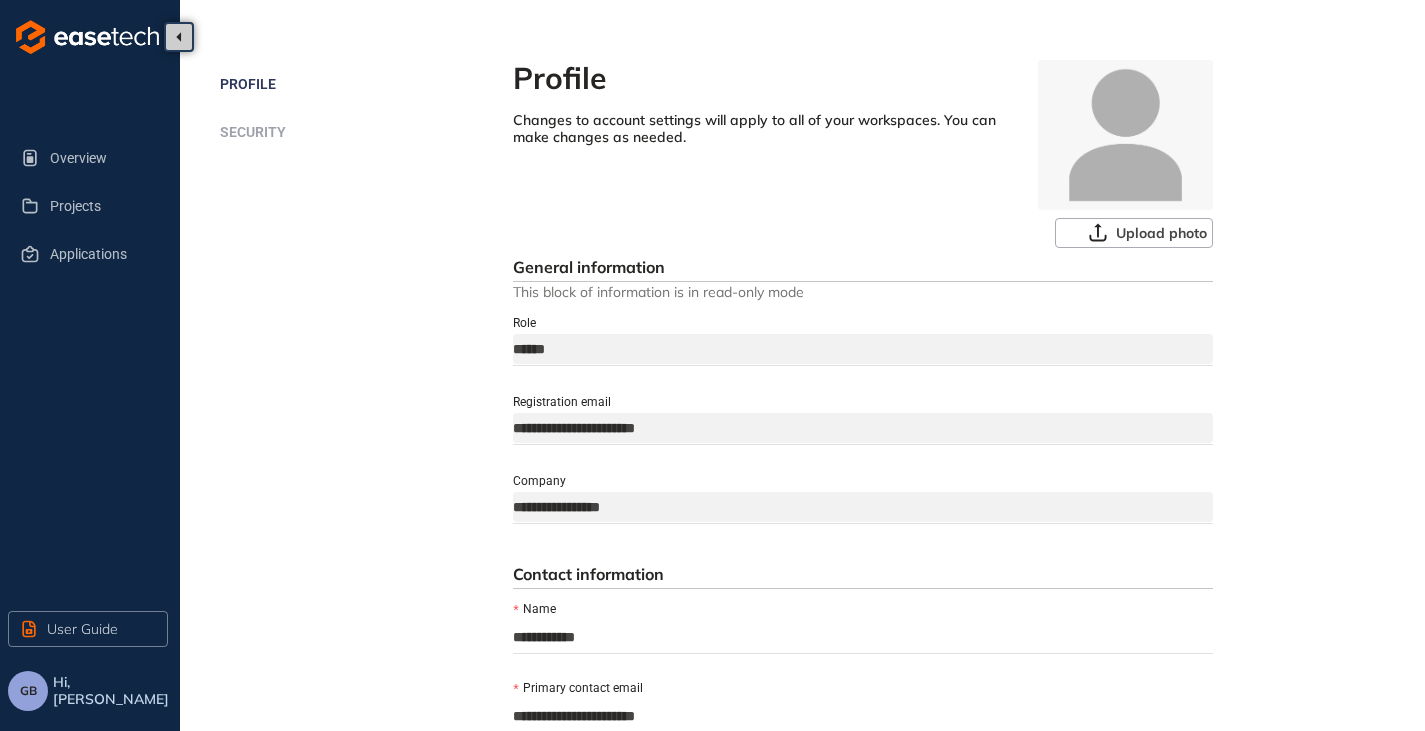 scroll, scrollTop: 0, scrollLeft: 0, axis: both 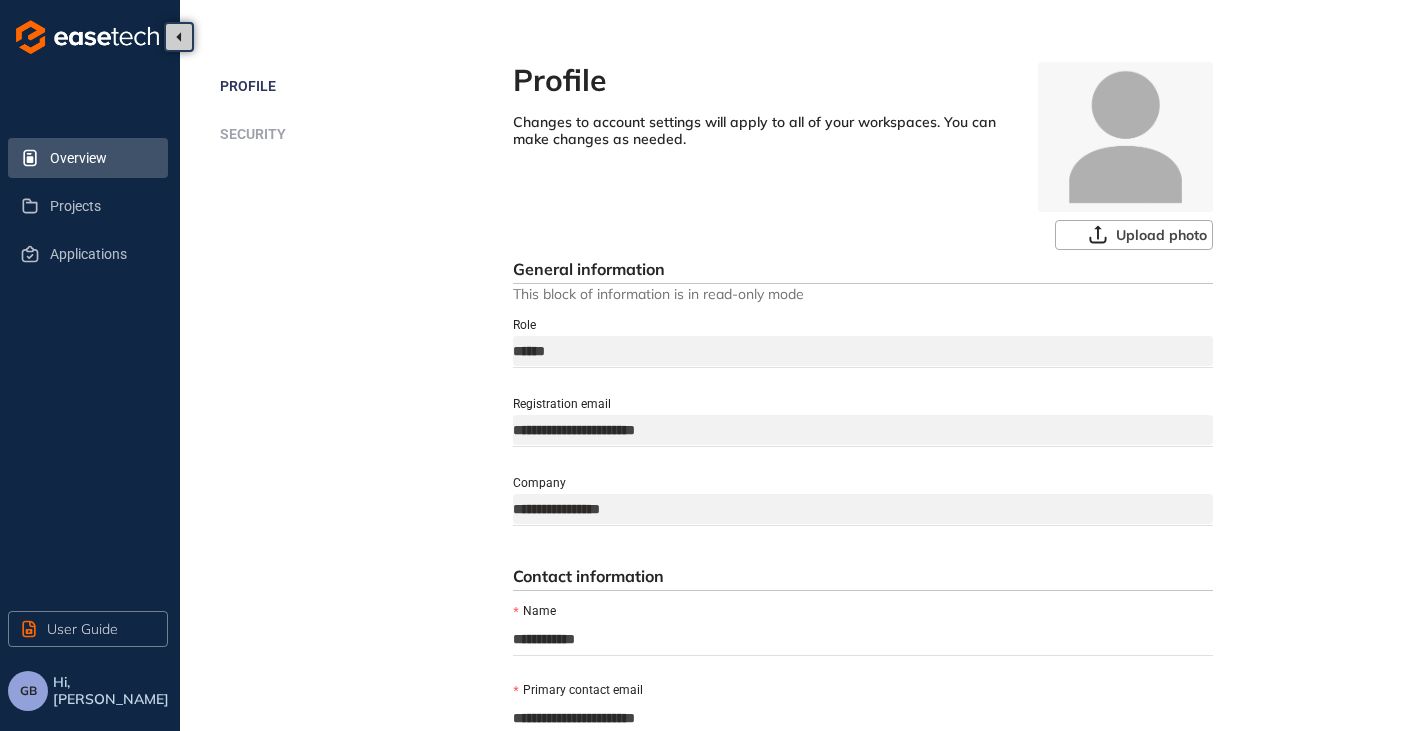 click on "Overview" at bounding box center (88, 158) 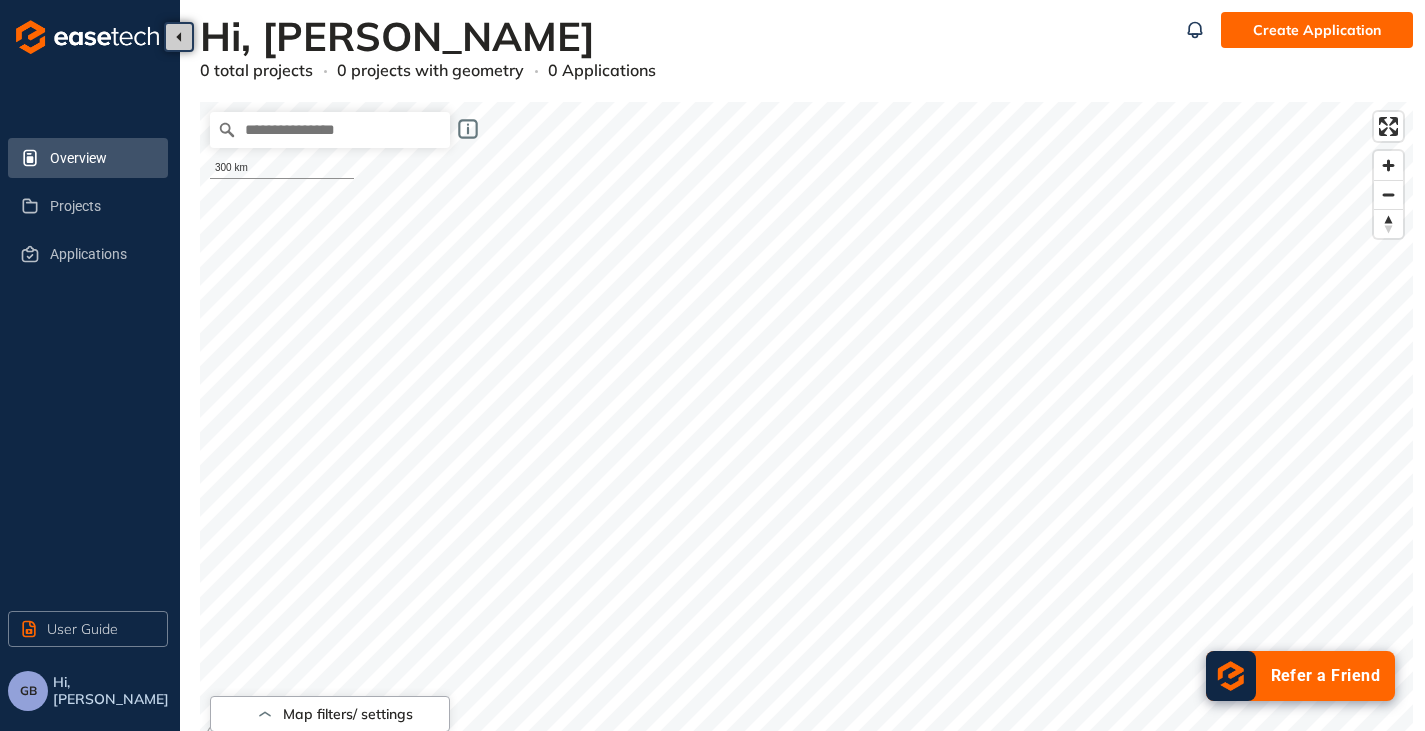 click on "Create Application" at bounding box center (1317, 30) 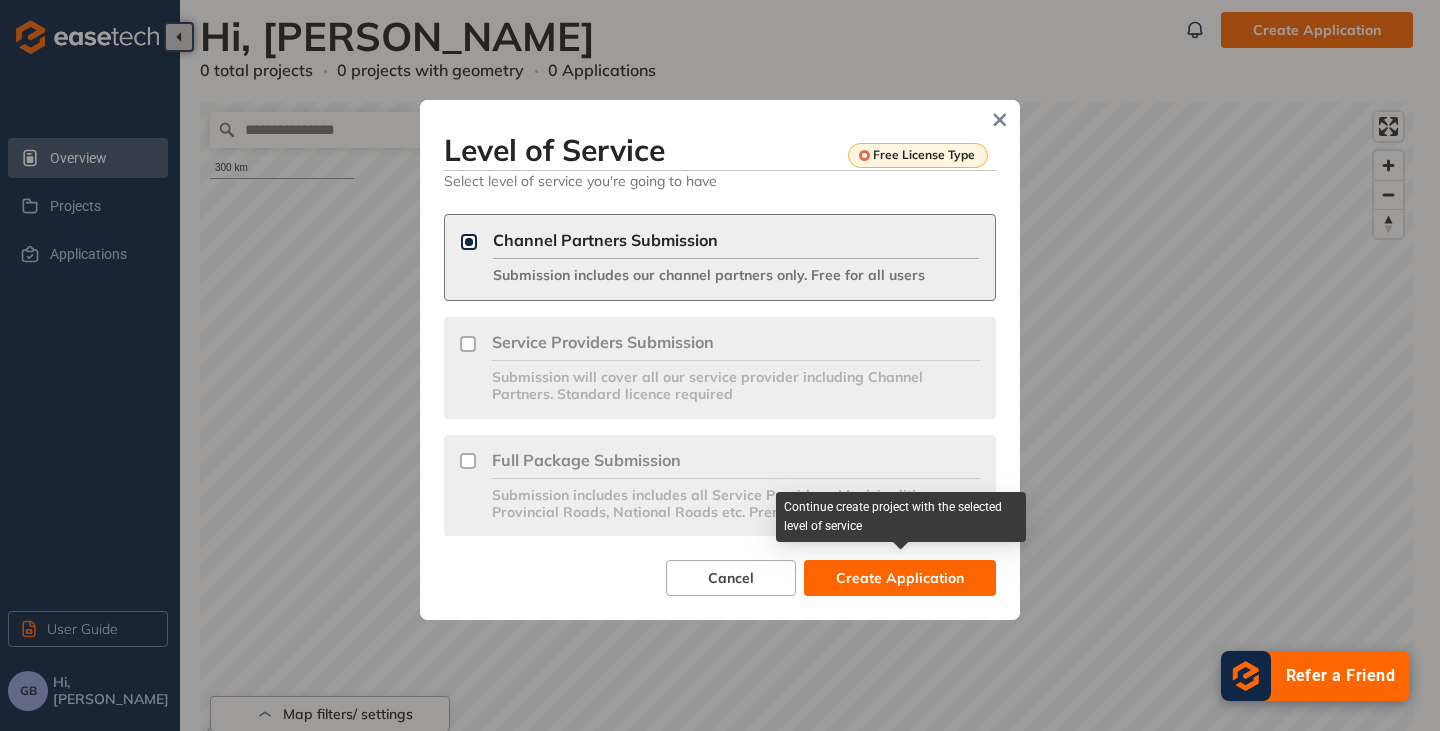 click on "Create Application" at bounding box center [900, 578] 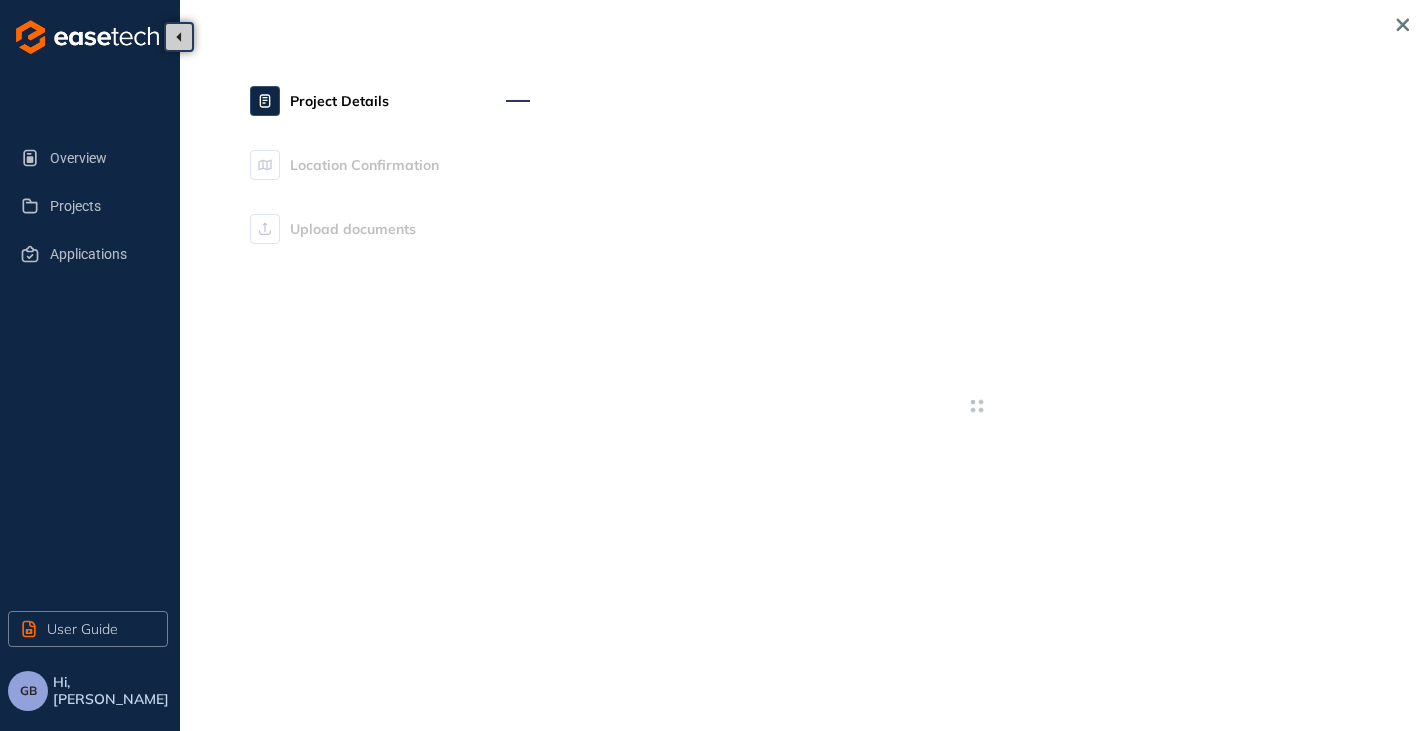 type on "**********" 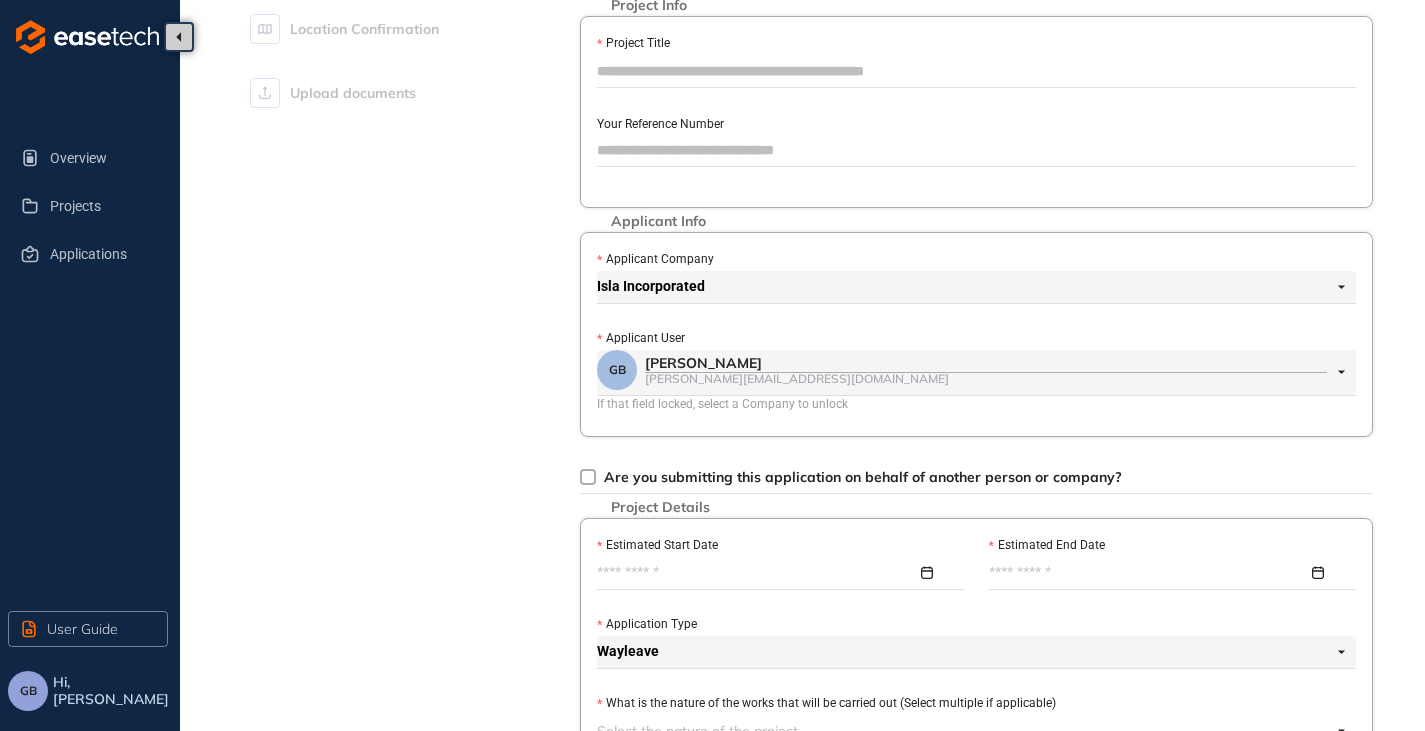 scroll, scrollTop: 0, scrollLeft: 0, axis: both 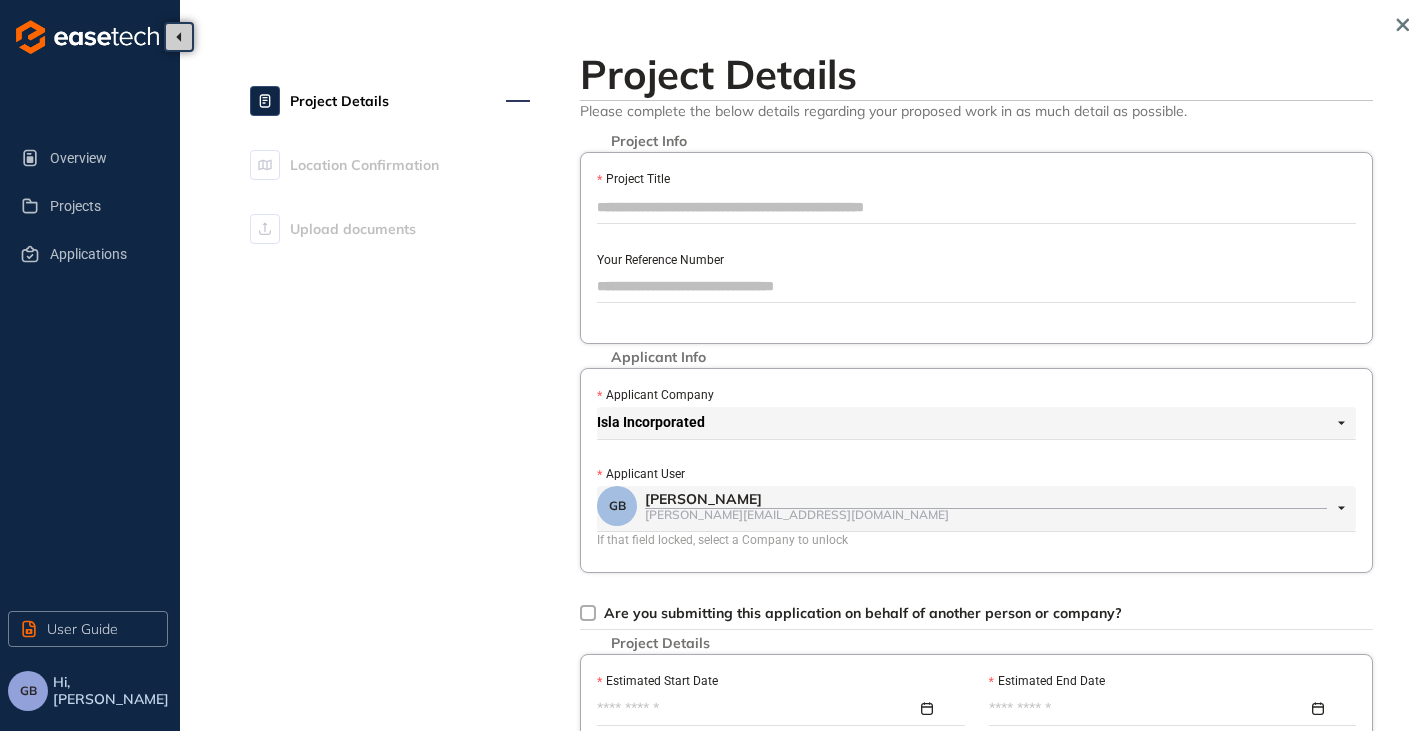 click on "Project Title" at bounding box center (976, 207) 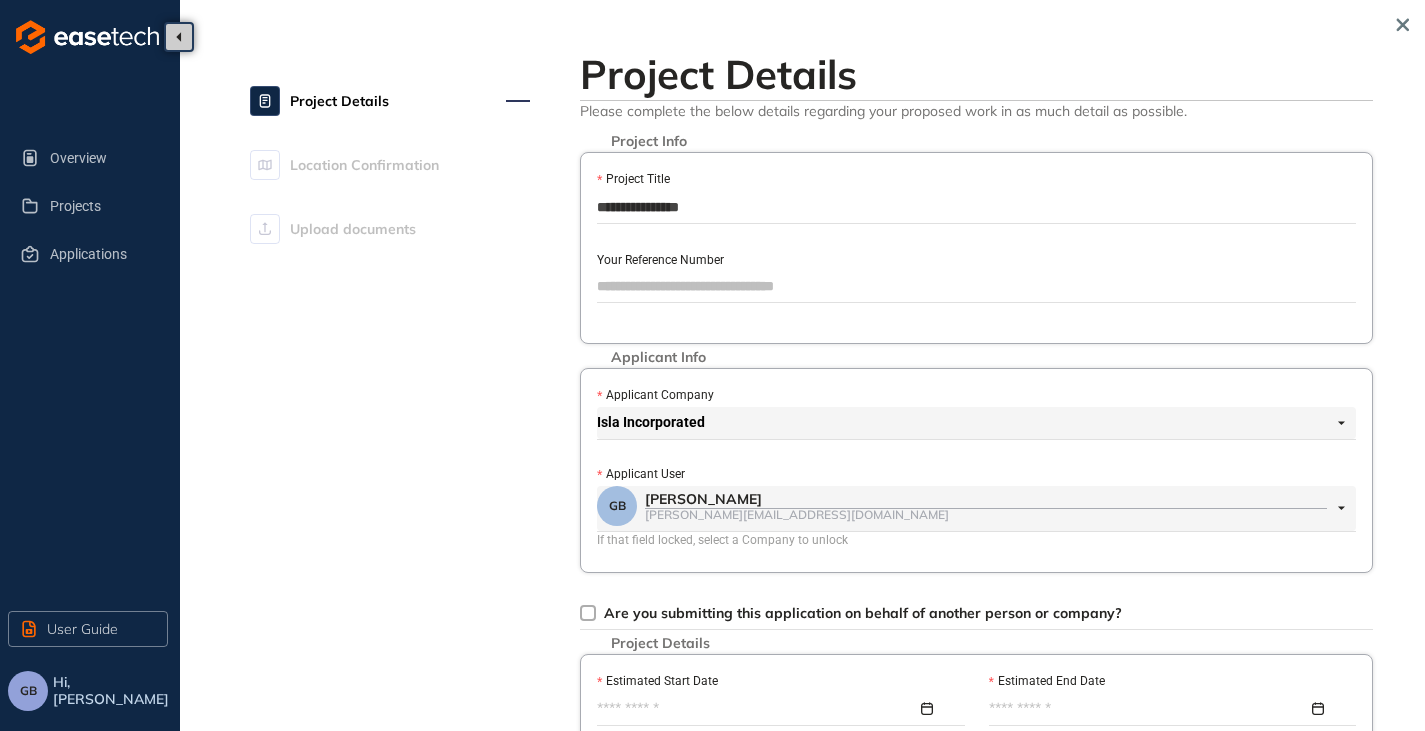 type on "**********" 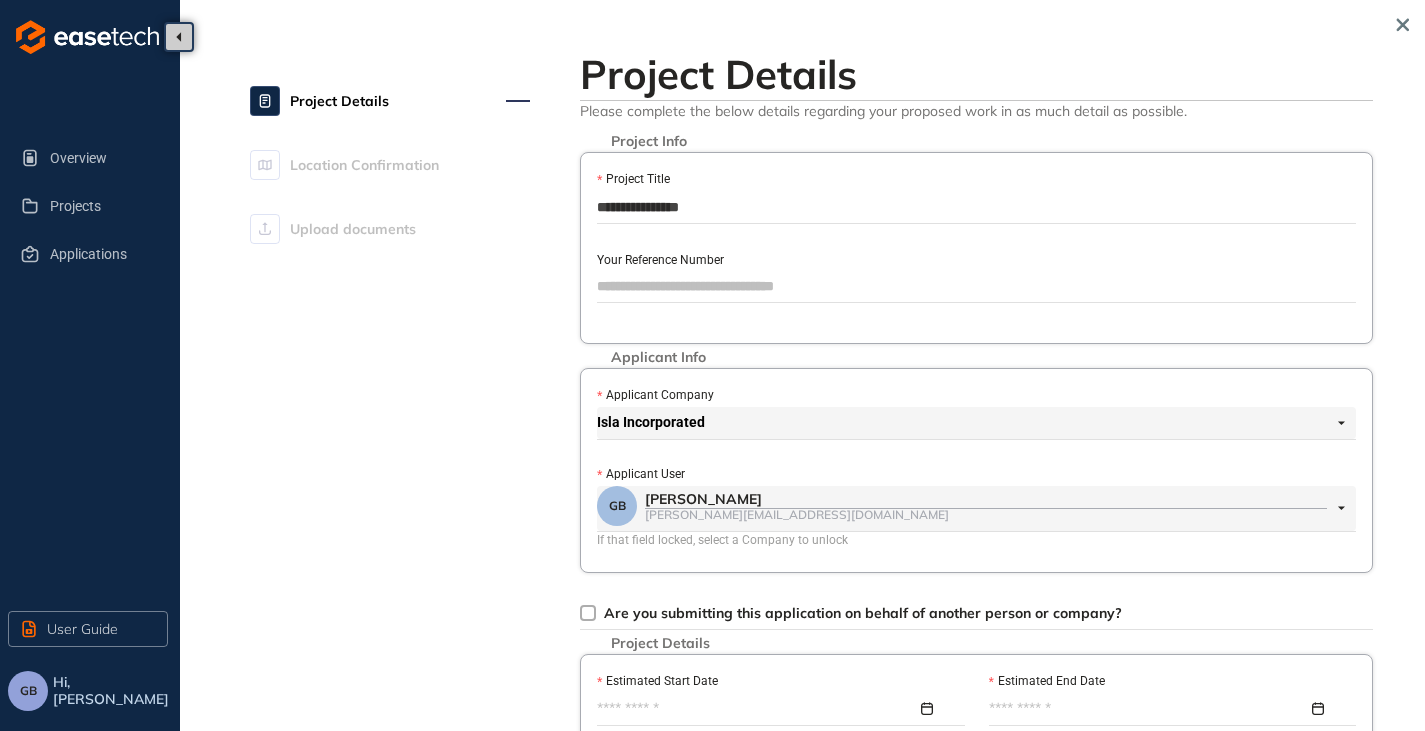 click on "Project Details Location Confirmation Upload documents" at bounding box center (390, 755) 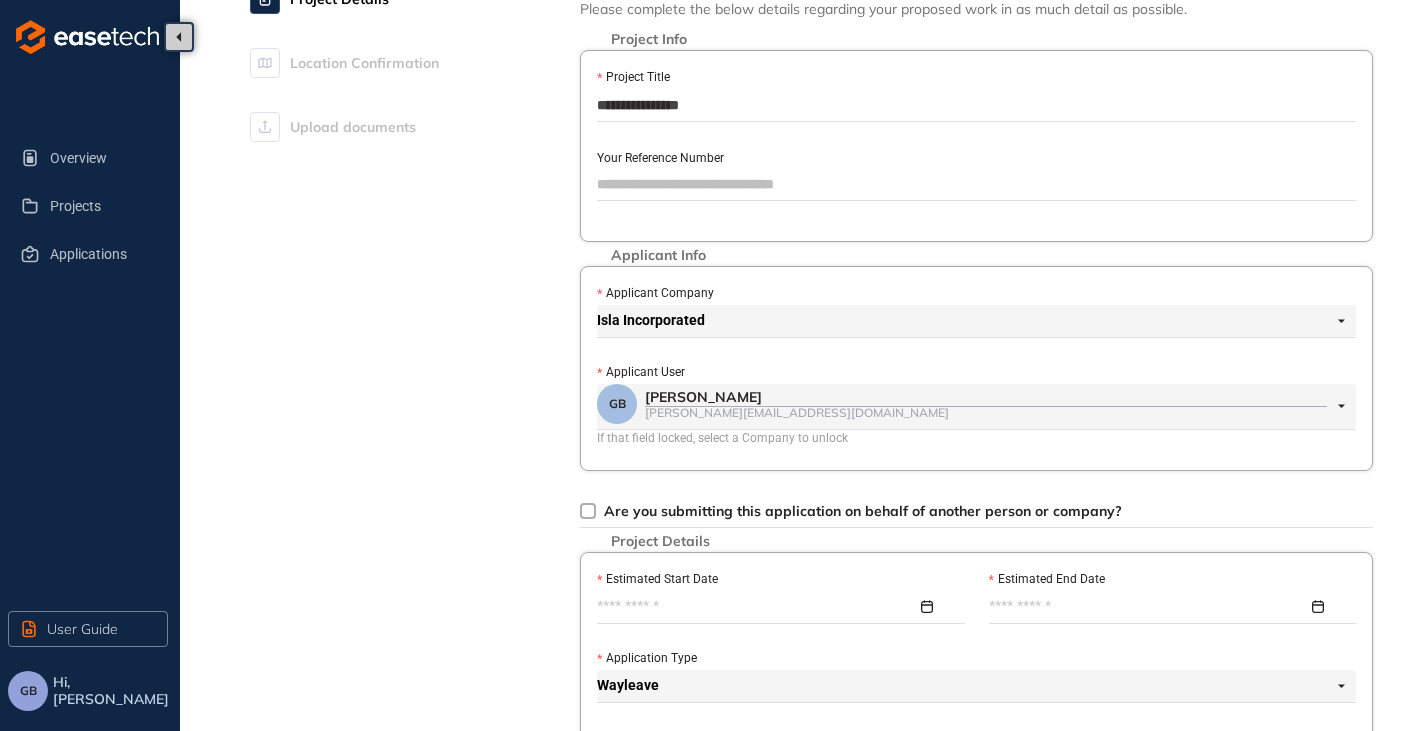 scroll, scrollTop: 200, scrollLeft: 0, axis: vertical 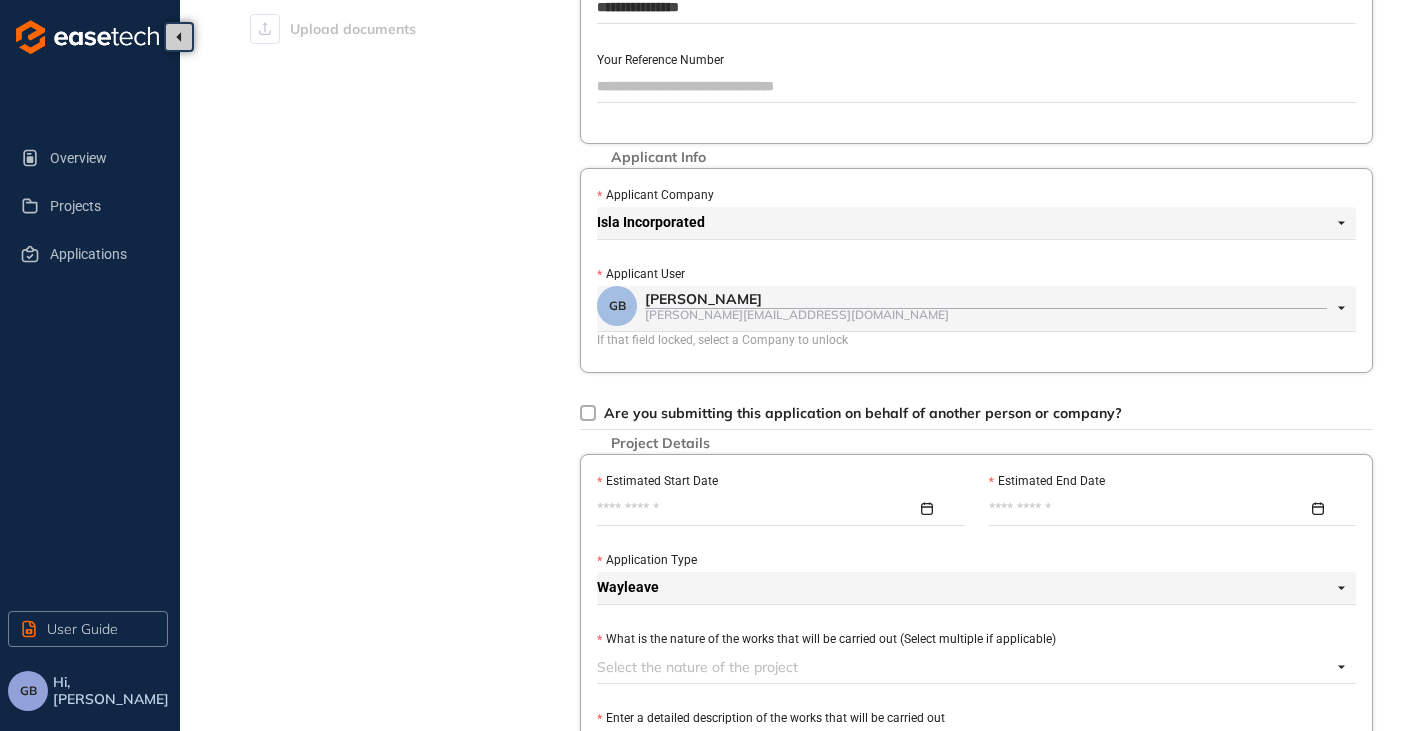 click on "Estimated Start Date" at bounding box center (757, 509) 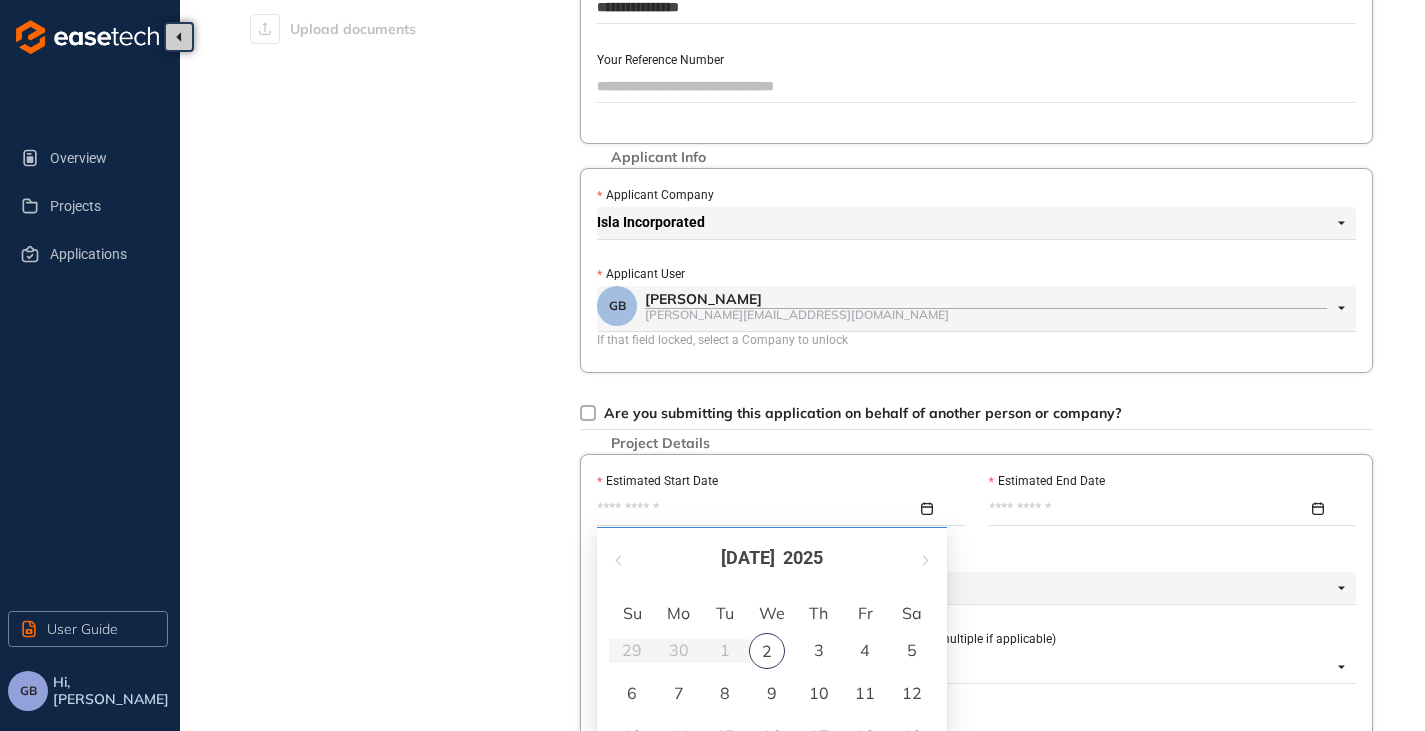 scroll, scrollTop: 400, scrollLeft: 0, axis: vertical 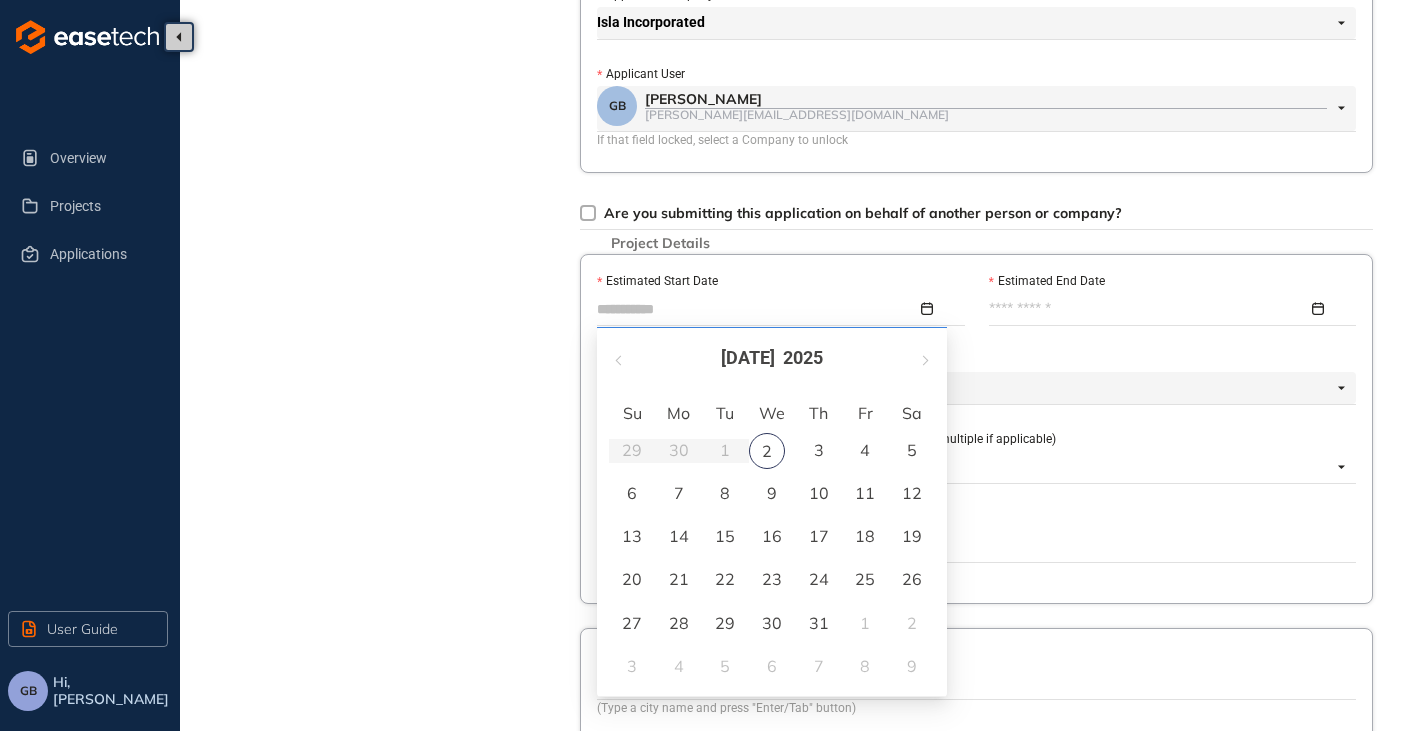 type on "**********" 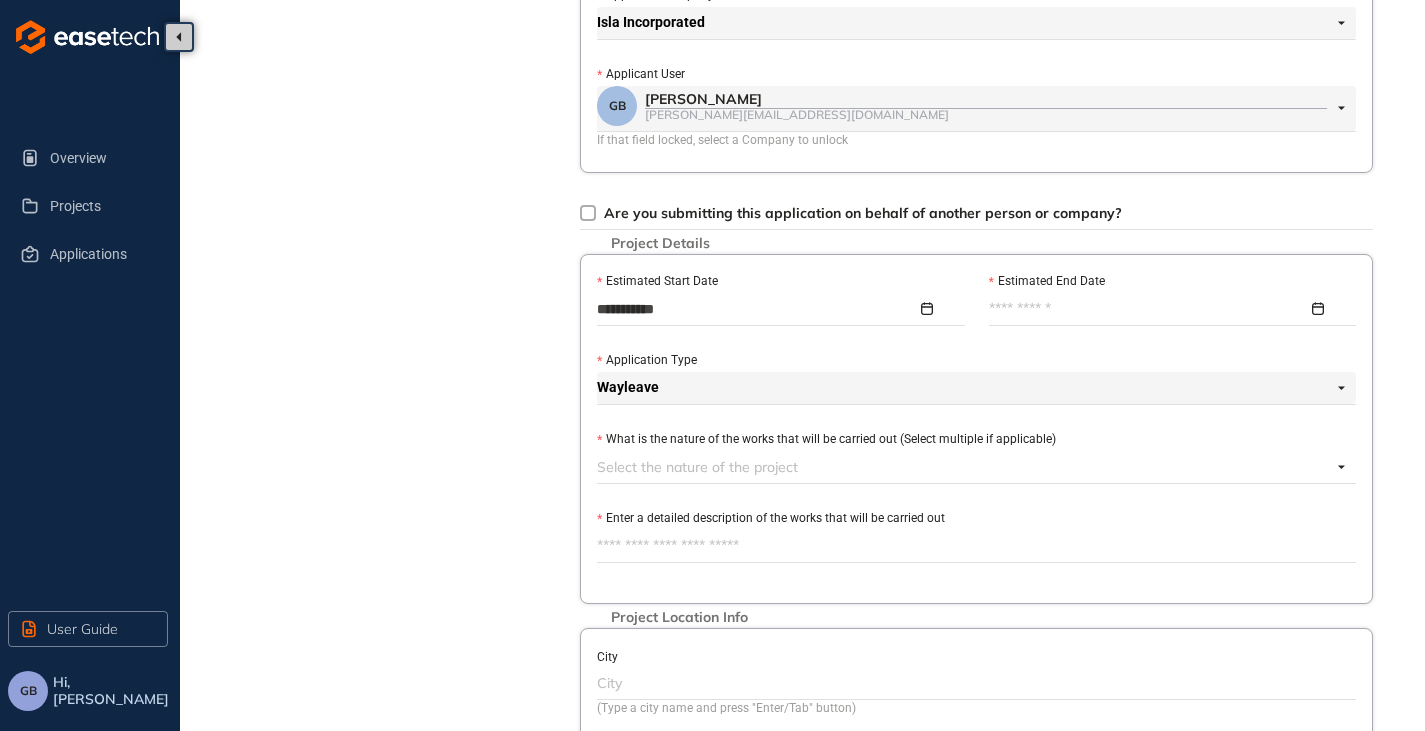 click on "Estimated End Date" at bounding box center (1149, 309) 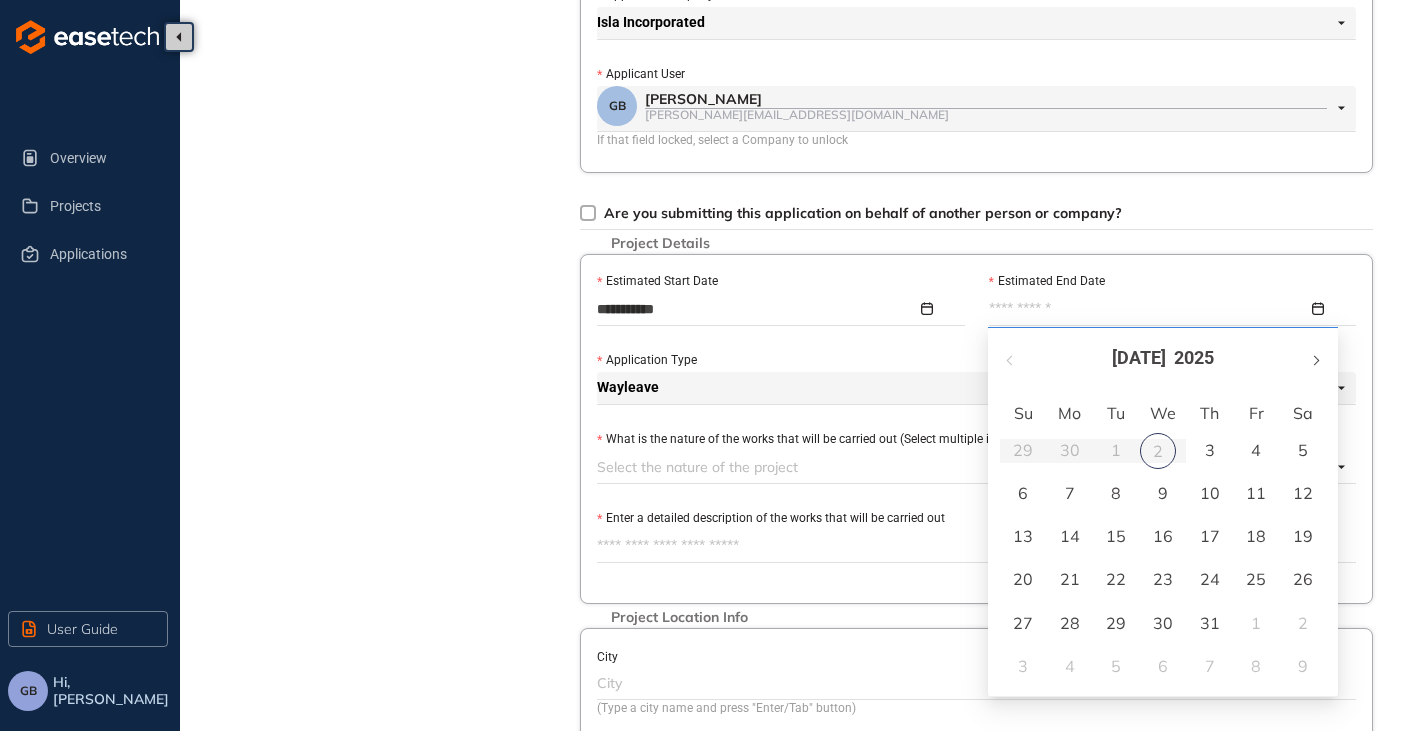 click at bounding box center [1315, 358] 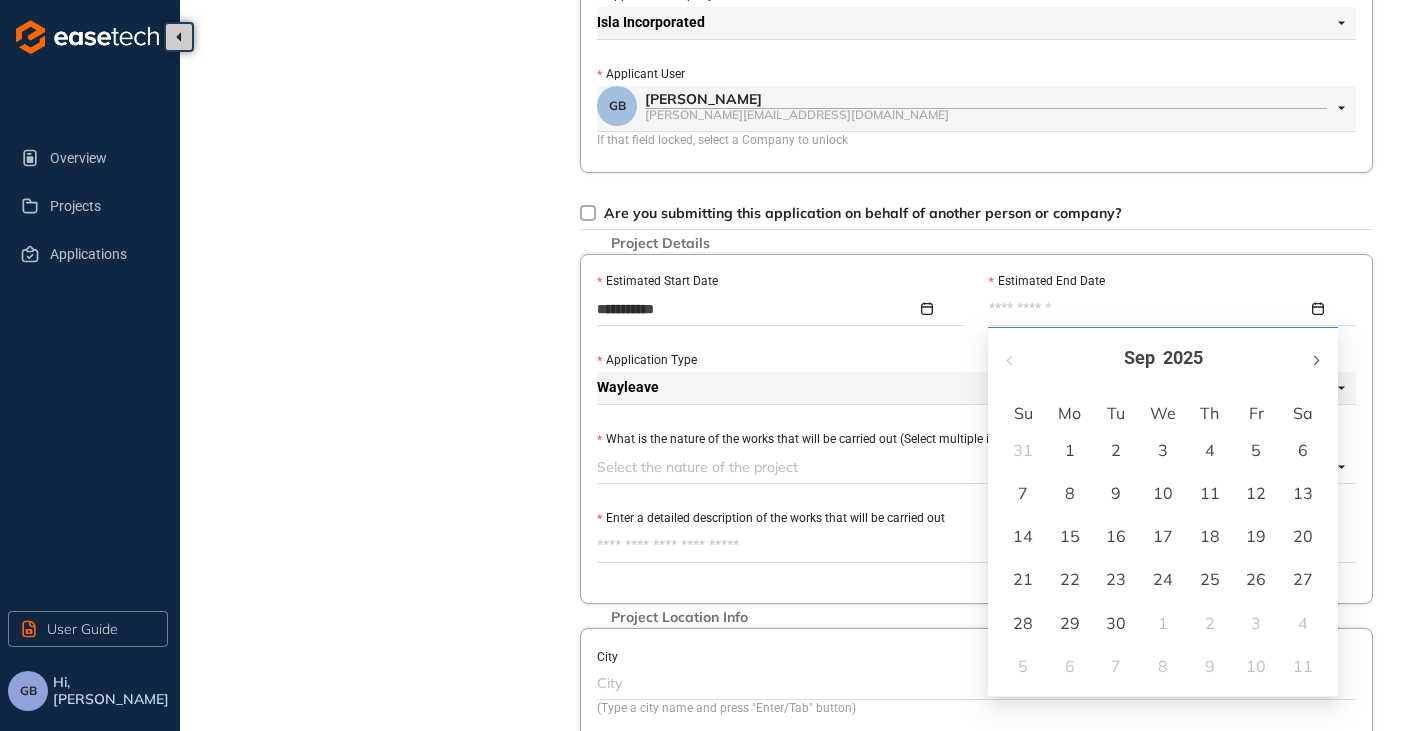 click at bounding box center (1315, 358) 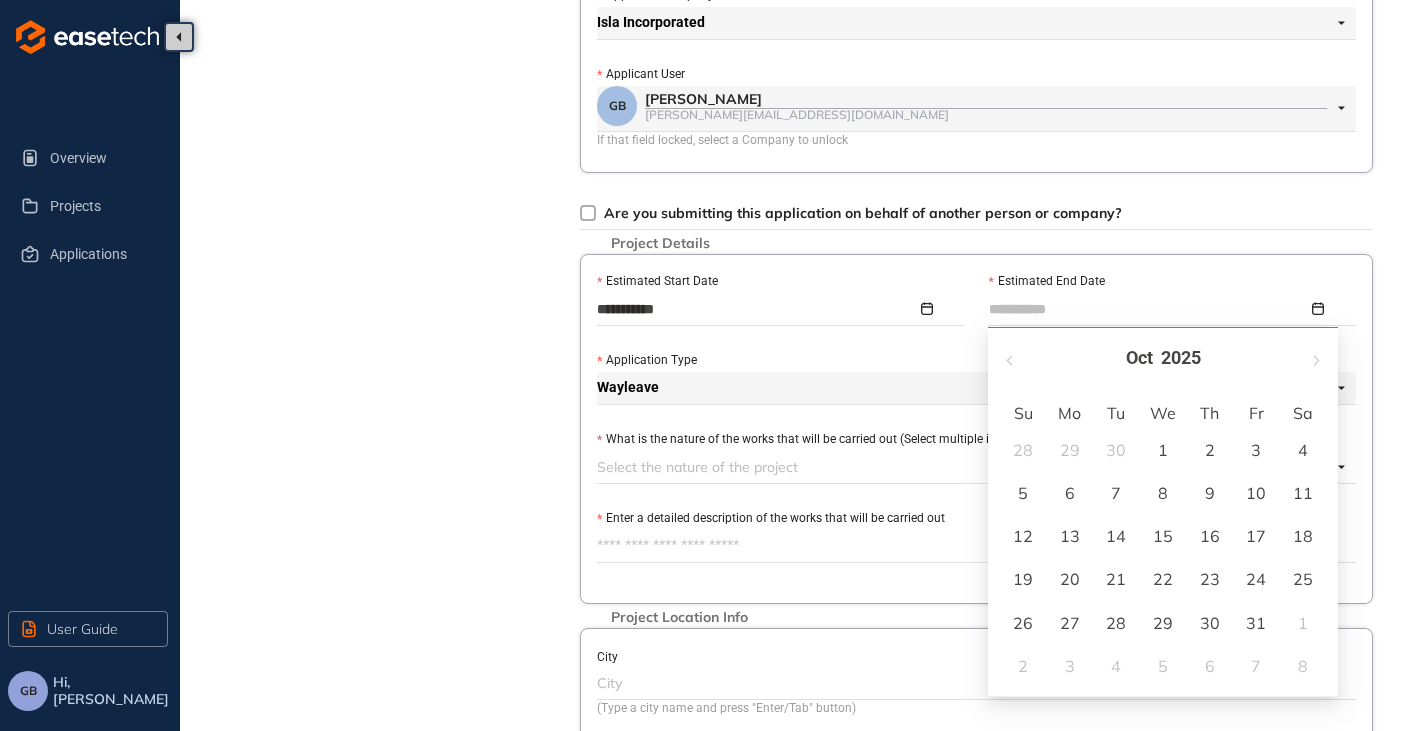 type on "**********" 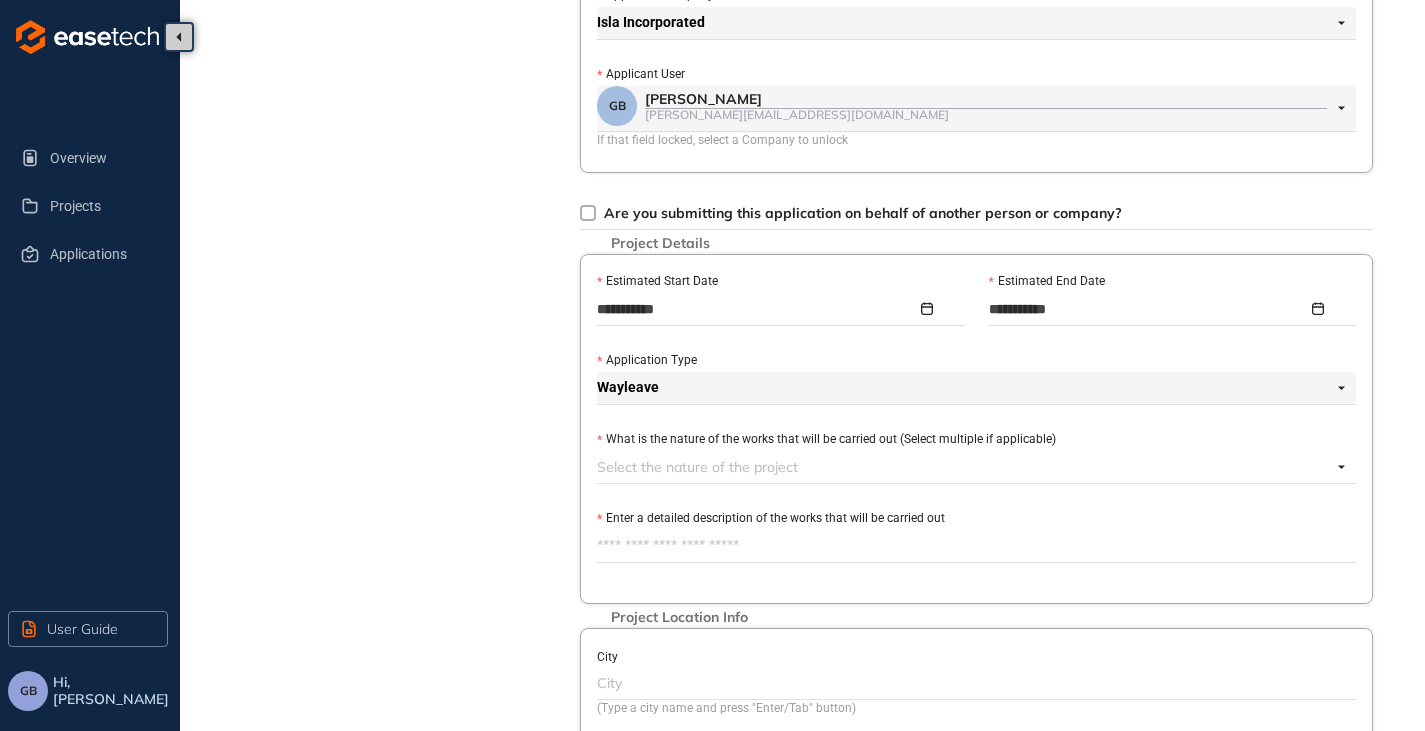 click at bounding box center [964, 467] 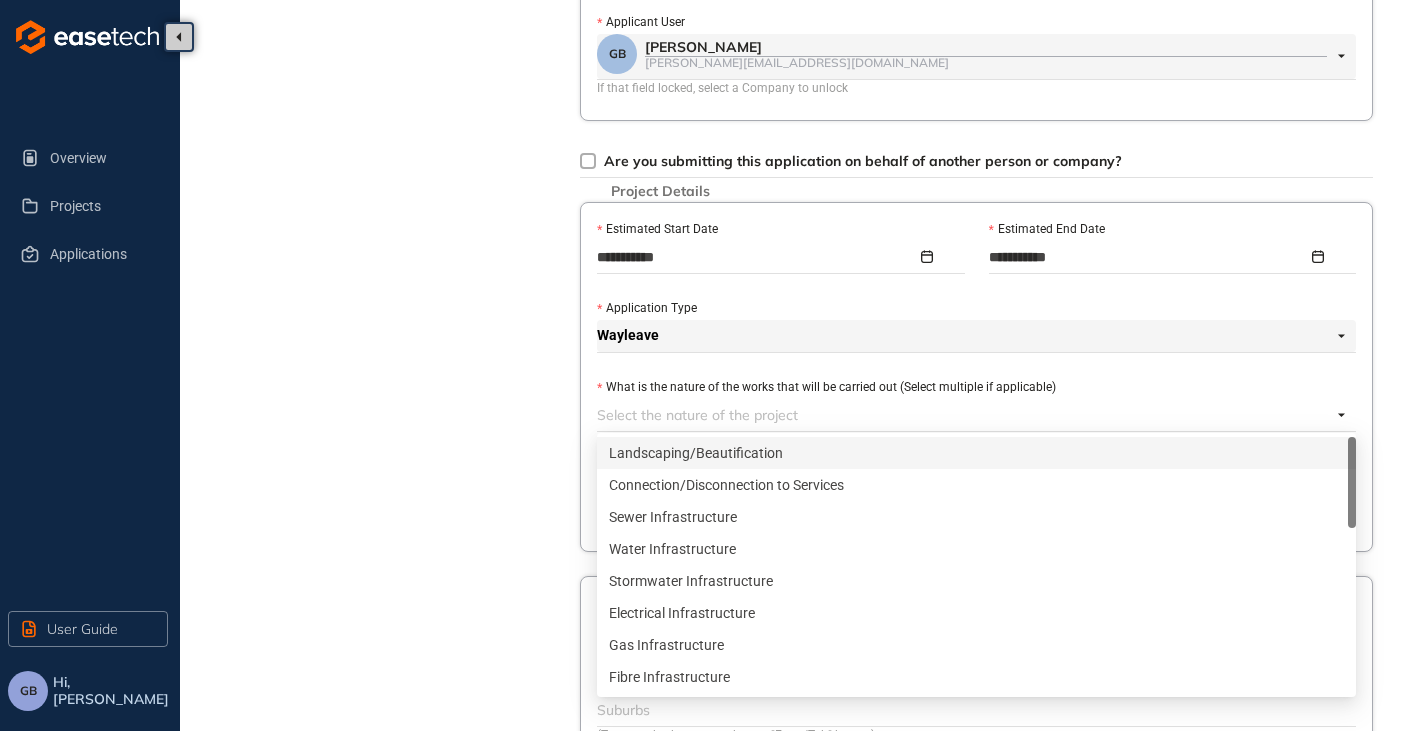 scroll, scrollTop: 500, scrollLeft: 0, axis: vertical 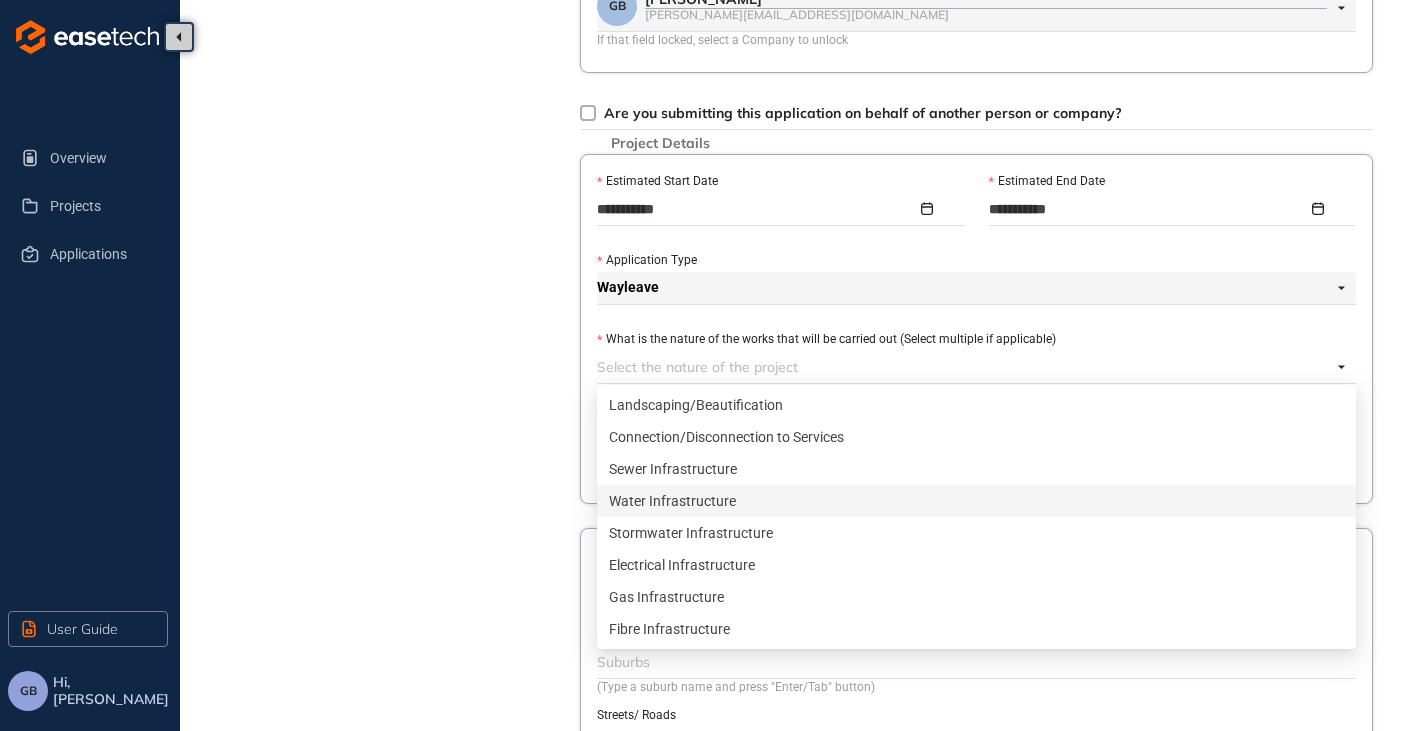 click on "Water Infrastructure" at bounding box center (976, 501) 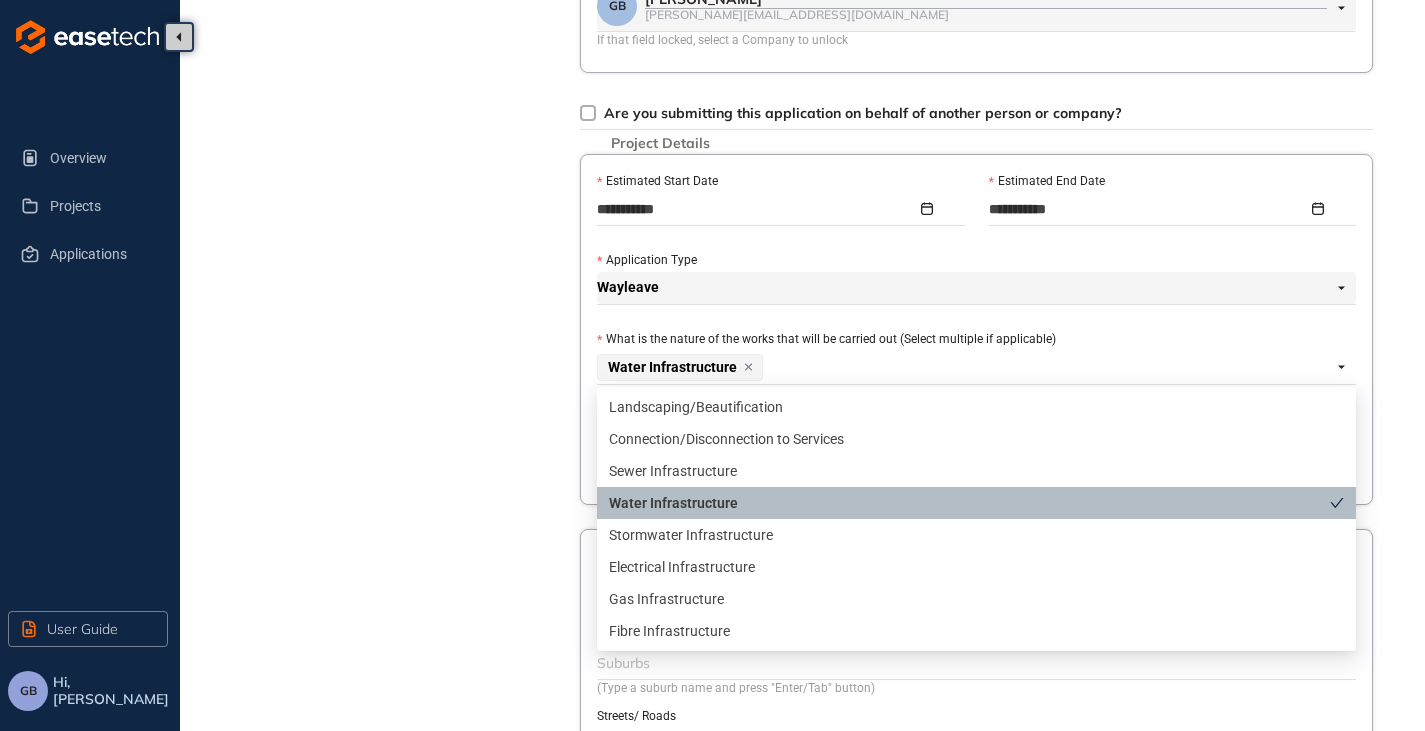 click on "Project Details Location Confirmation Upload documents" at bounding box center (390, 255) 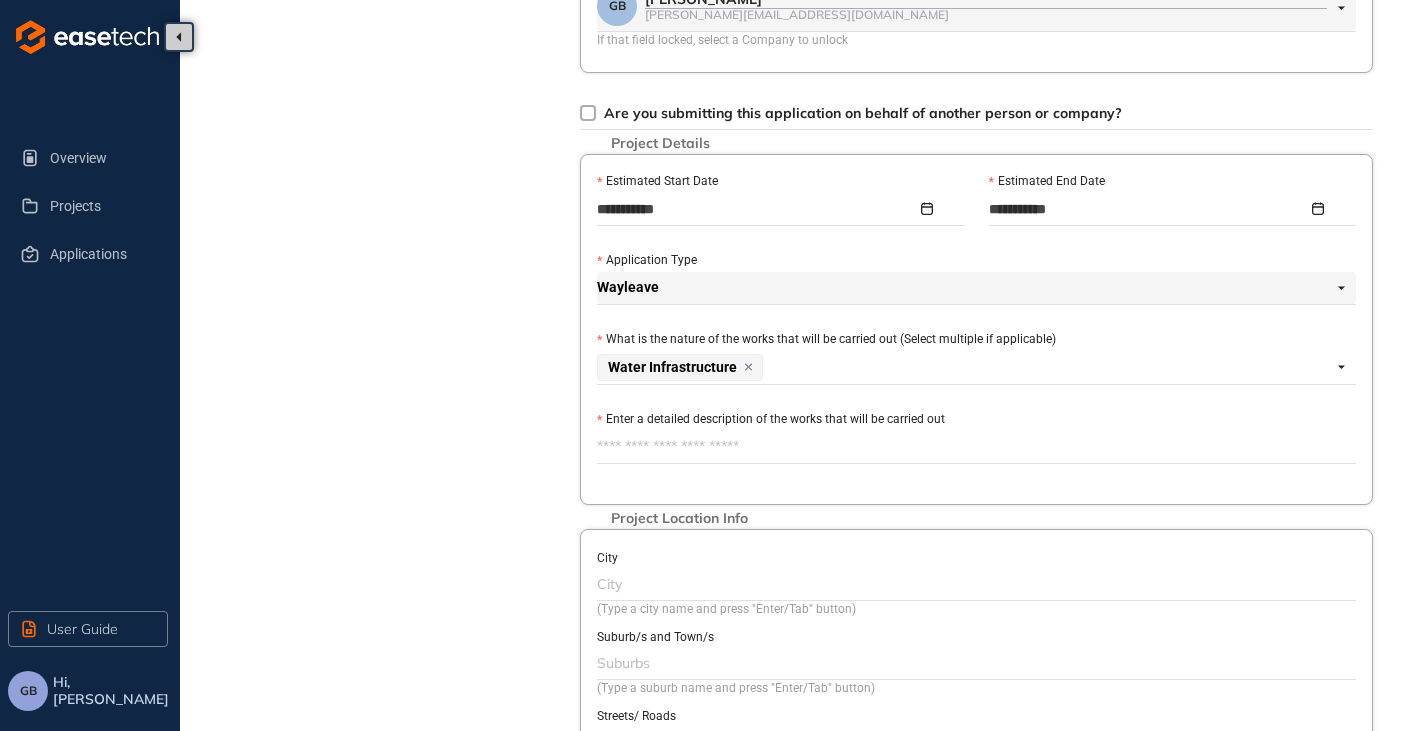 click on "Enter a detailed description of the works that will be carried out" at bounding box center (976, 447) 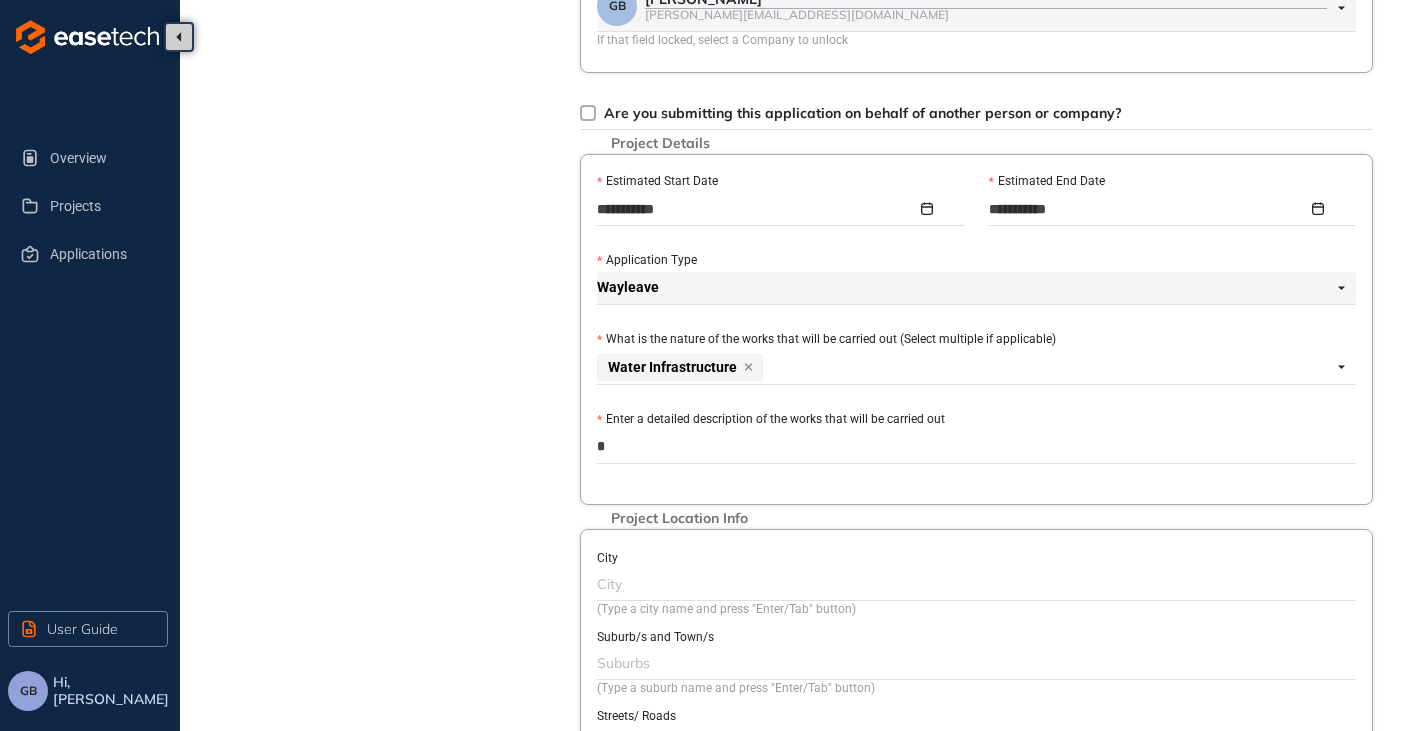 type on "**" 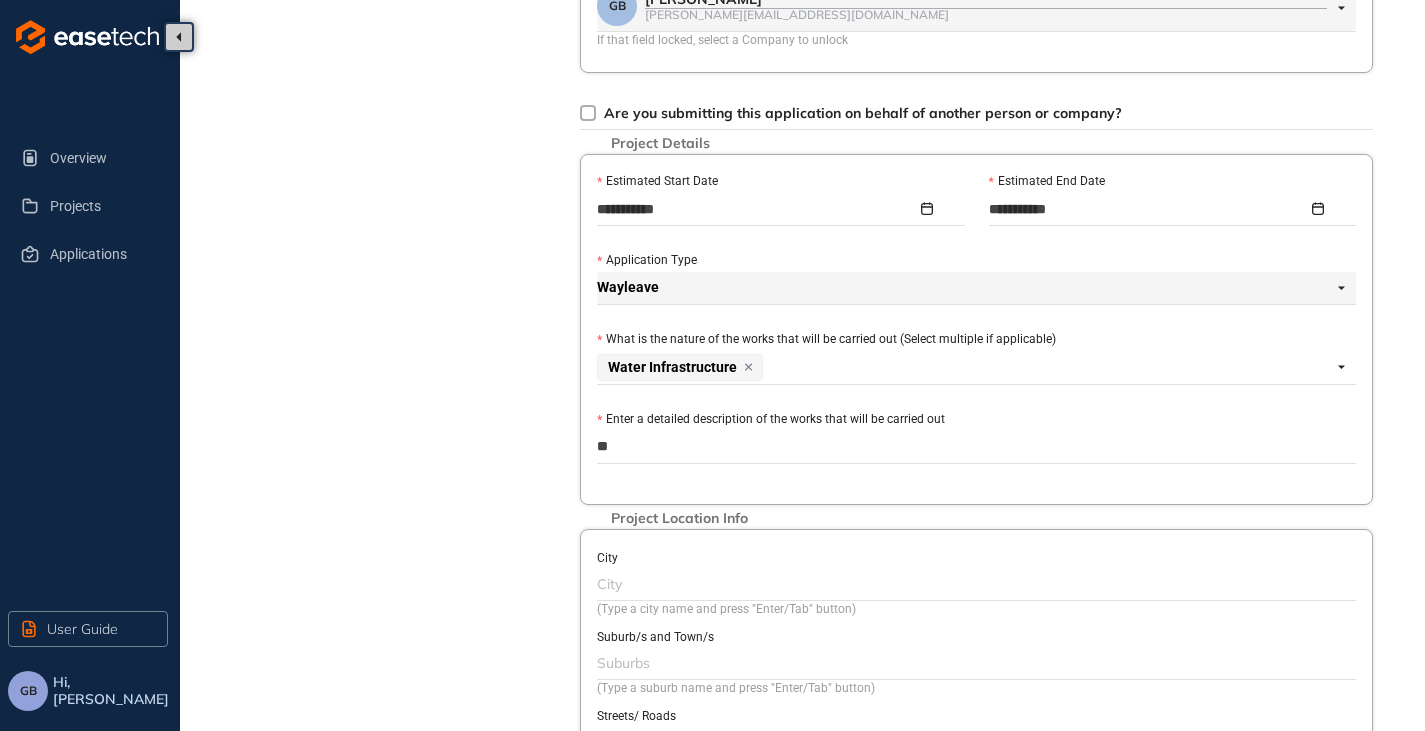 type on "***" 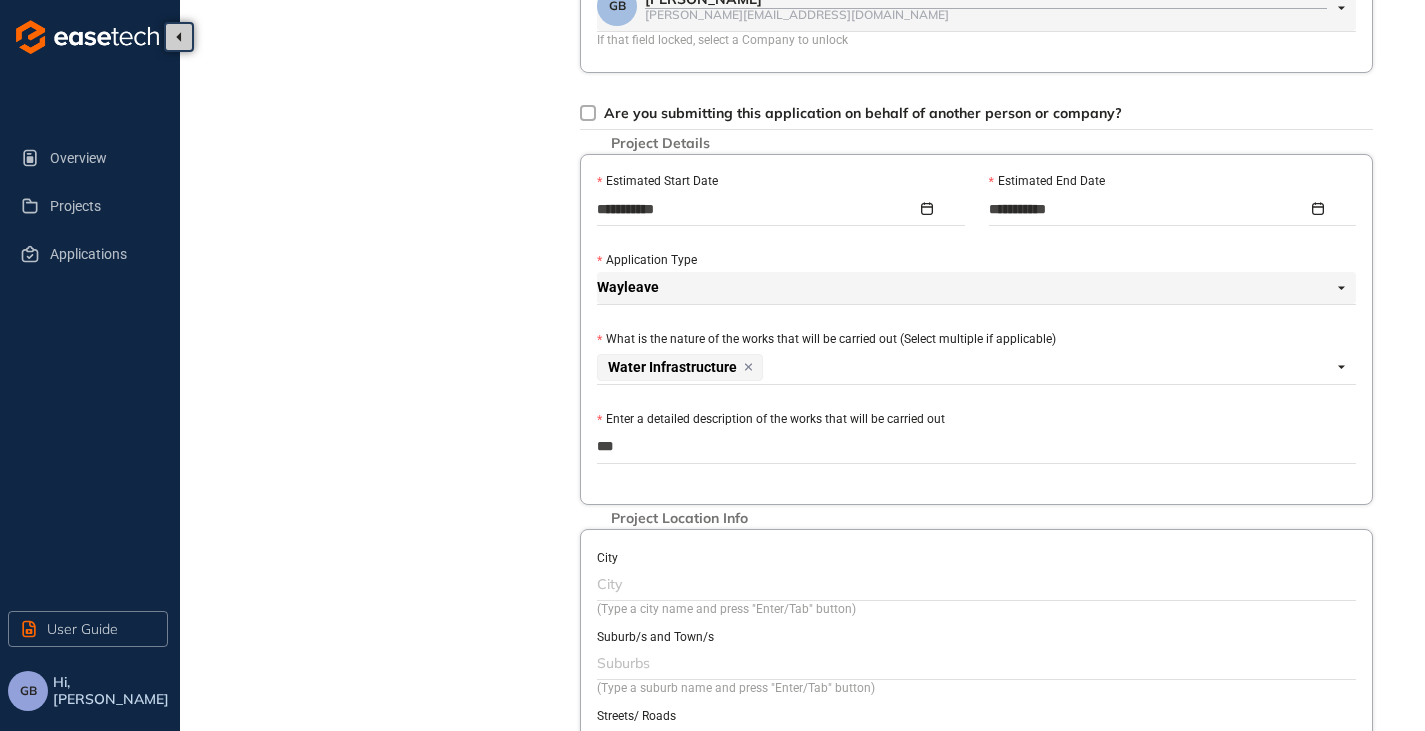 type on "****" 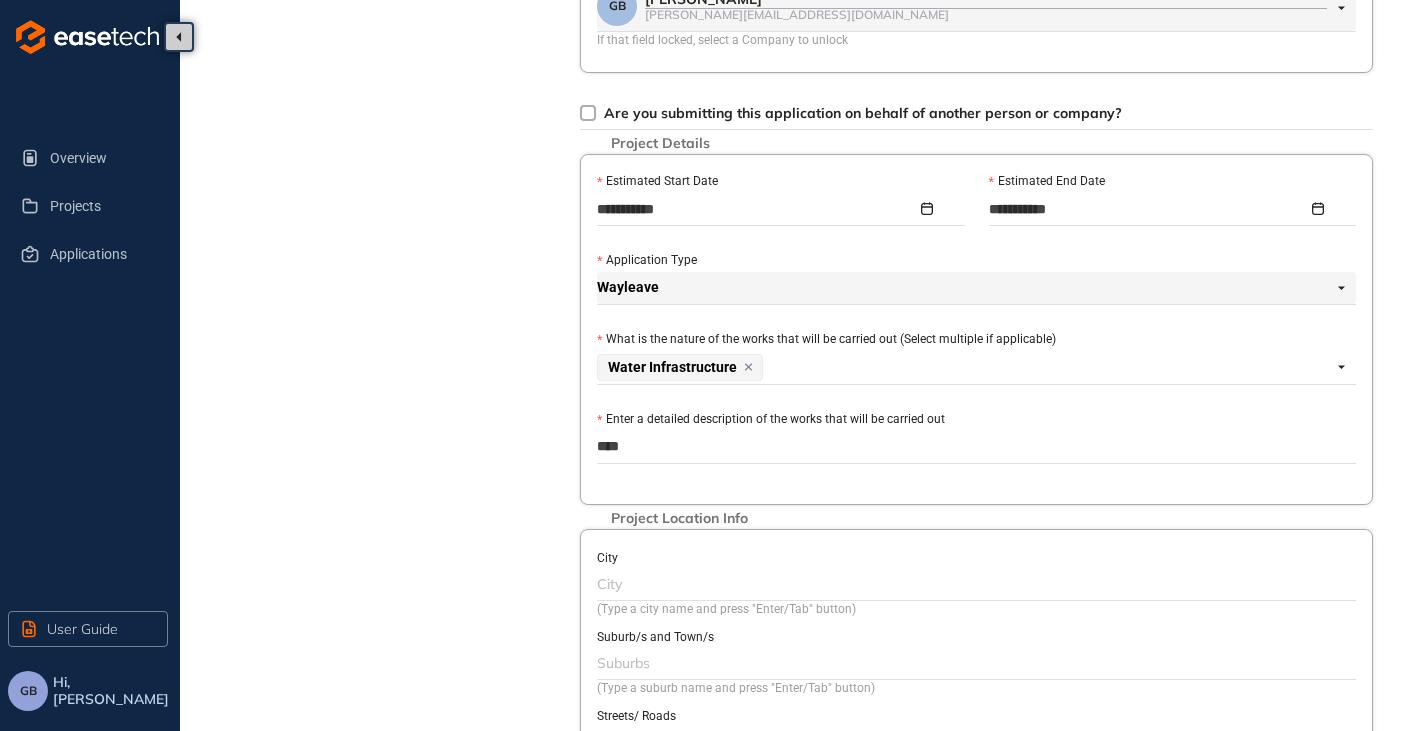 type on "*****" 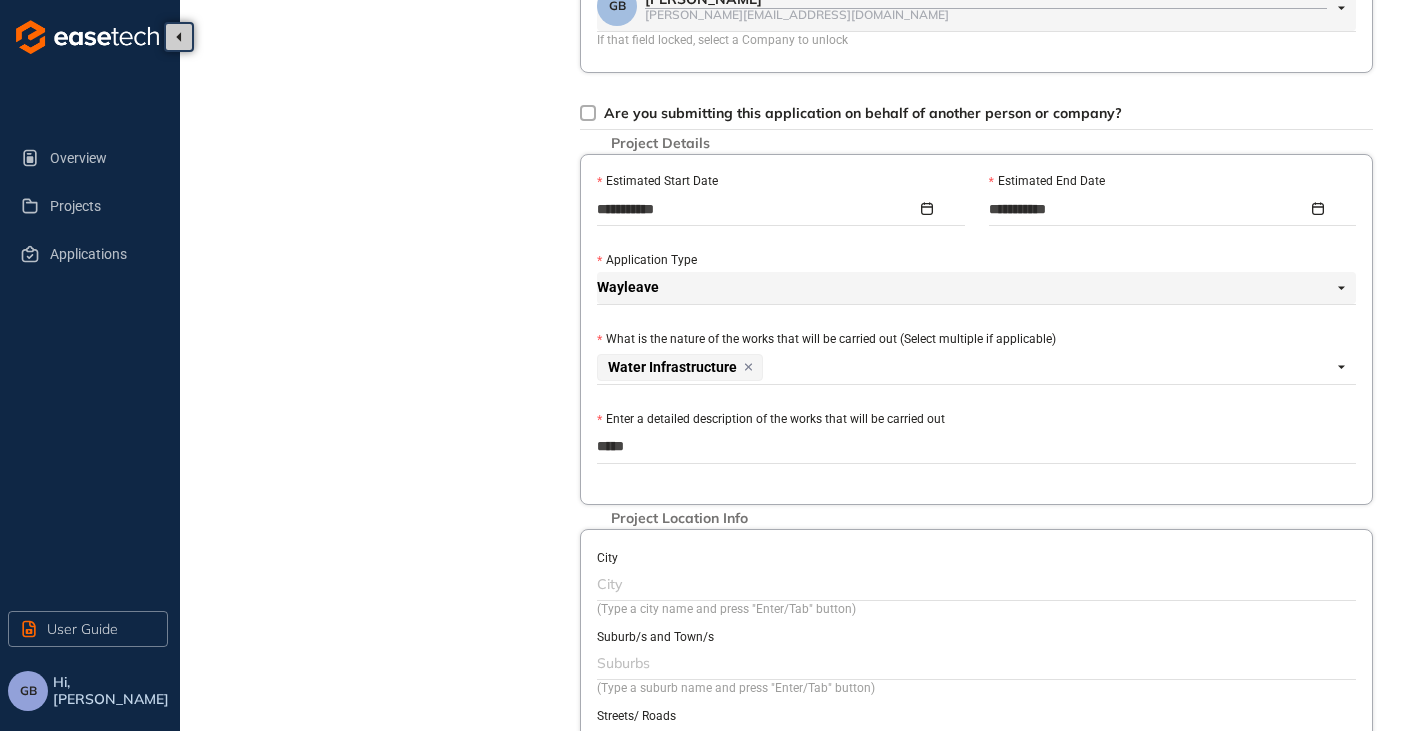type on "*****" 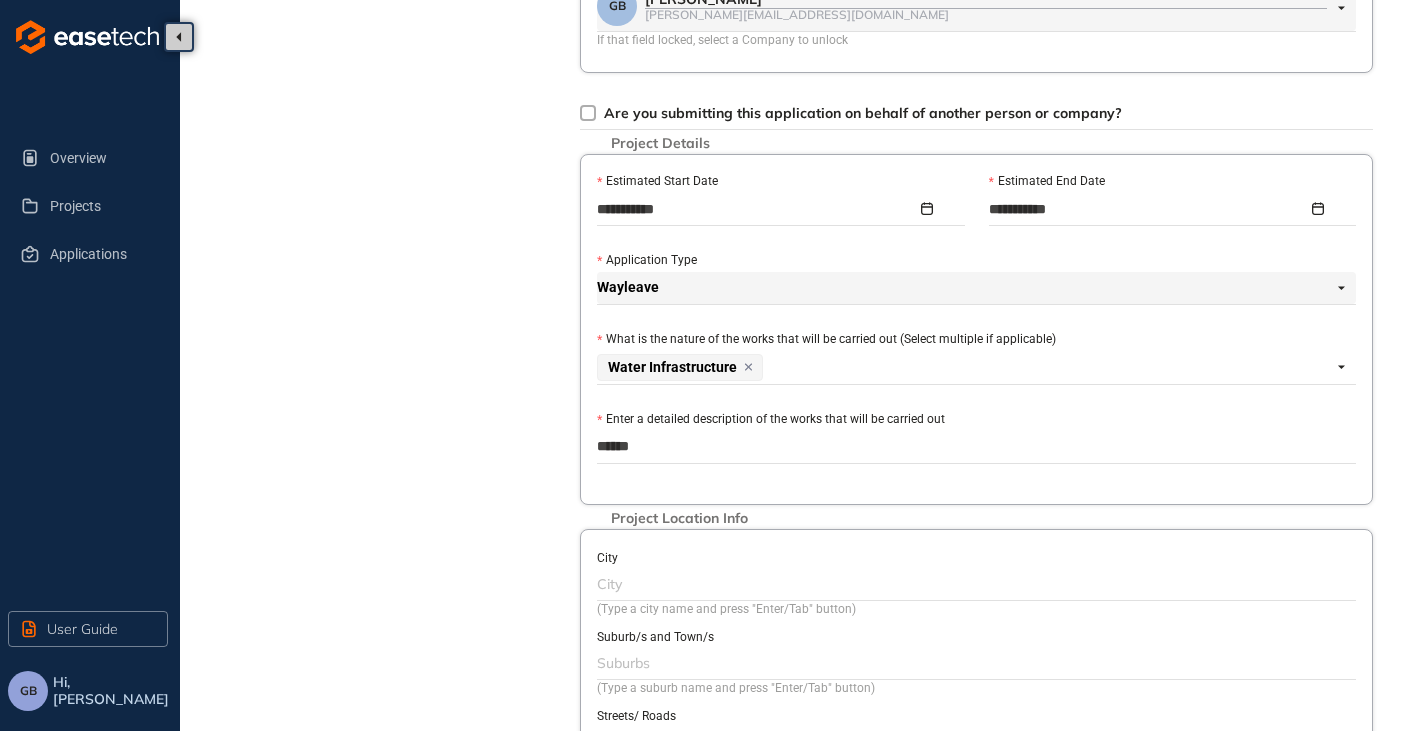 type on "*******" 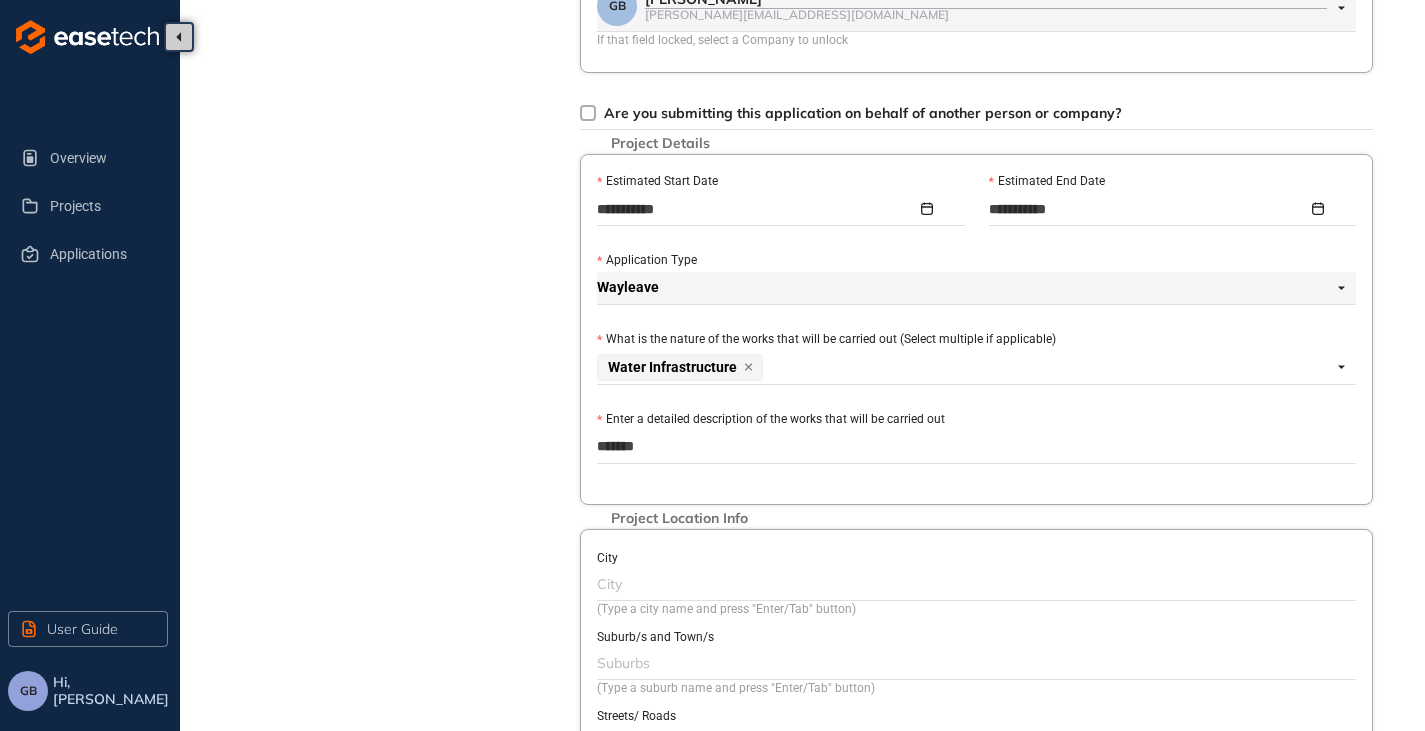 type on "********" 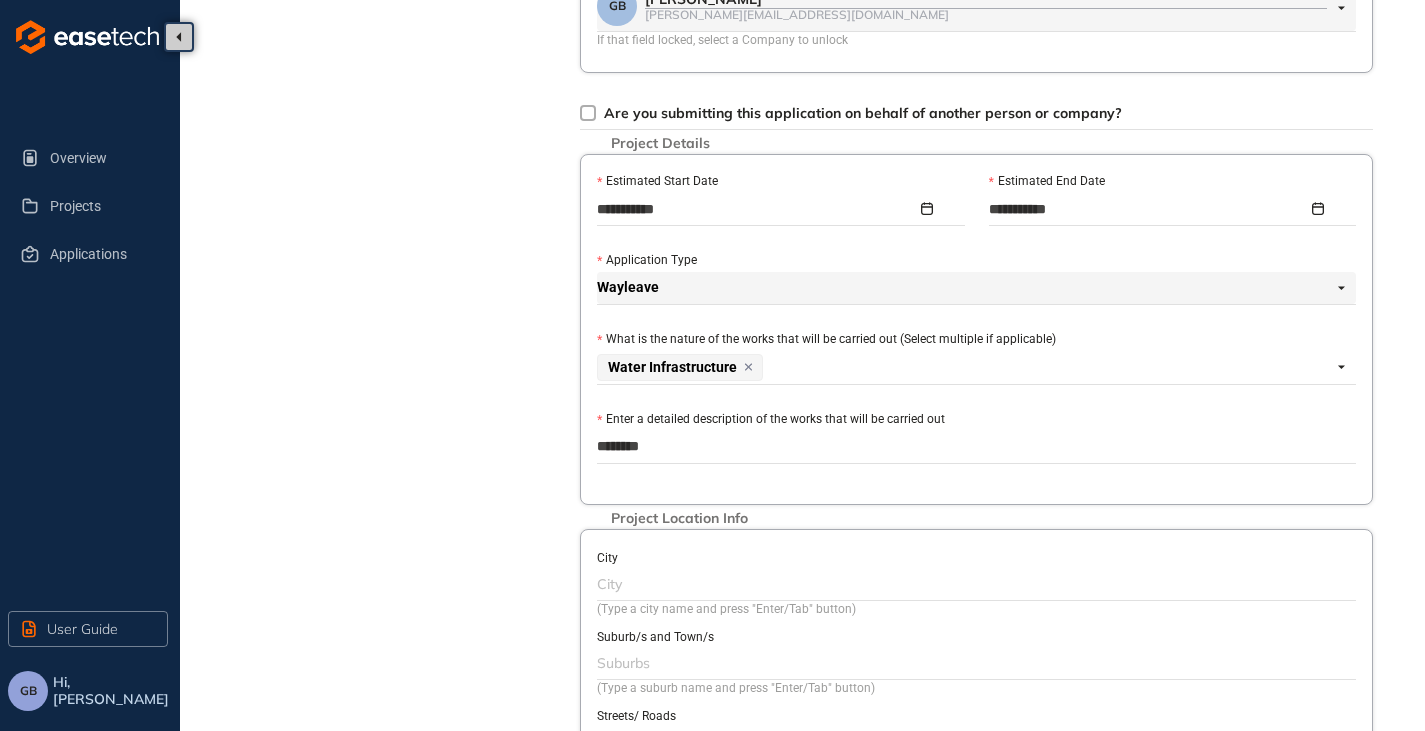 type on "*********" 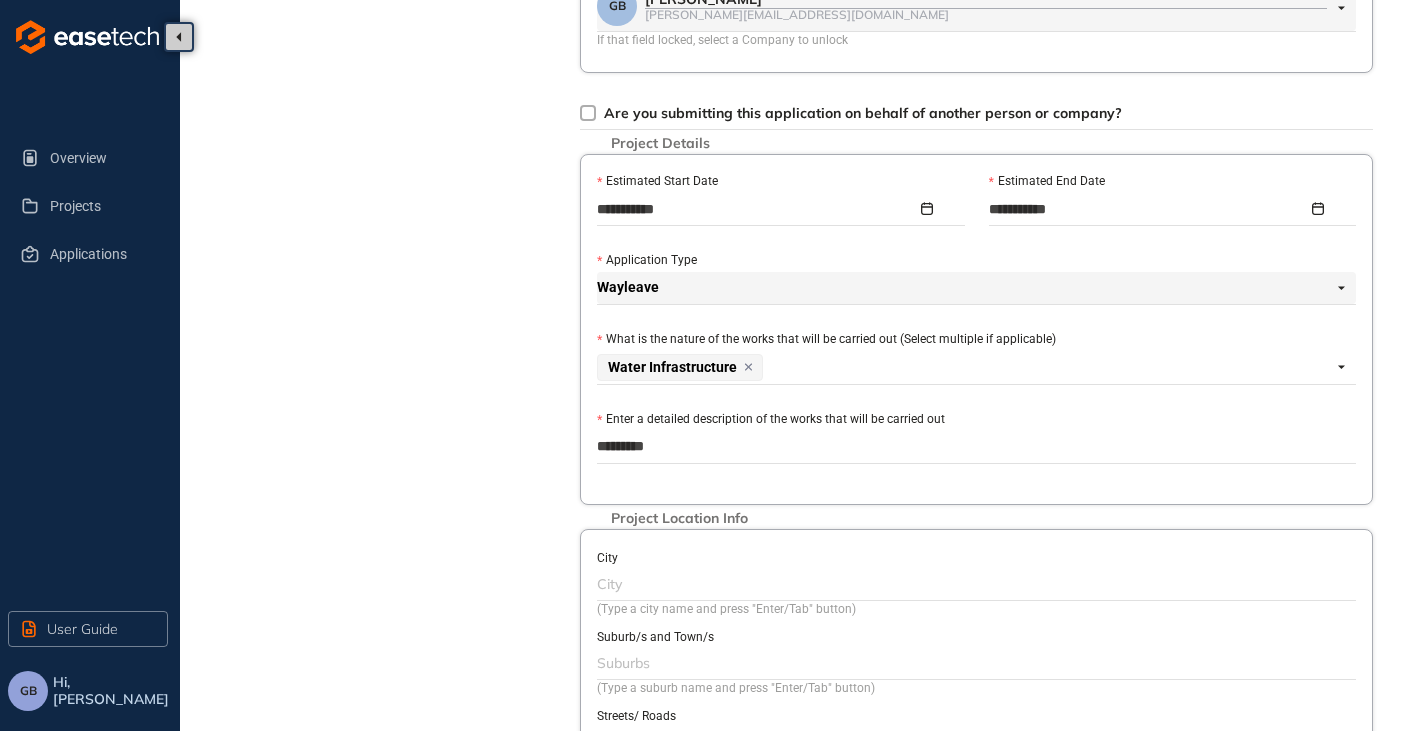 type on "**********" 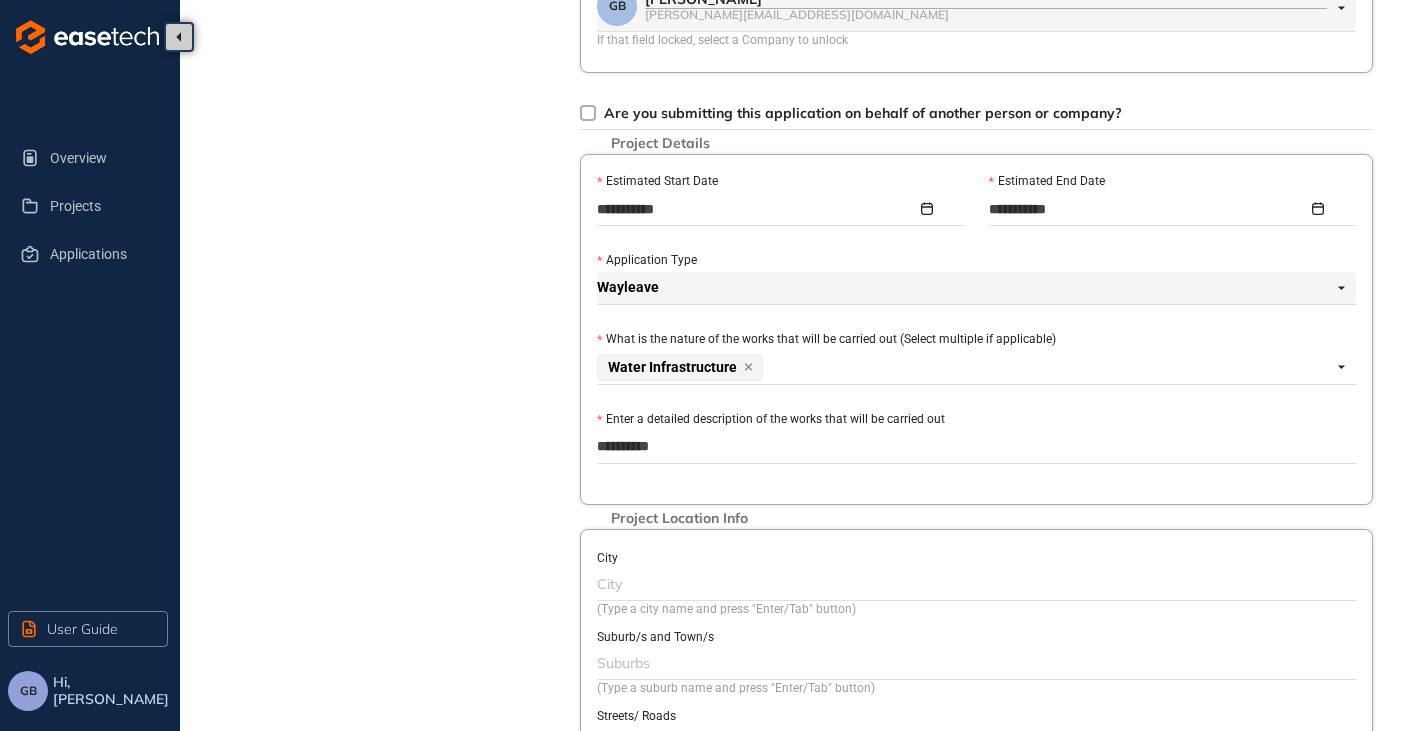 type on "**********" 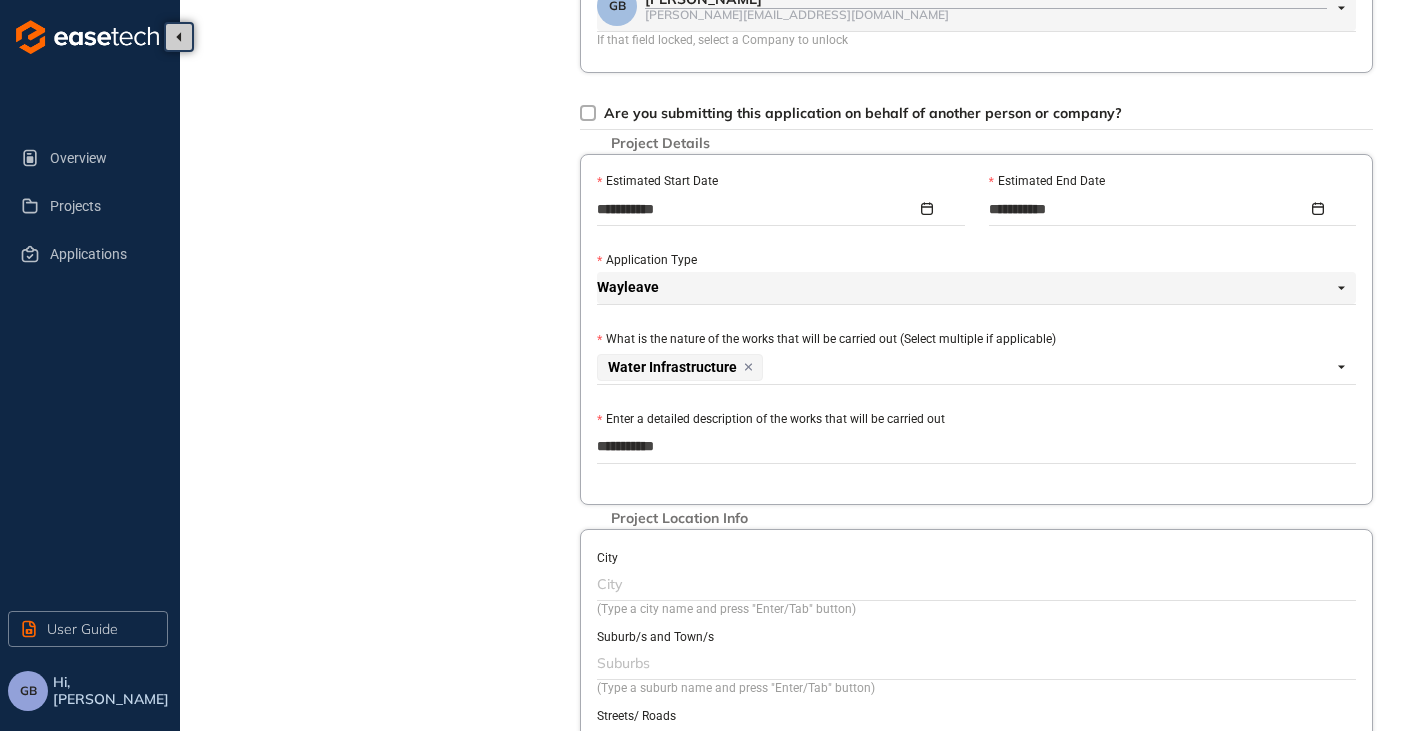 type on "**********" 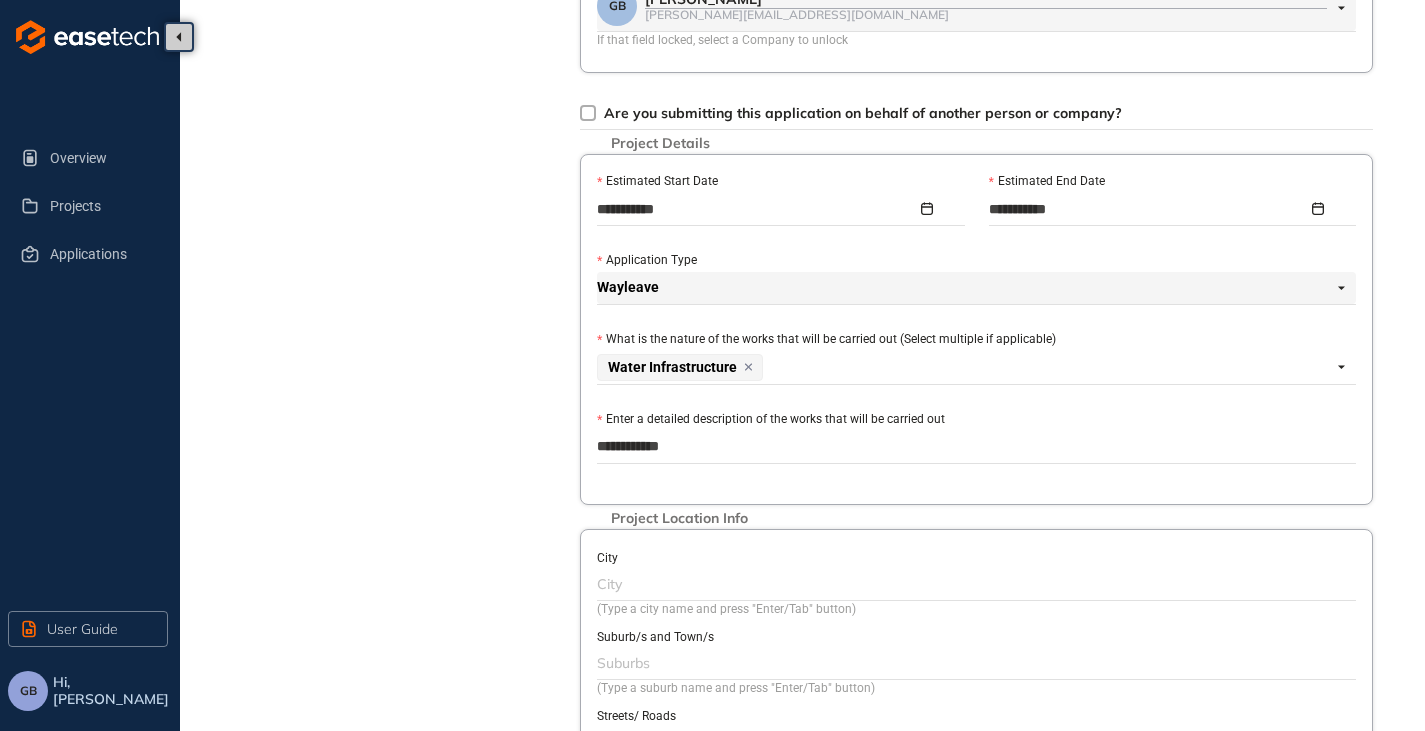 type on "**********" 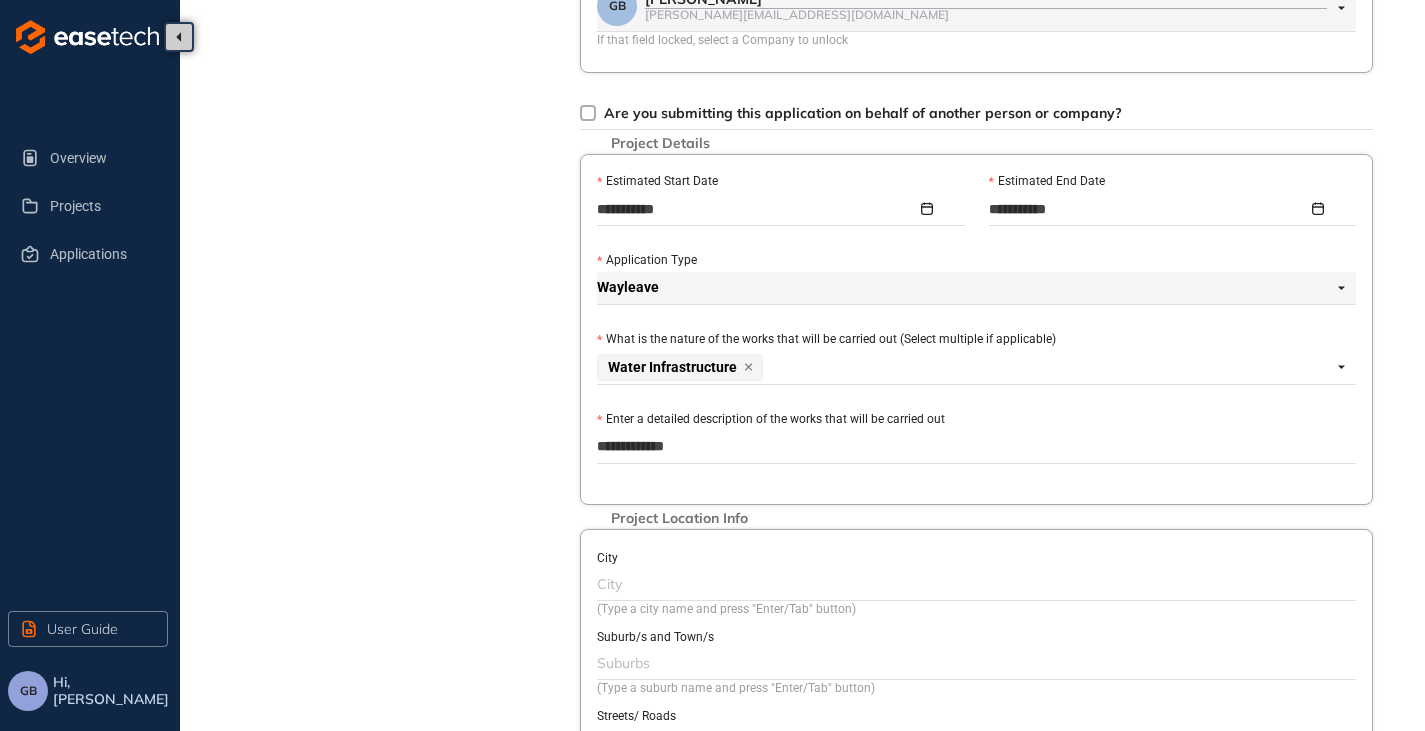 type on "**********" 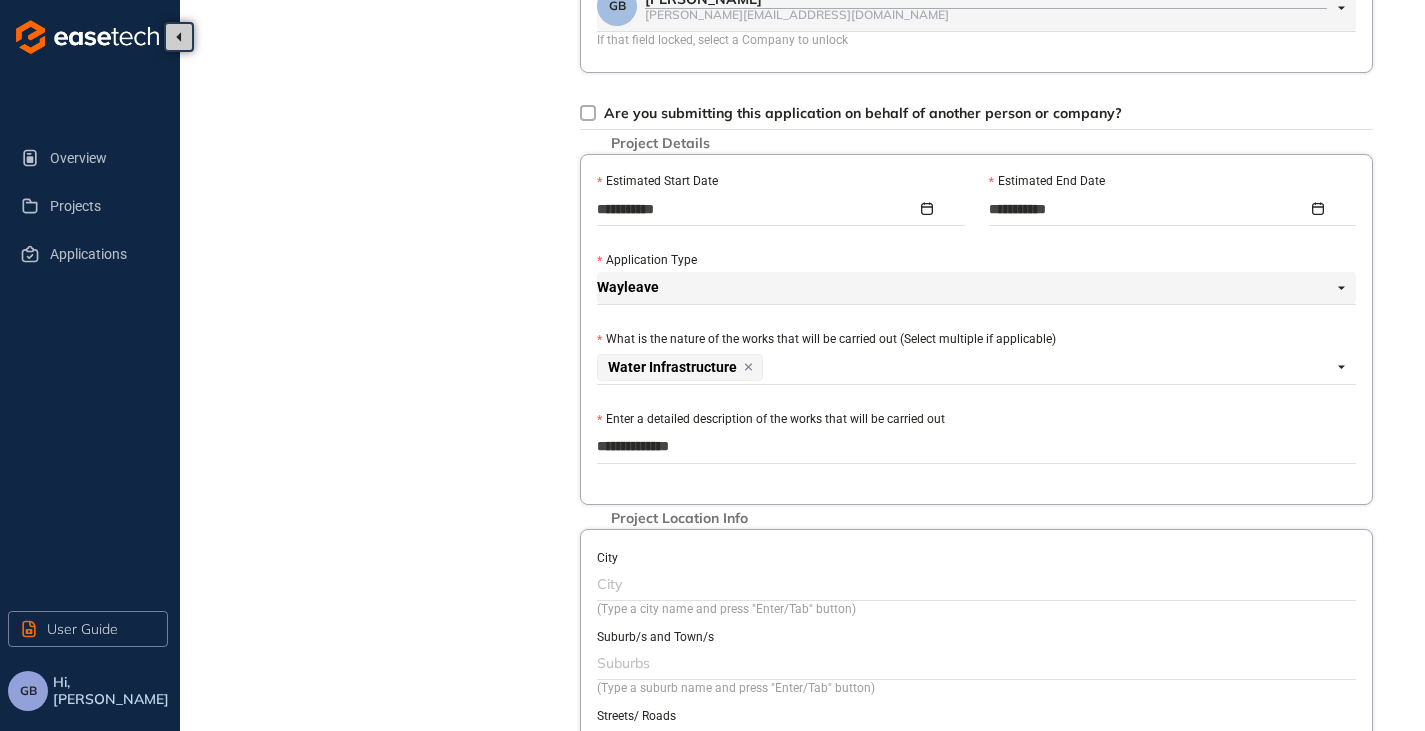 type on "**********" 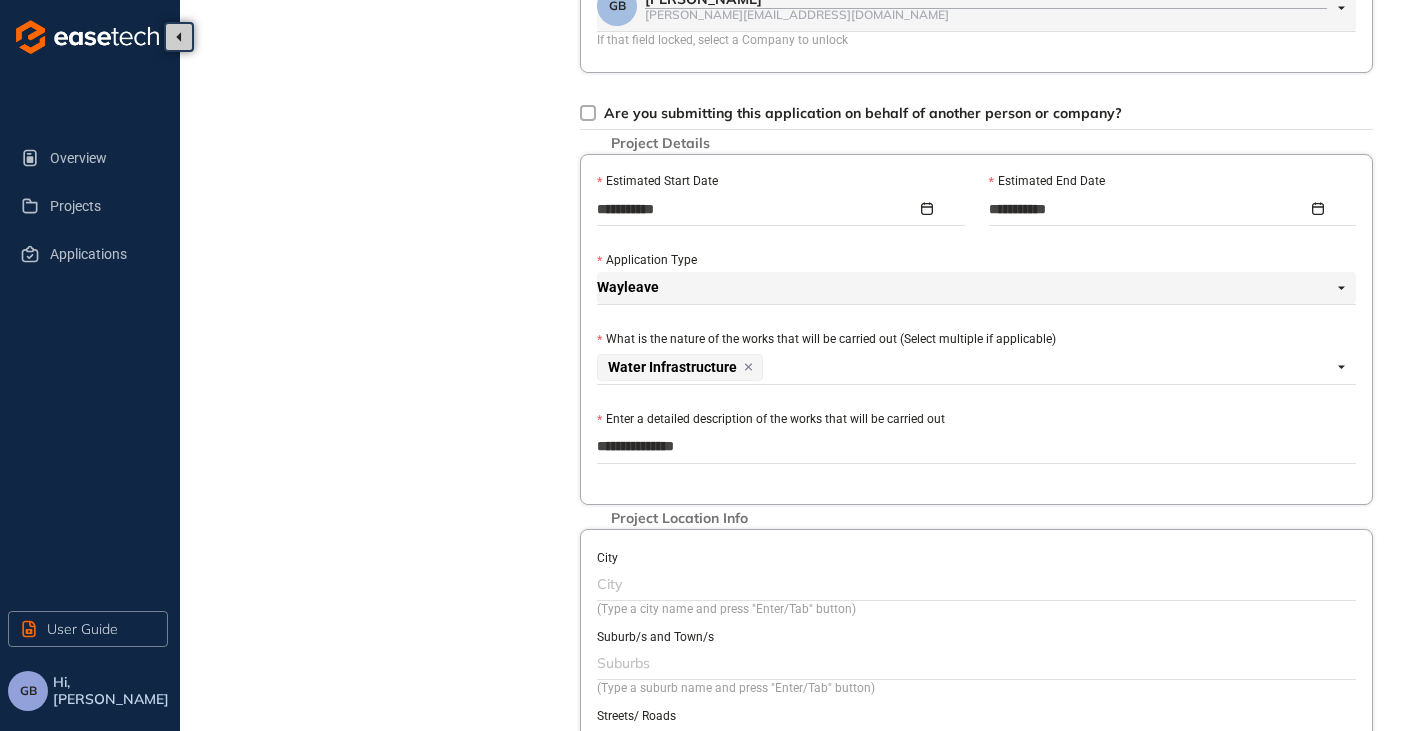 type on "**********" 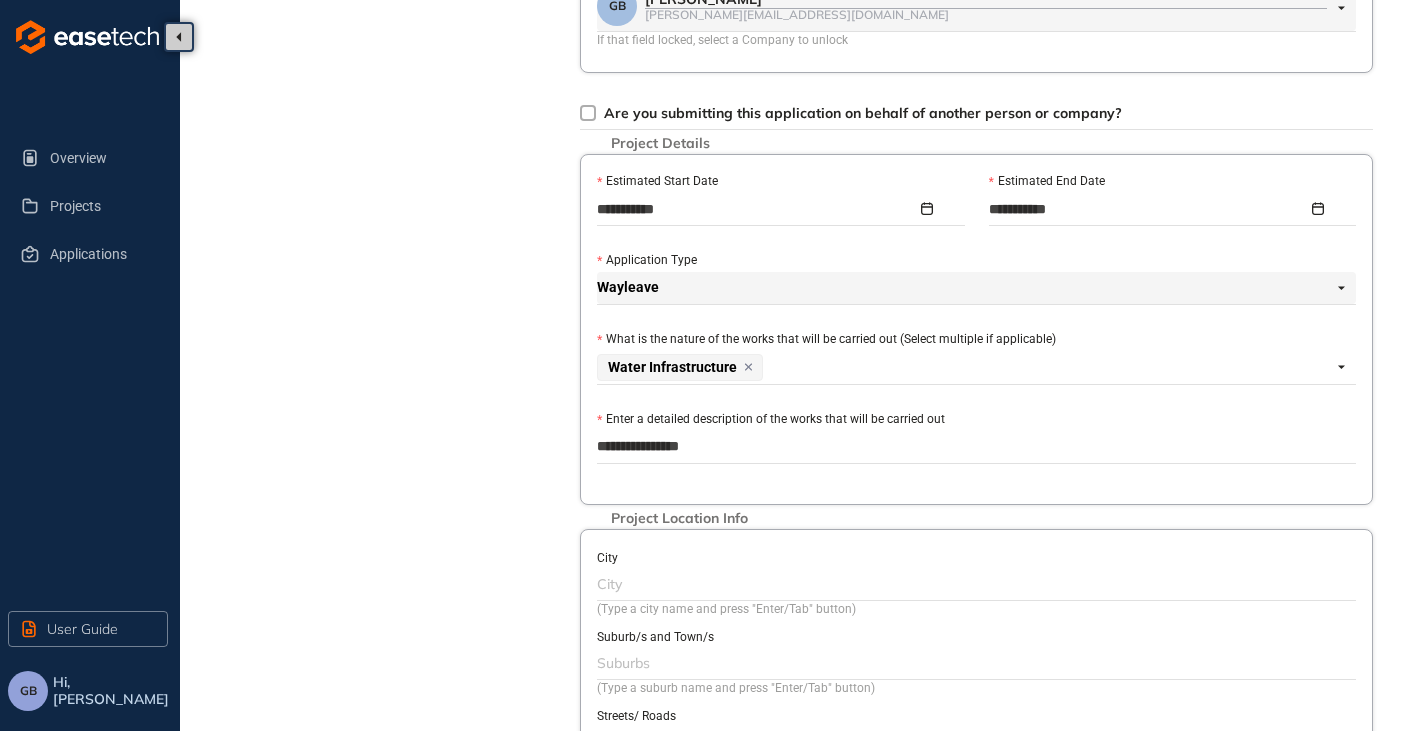 type on "**********" 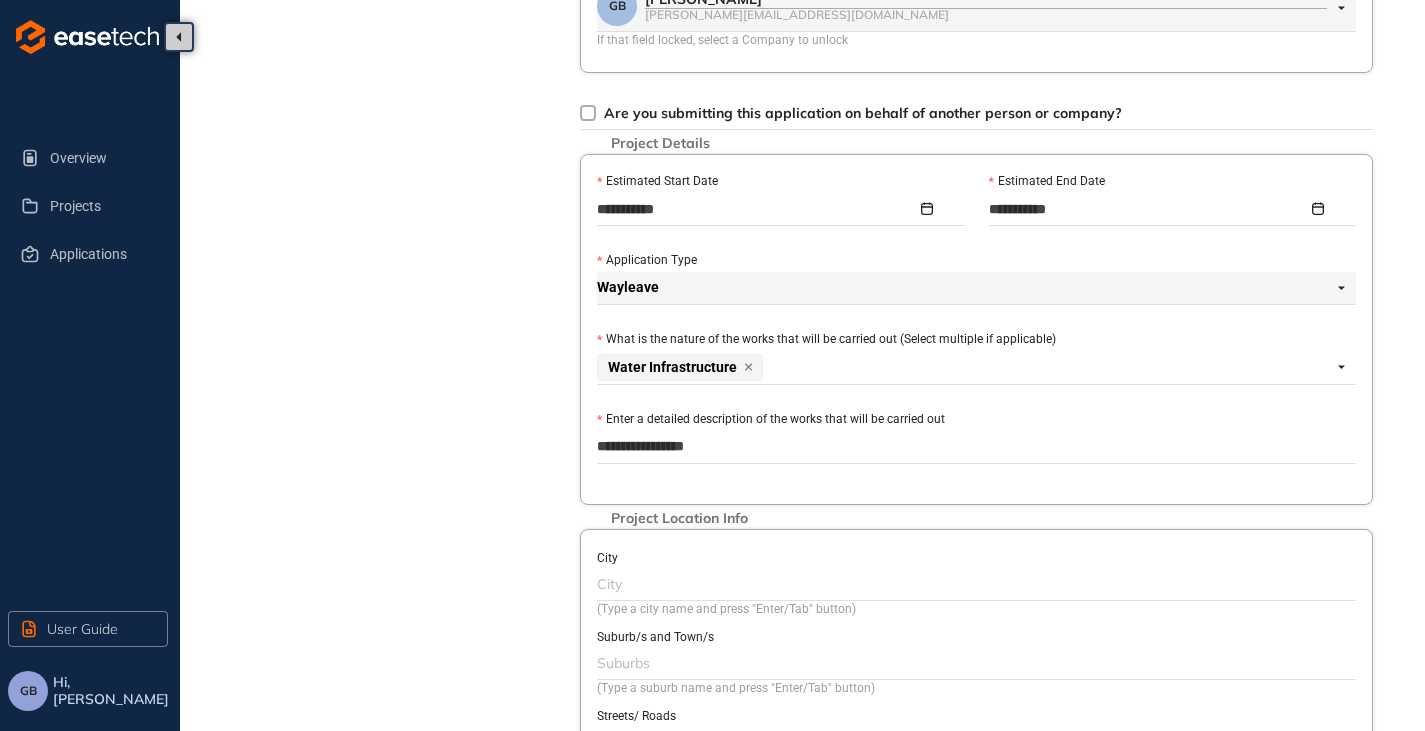 type on "**********" 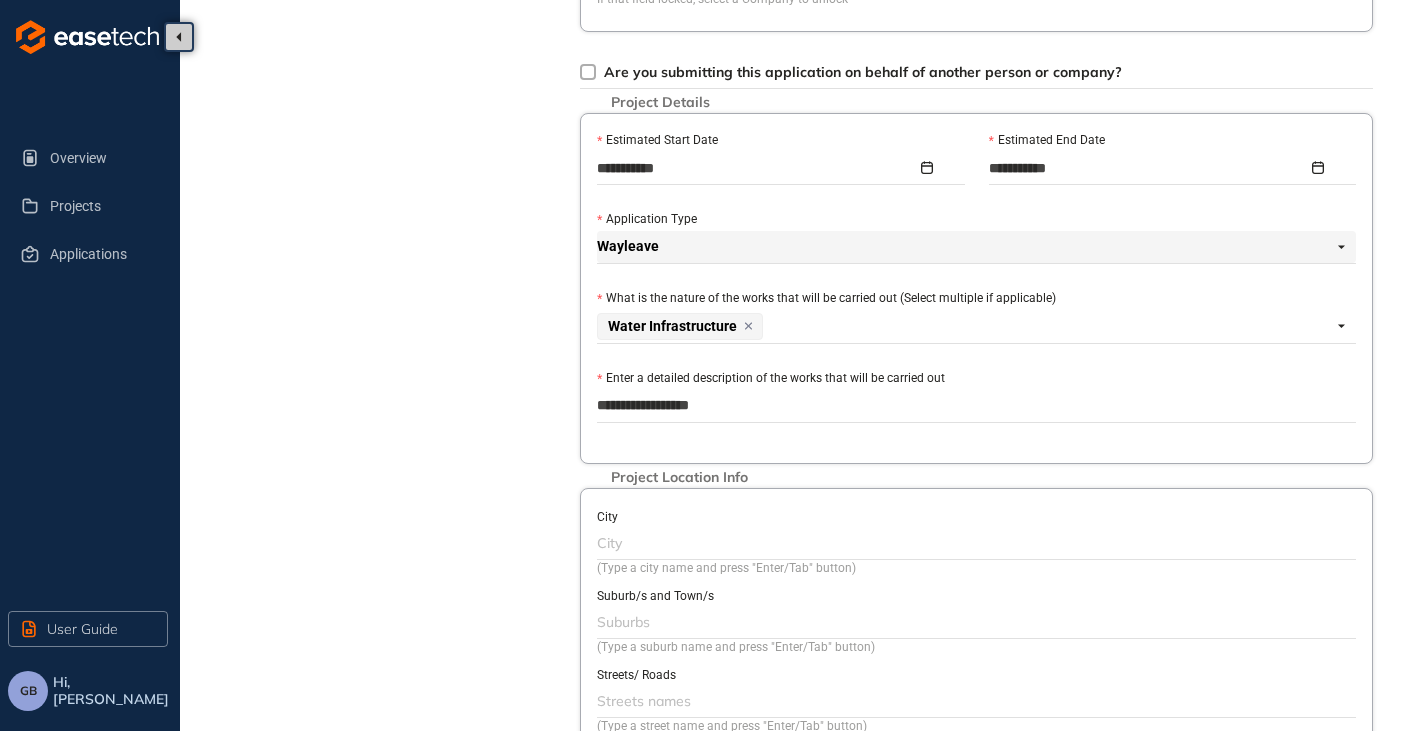 scroll, scrollTop: 600, scrollLeft: 0, axis: vertical 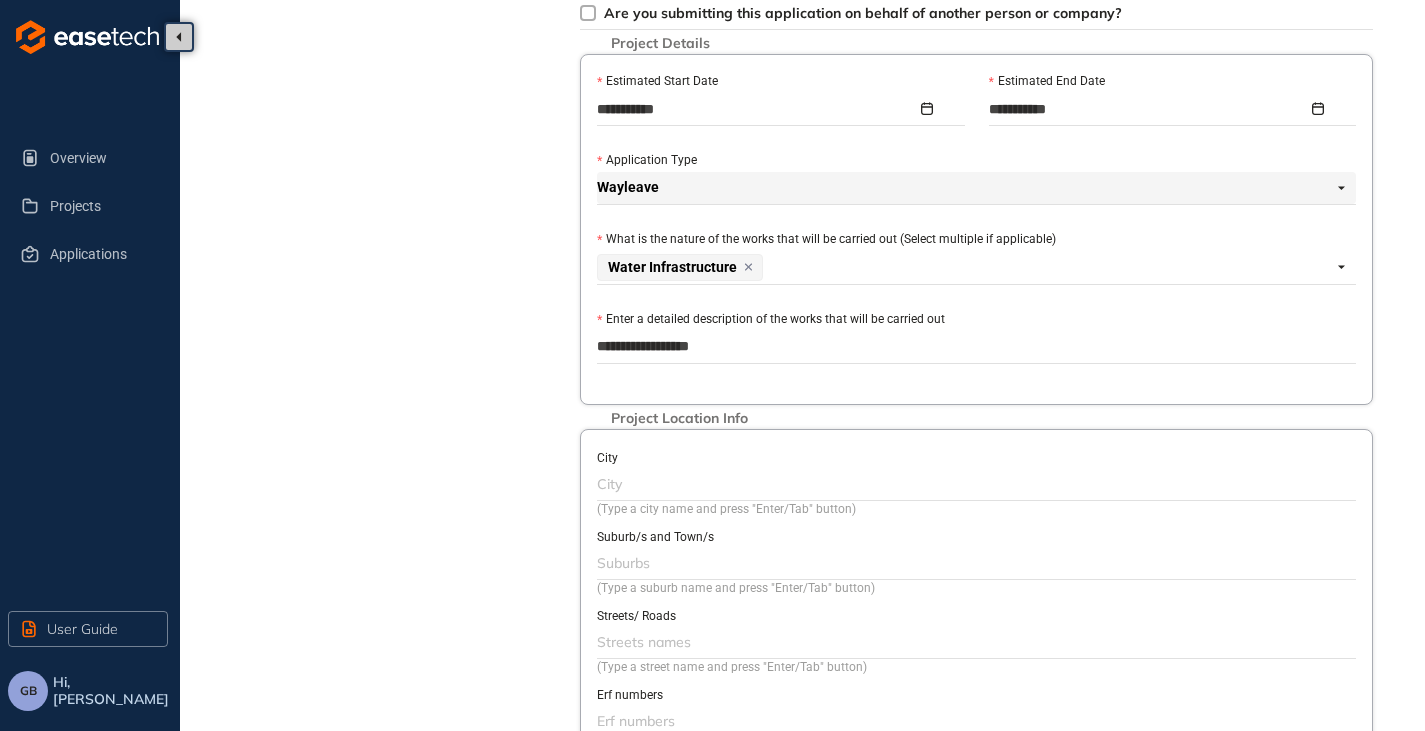 click on "City" at bounding box center [976, 484] 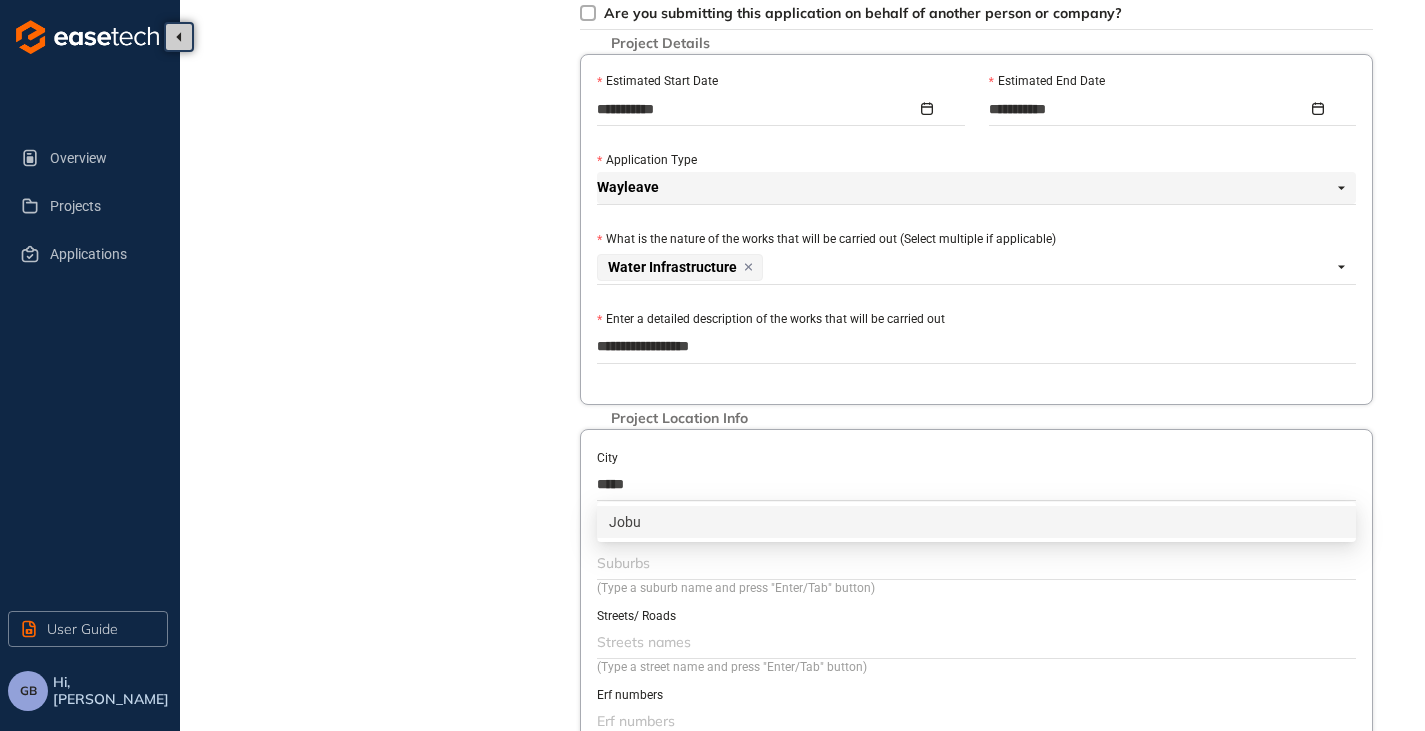type on "******" 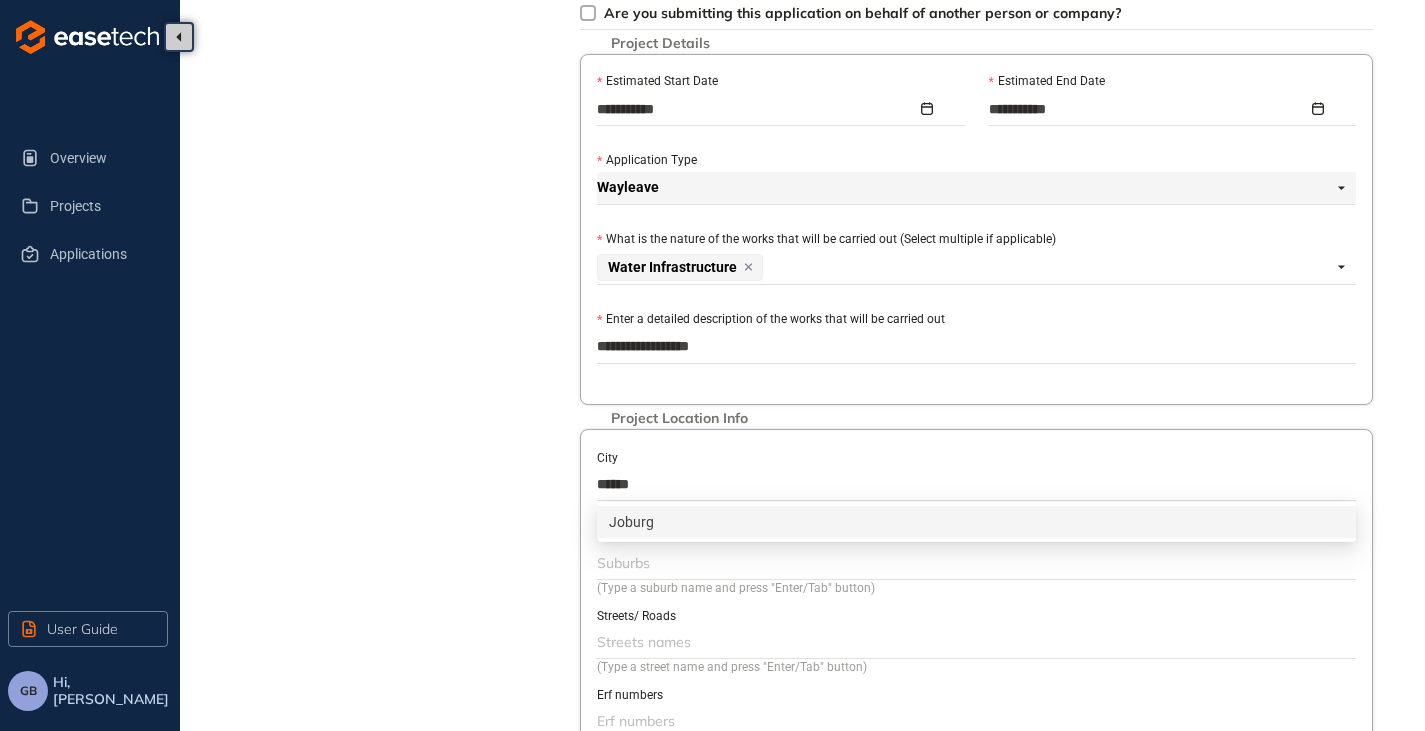type 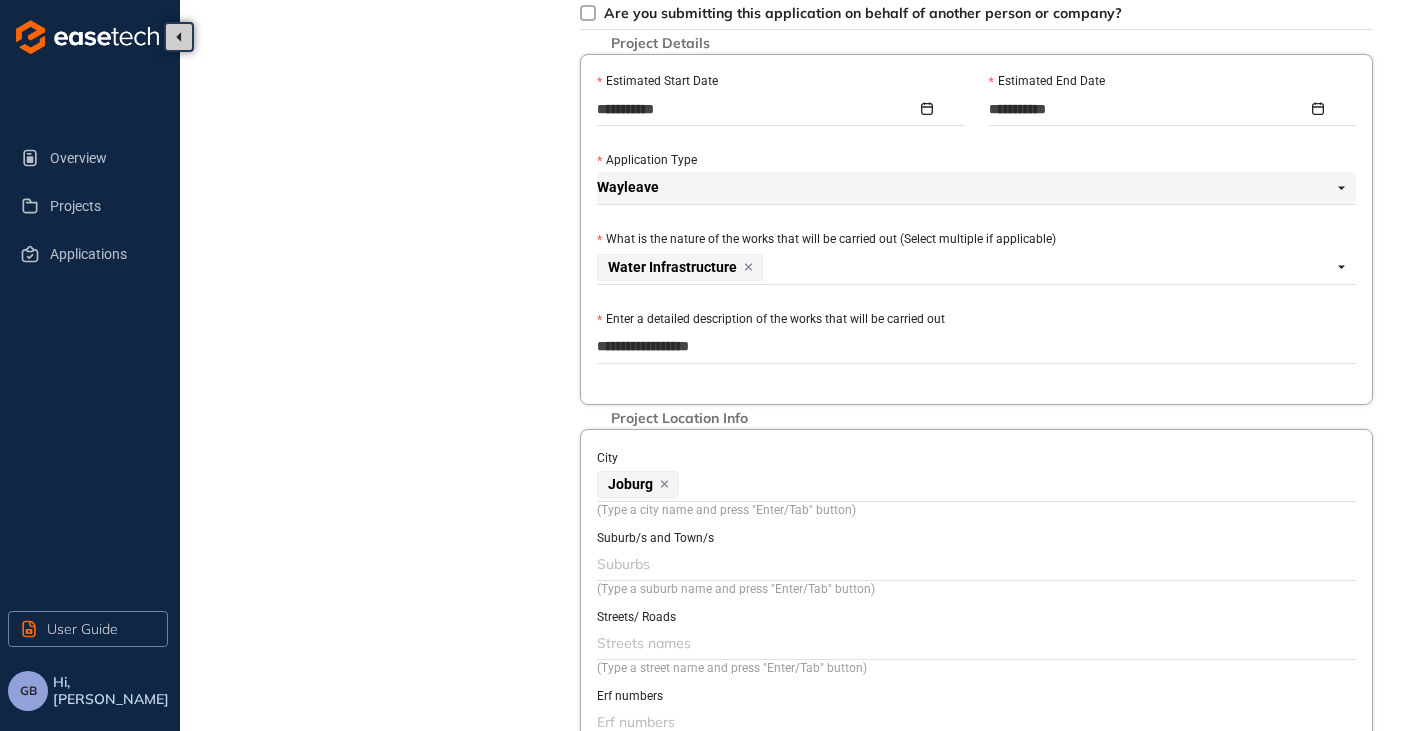 scroll, scrollTop: 789, scrollLeft: 0, axis: vertical 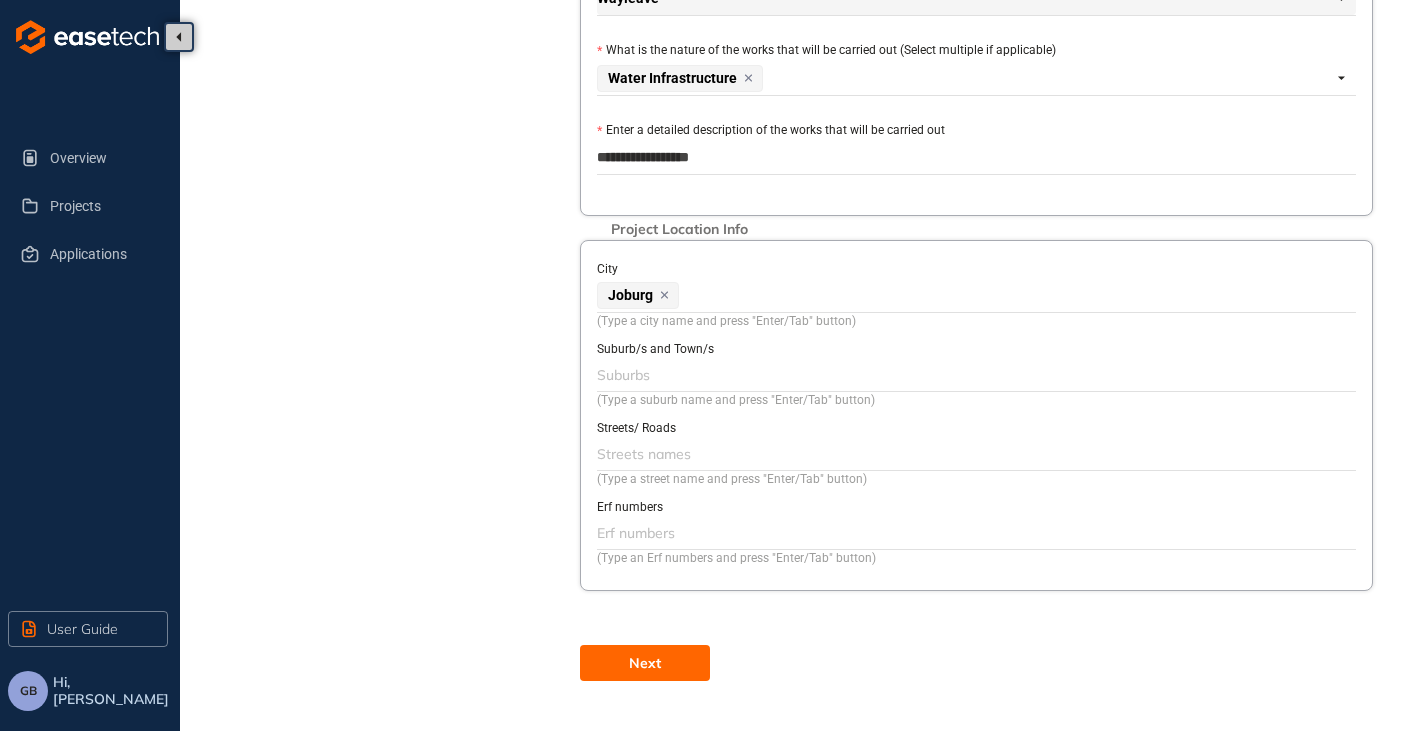 click on "Next" at bounding box center (645, 663) 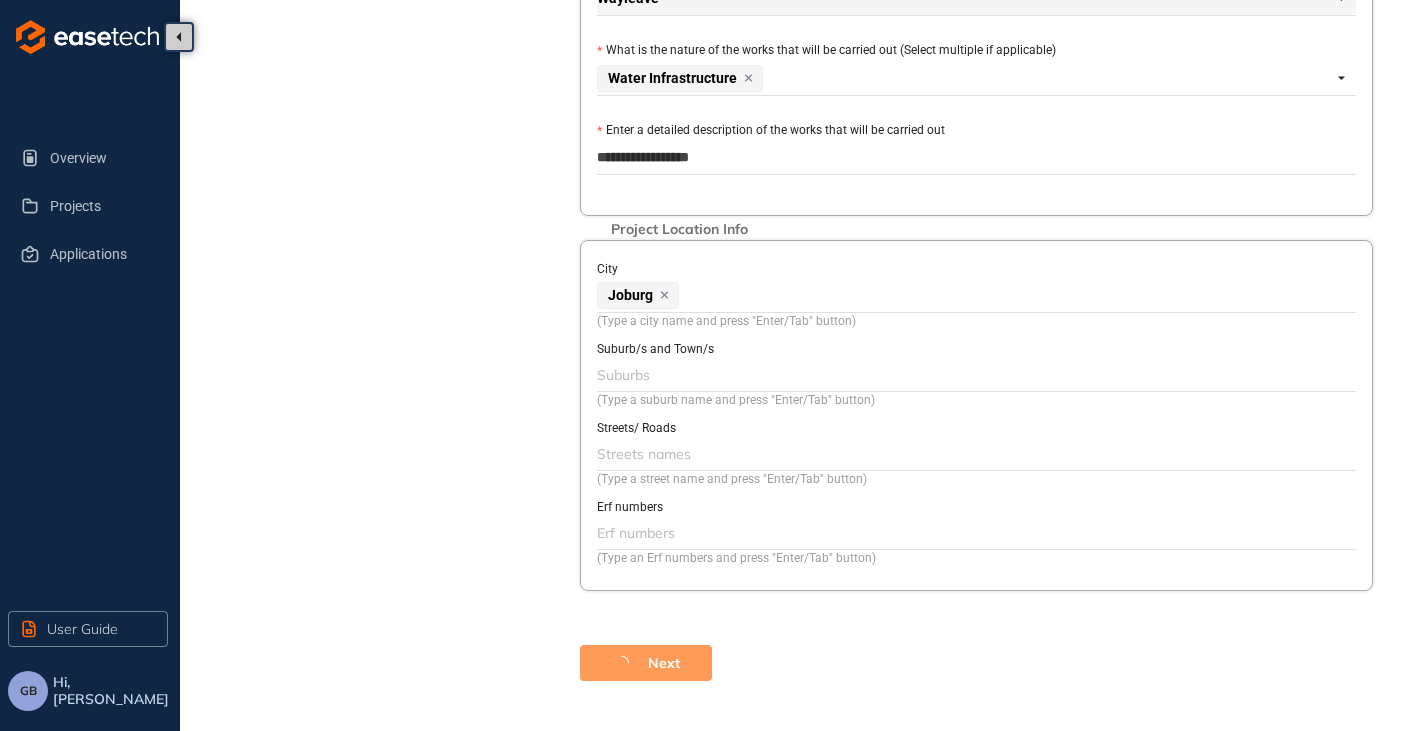 scroll, scrollTop: 92, scrollLeft: 0, axis: vertical 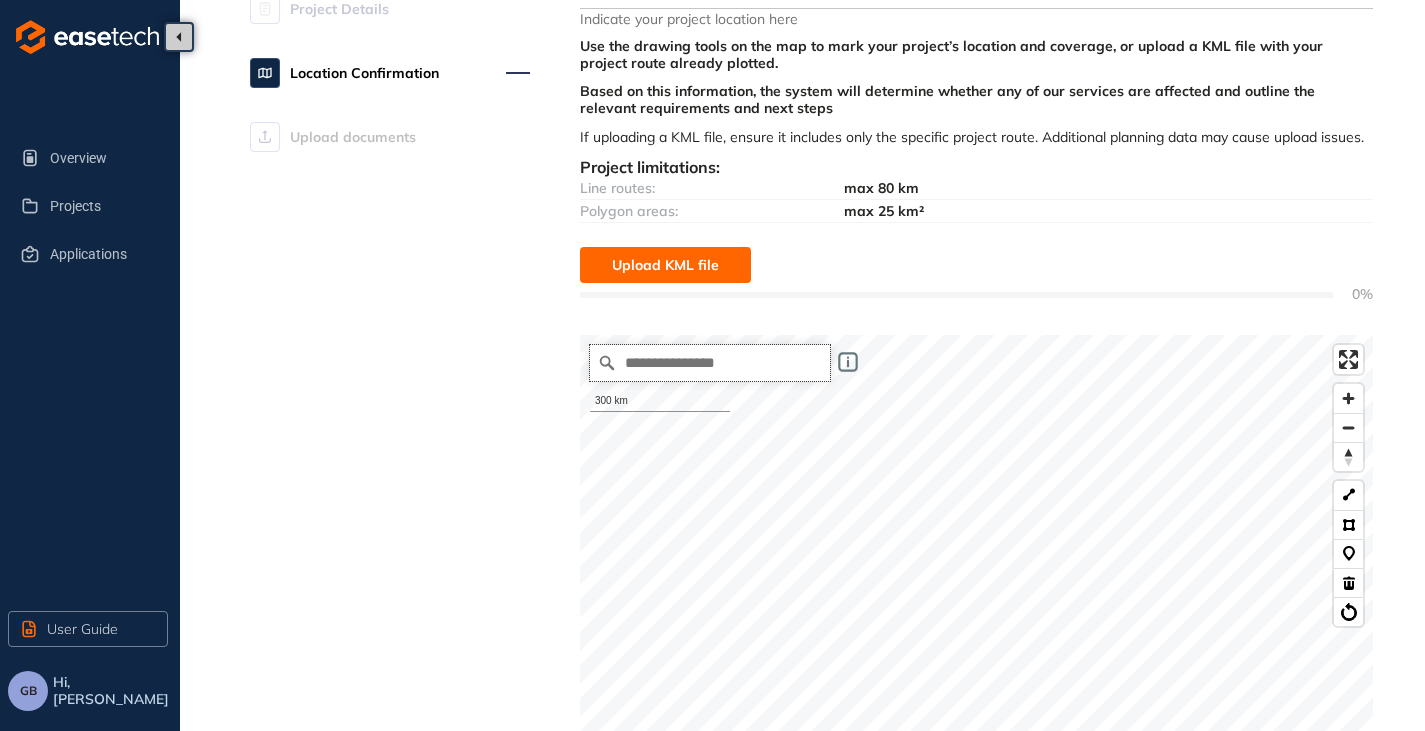 click at bounding box center (710, 363) 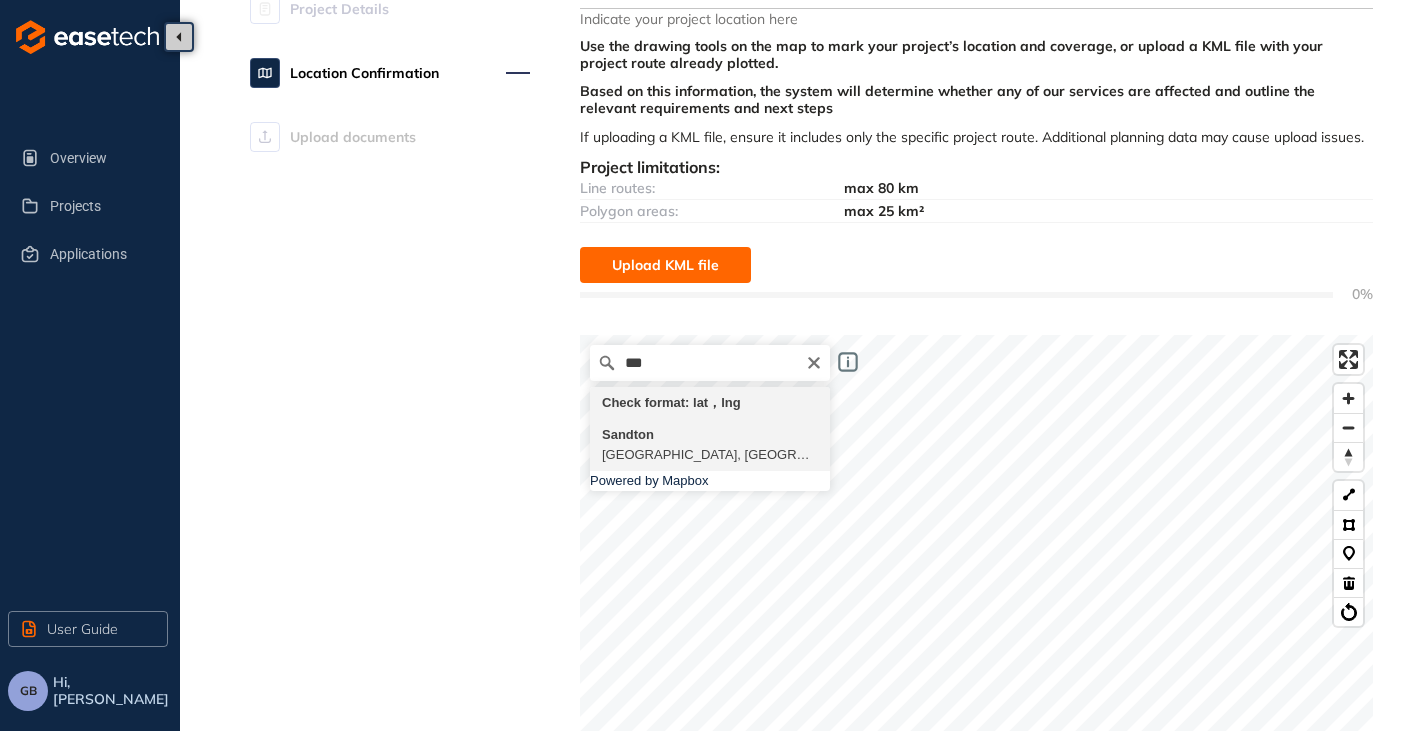 type on "**********" 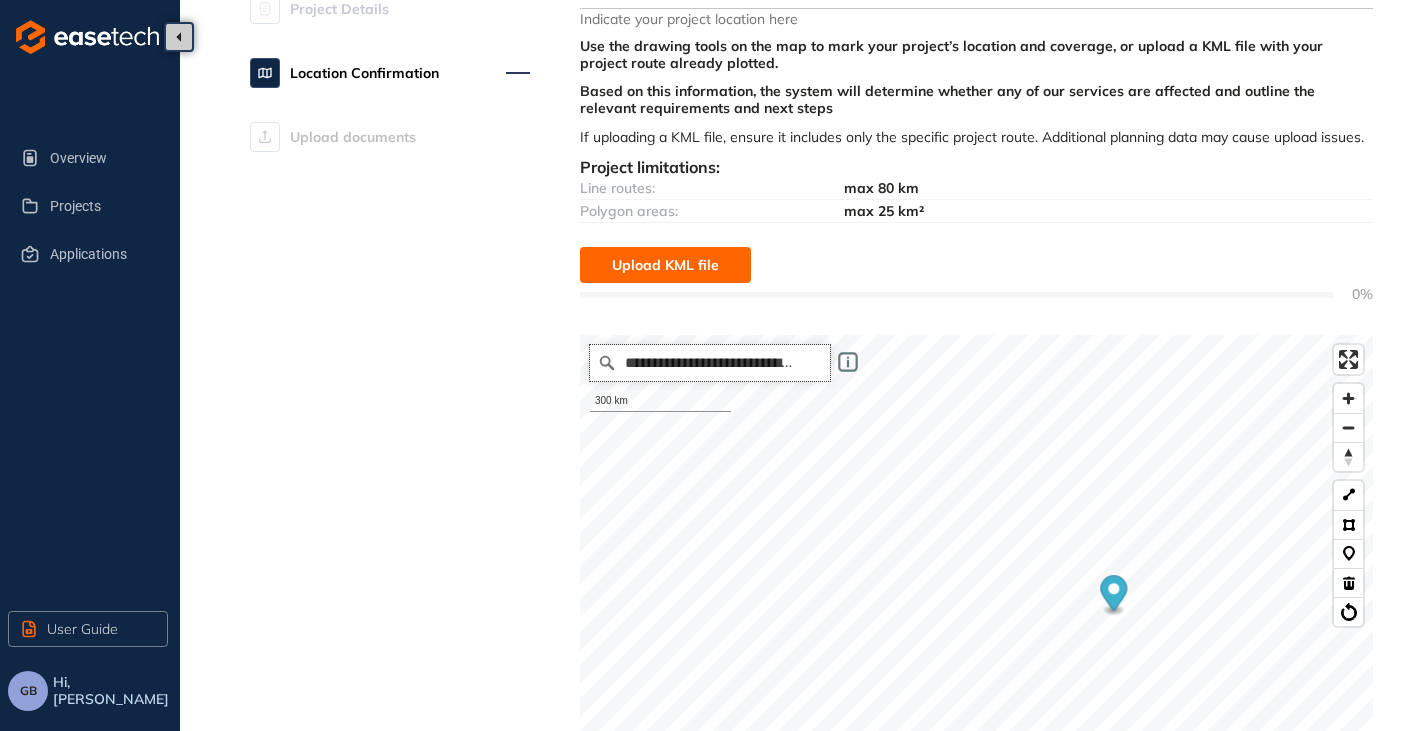 scroll, scrollTop: 0, scrollLeft: 0, axis: both 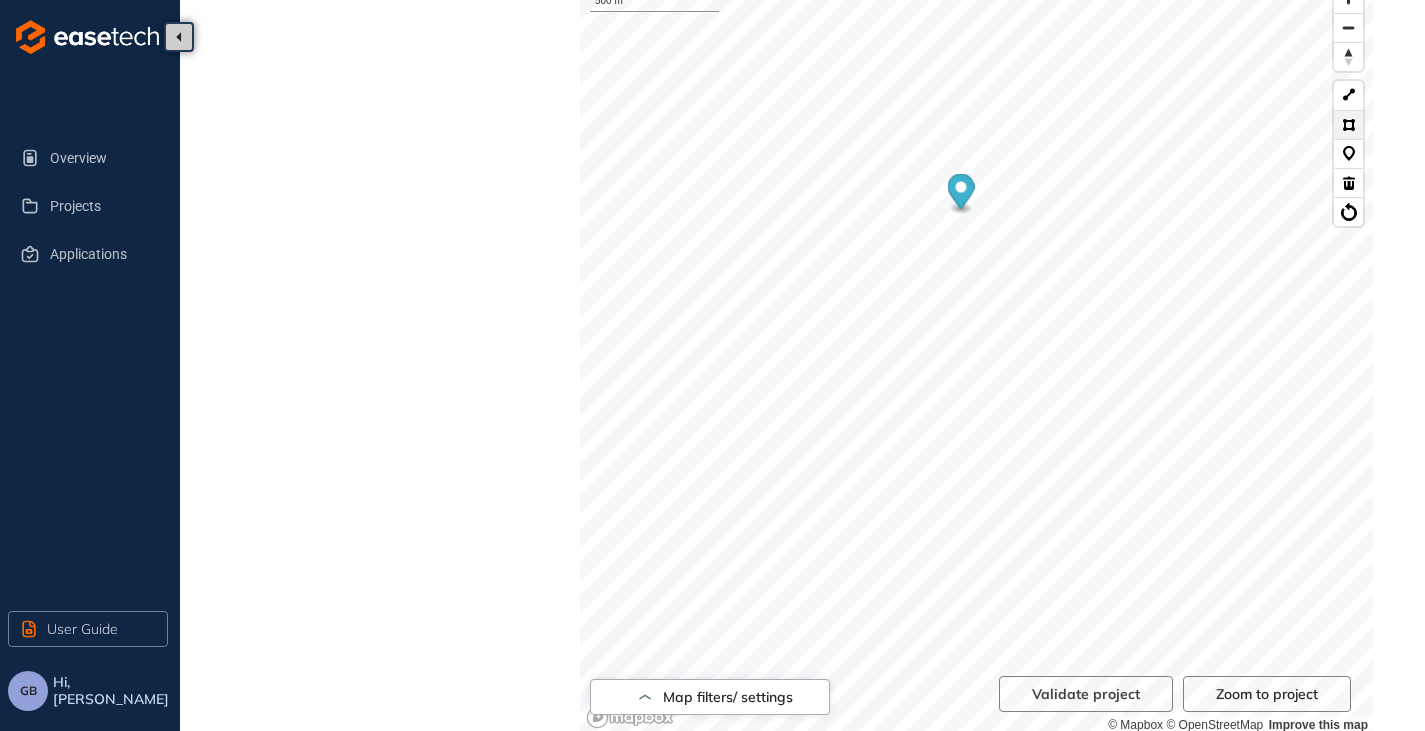 click at bounding box center [1348, 124] 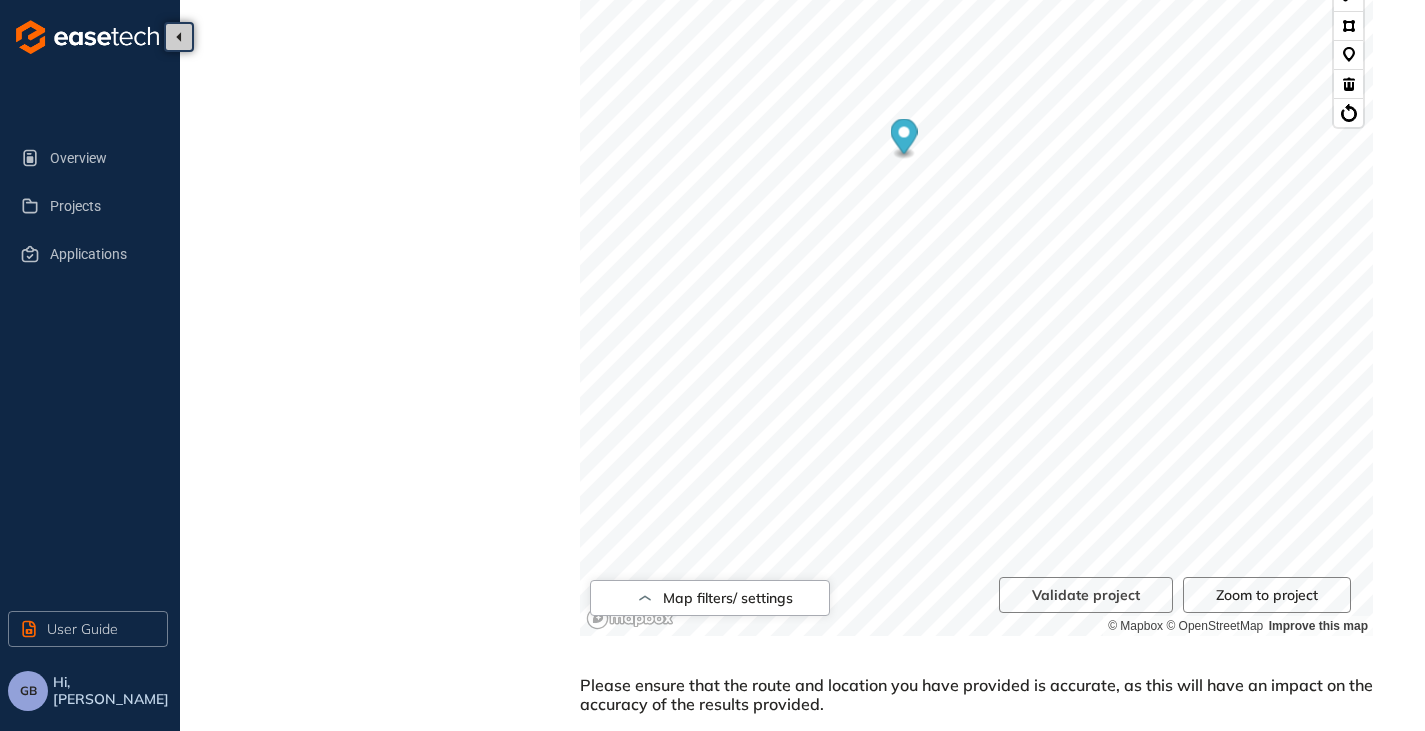 scroll, scrollTop: 684, scrollLeft: 0, axis: vertical 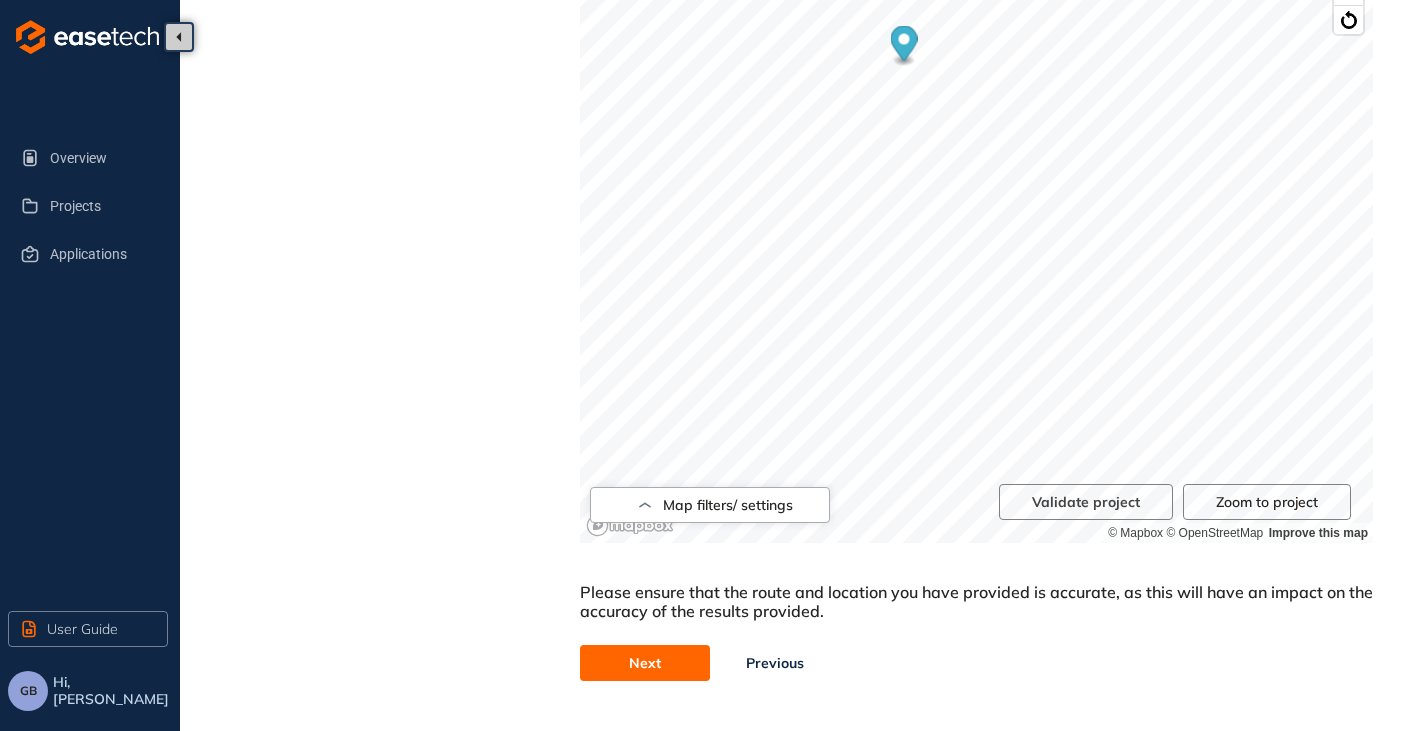 click on "Next" at bounding box center (645, 663) 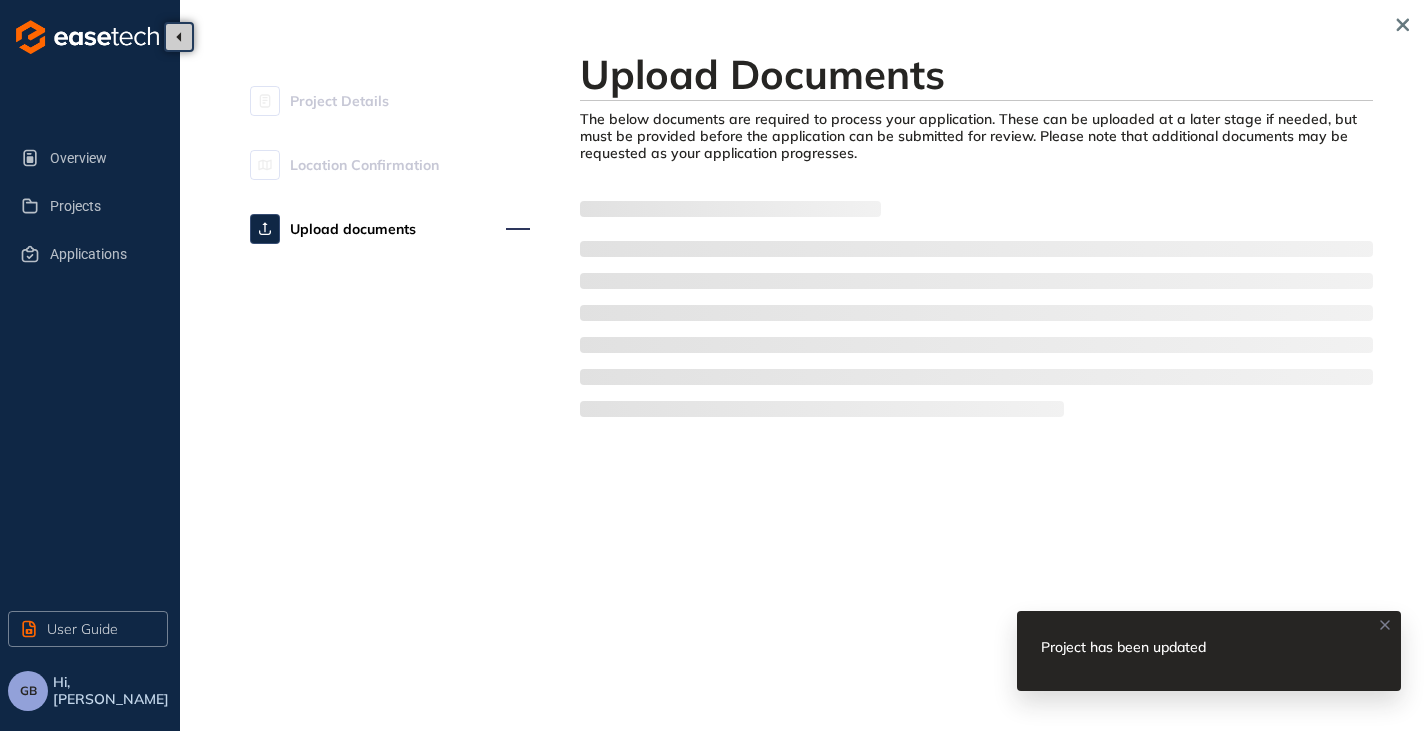 scroll, scrollTop: 0, scrollLeft: 0, axis: both 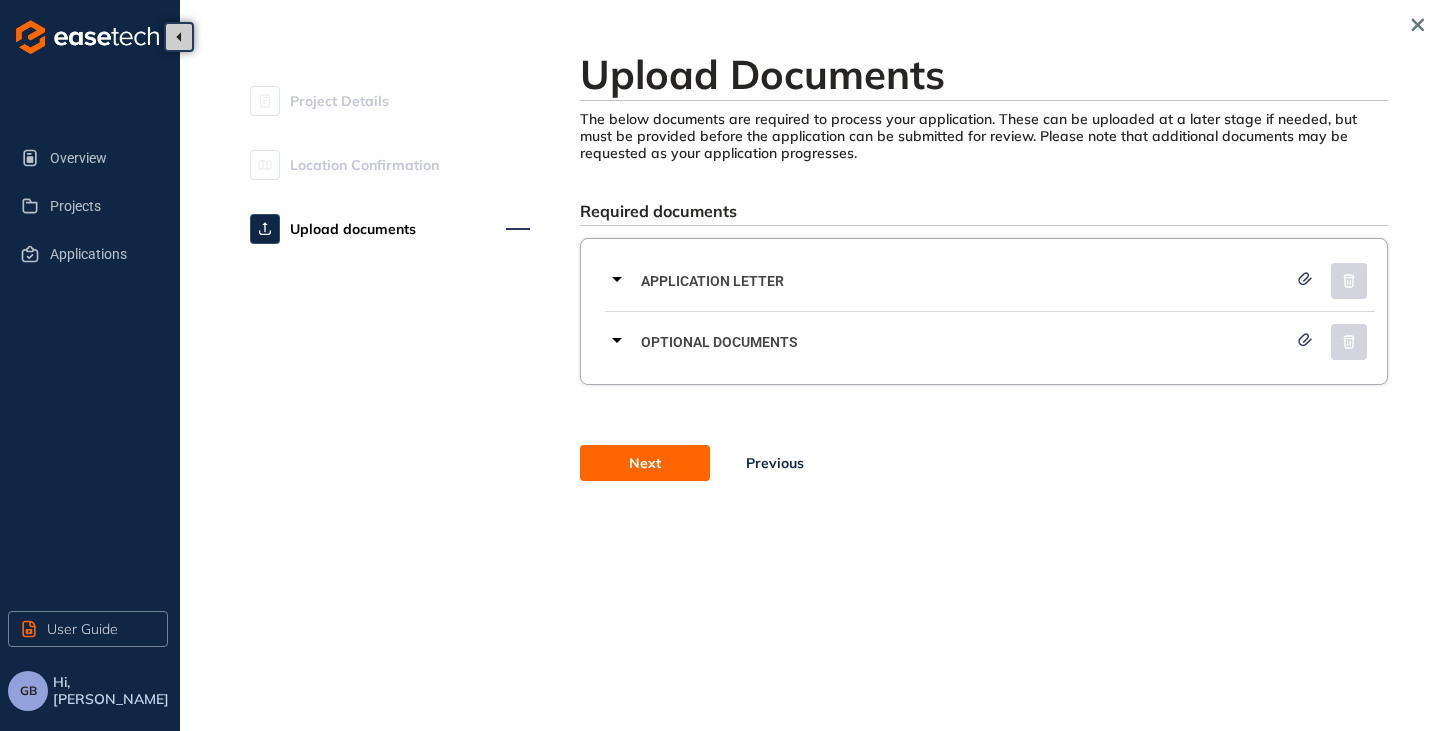 click on "Required documents Application letter Optional documents Next Previous" at bounding box center (984, 341) 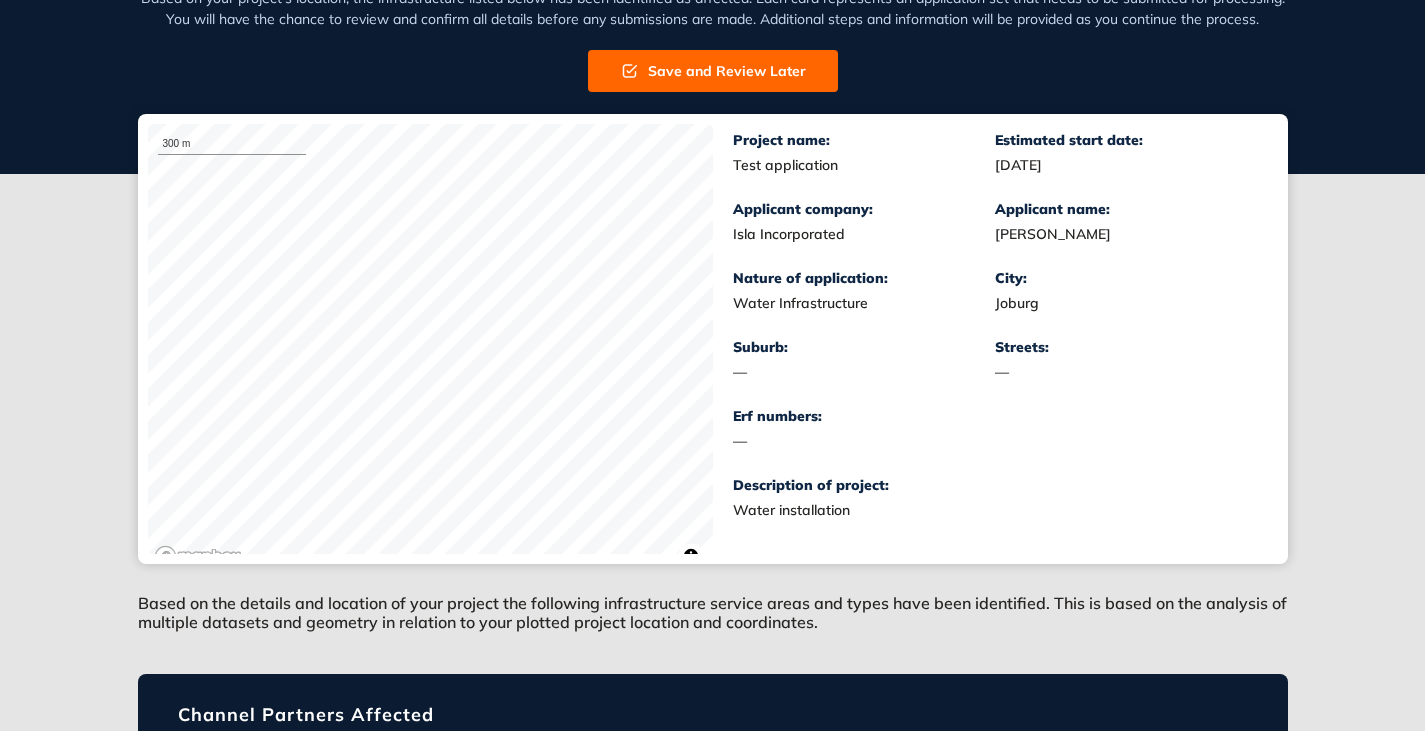 scroll, scrollTop: 476, scrollLeft: 0, axis: vertical 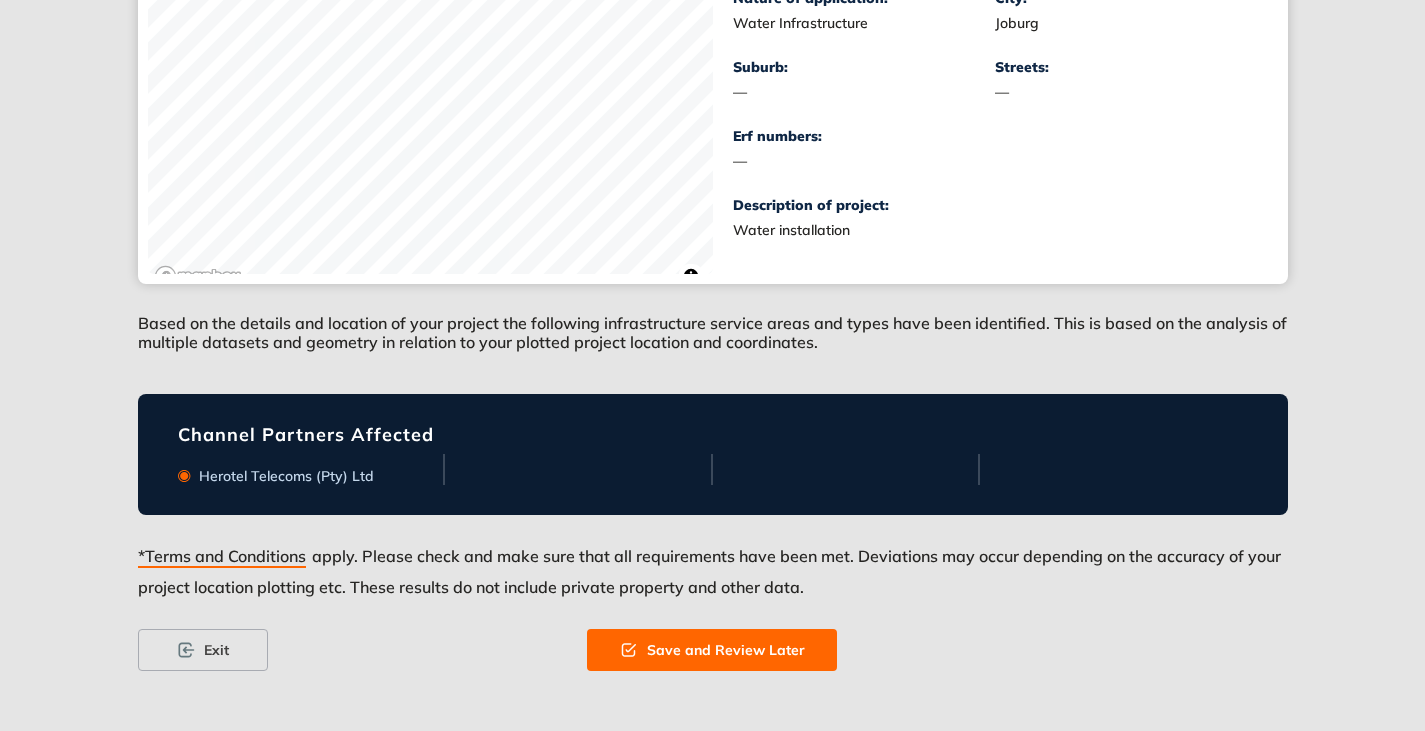 click on "Save and Review Later" at bounding box center [726, 650] 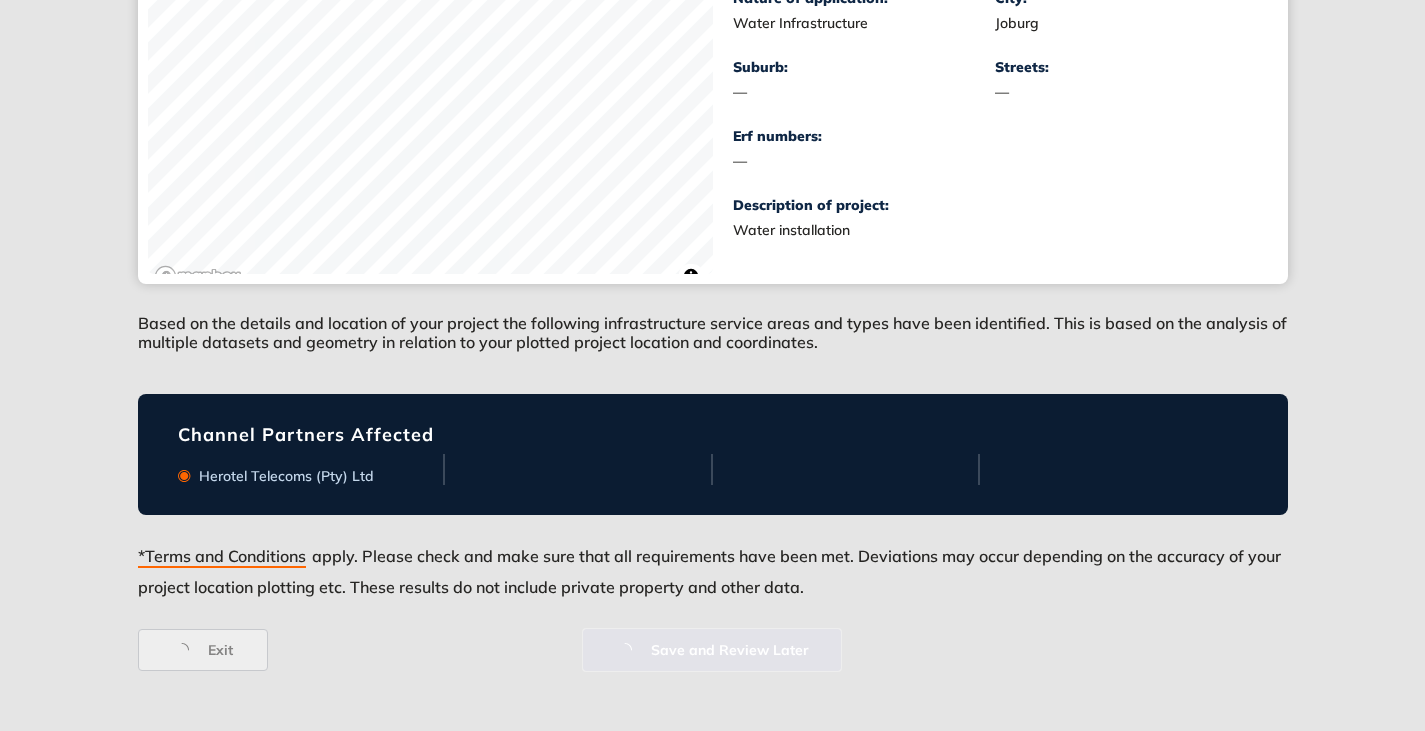 scroll, scrollTop: 0, scrollLeft: 0, axis: both 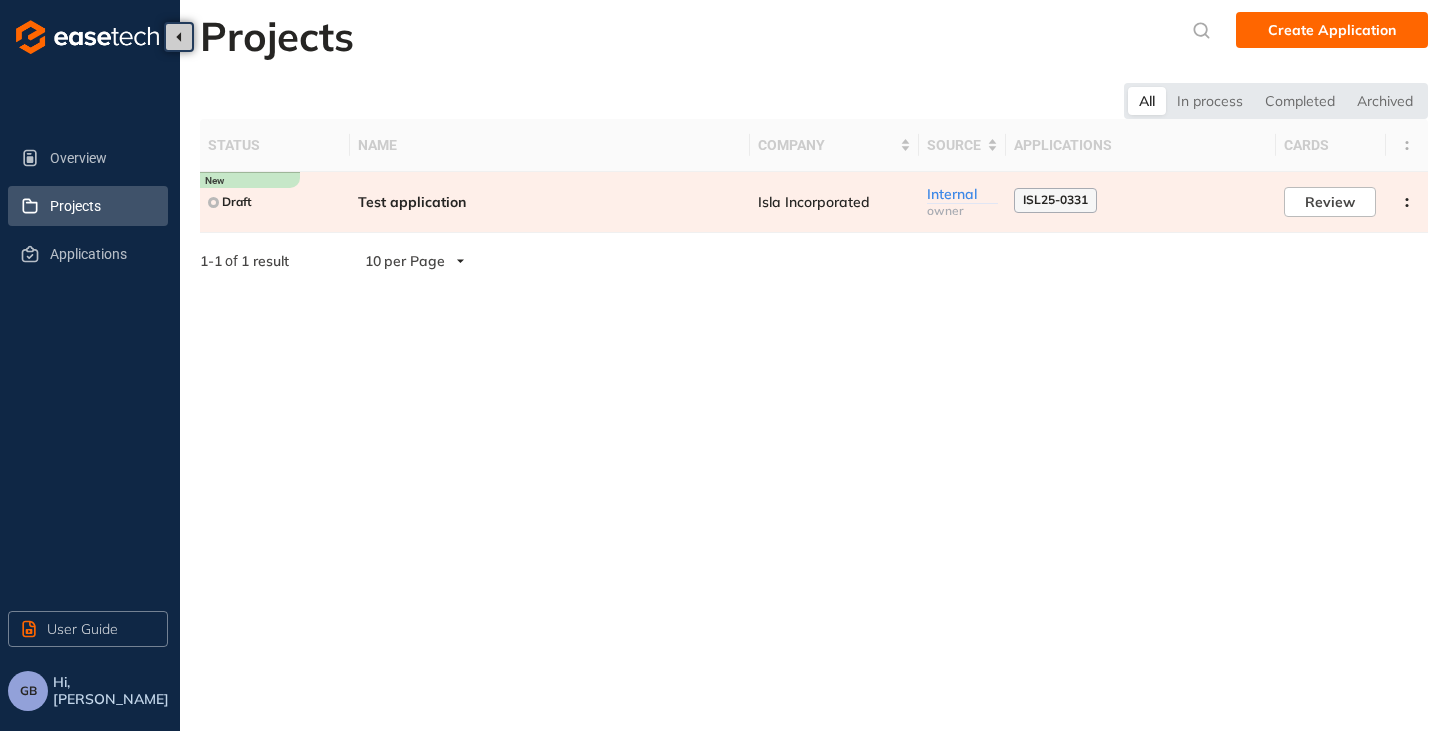 click on "Test application" at bounding box center (550, 202) 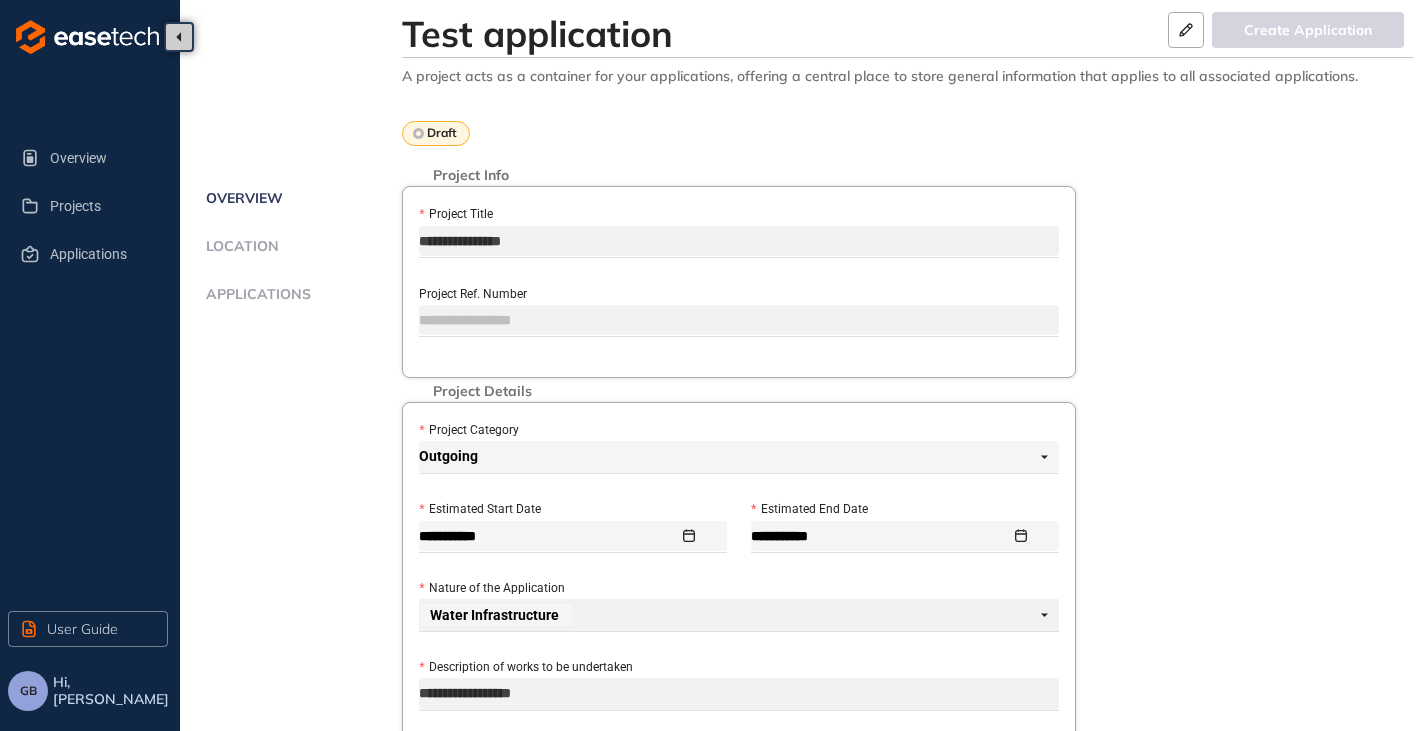 click on "Applications" at bounding box center (255, 294) 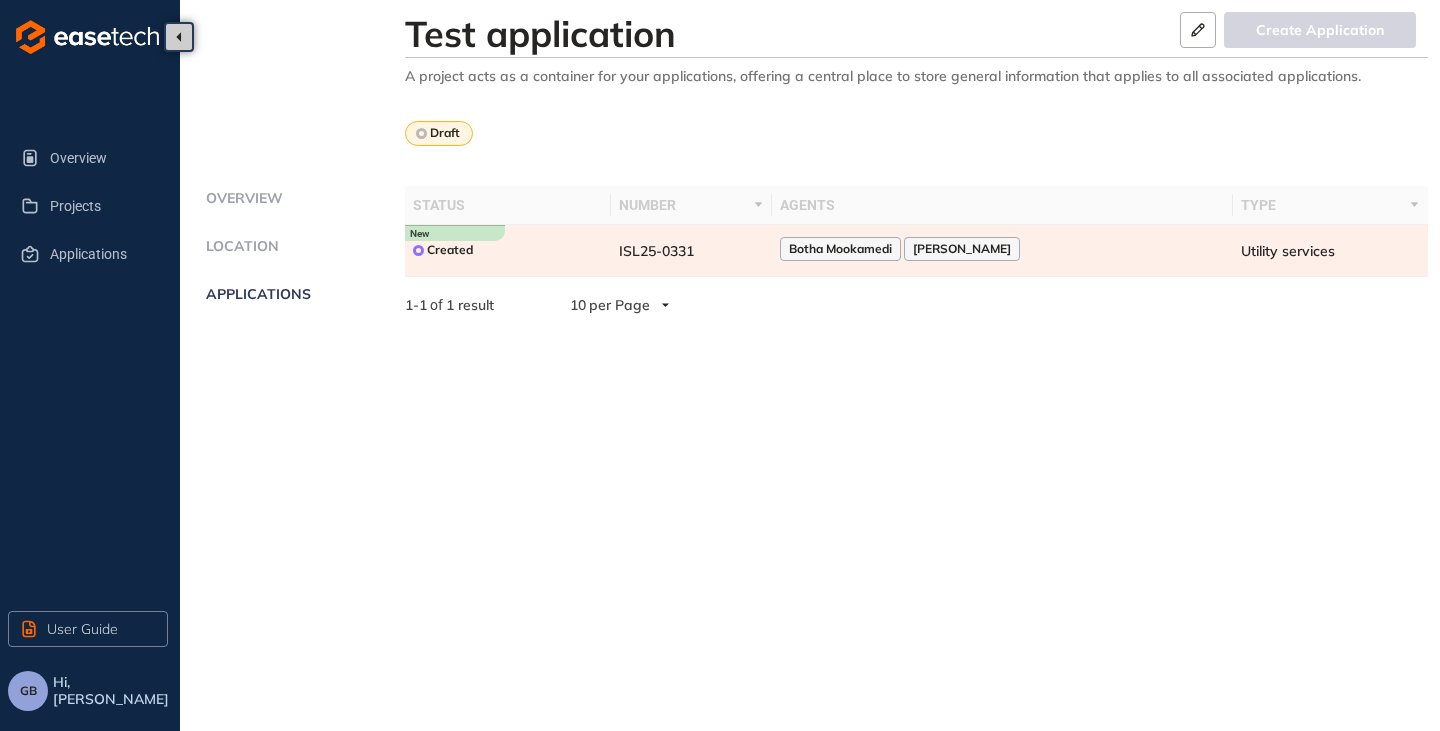 click on "ISL25-0331" at bounding box center (692, 251) 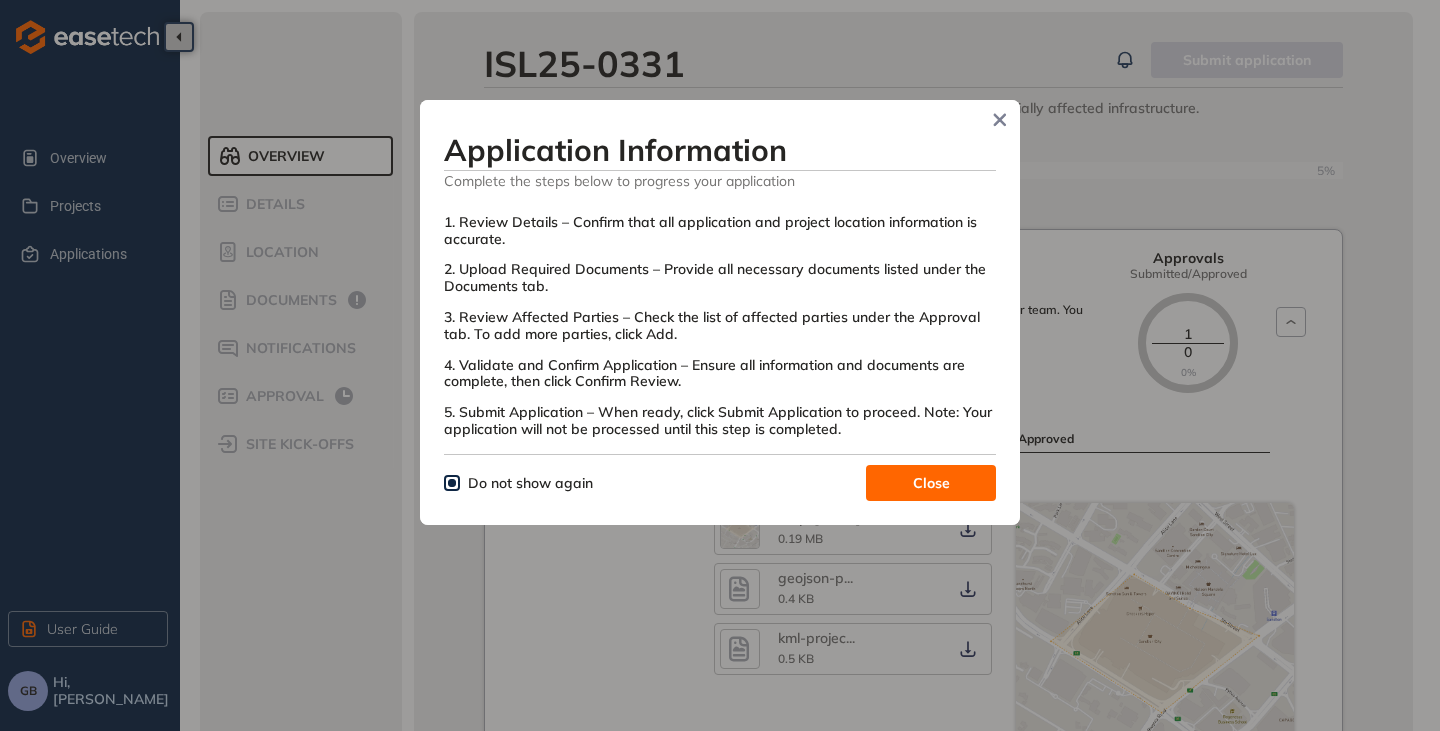 click on "Close" at bounding box center (931, 483) 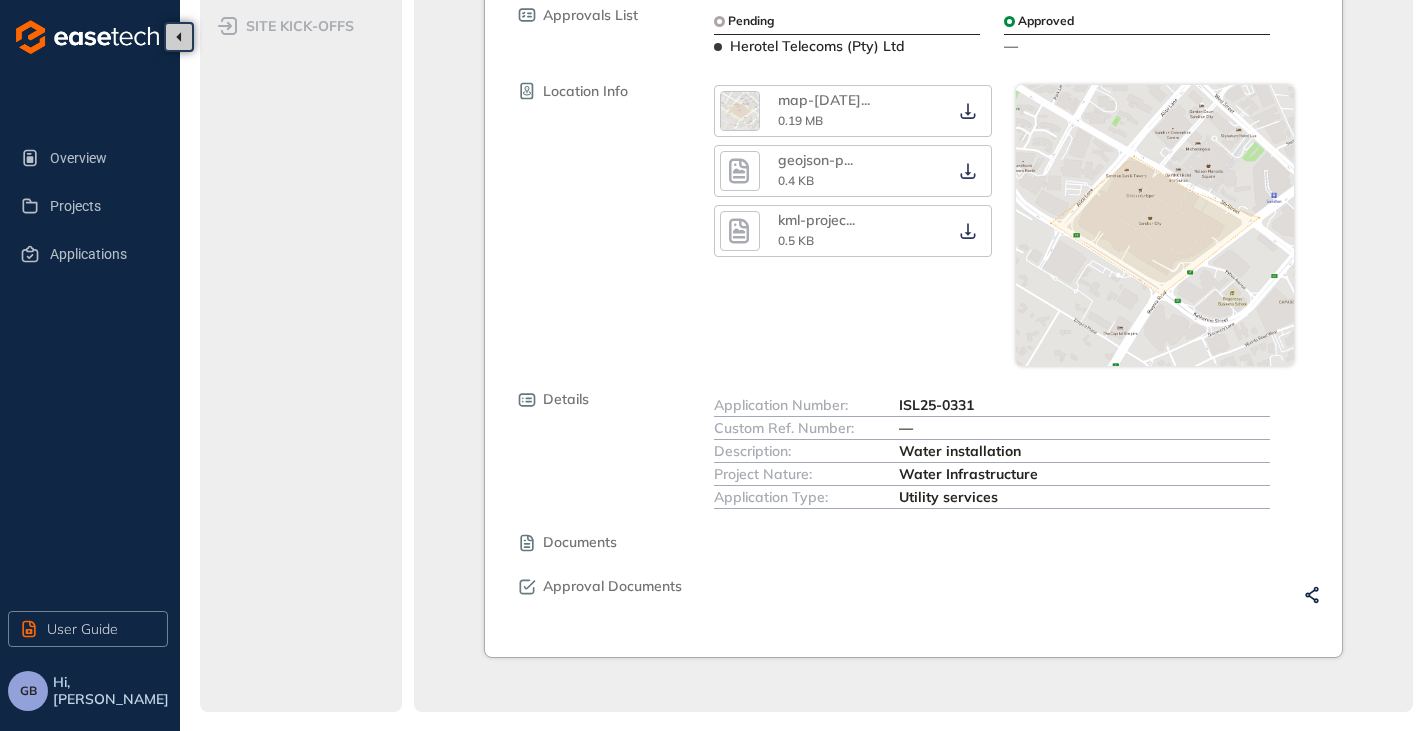 scroll, scrollTop: 0, scrollLeft: 0, axis: both 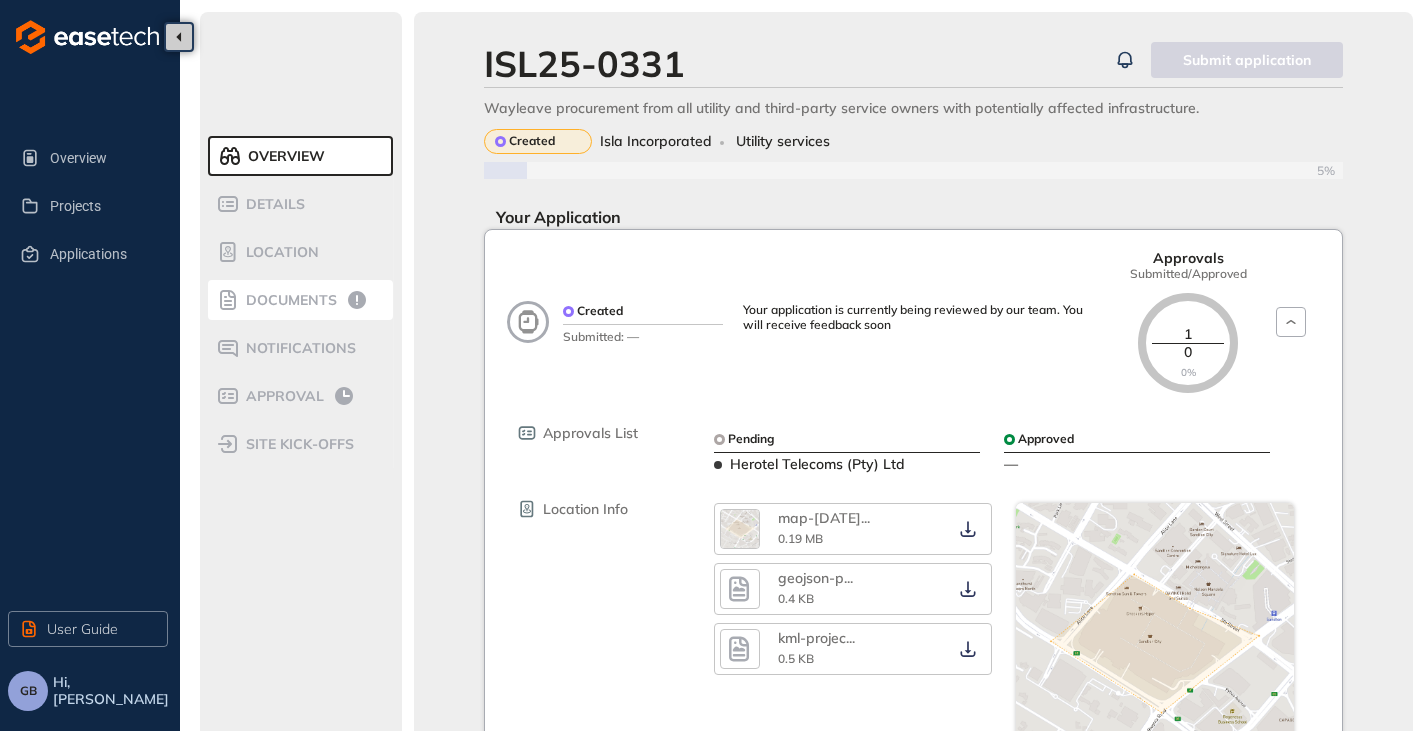 click on "Documents" at bounding box center (288, 300) 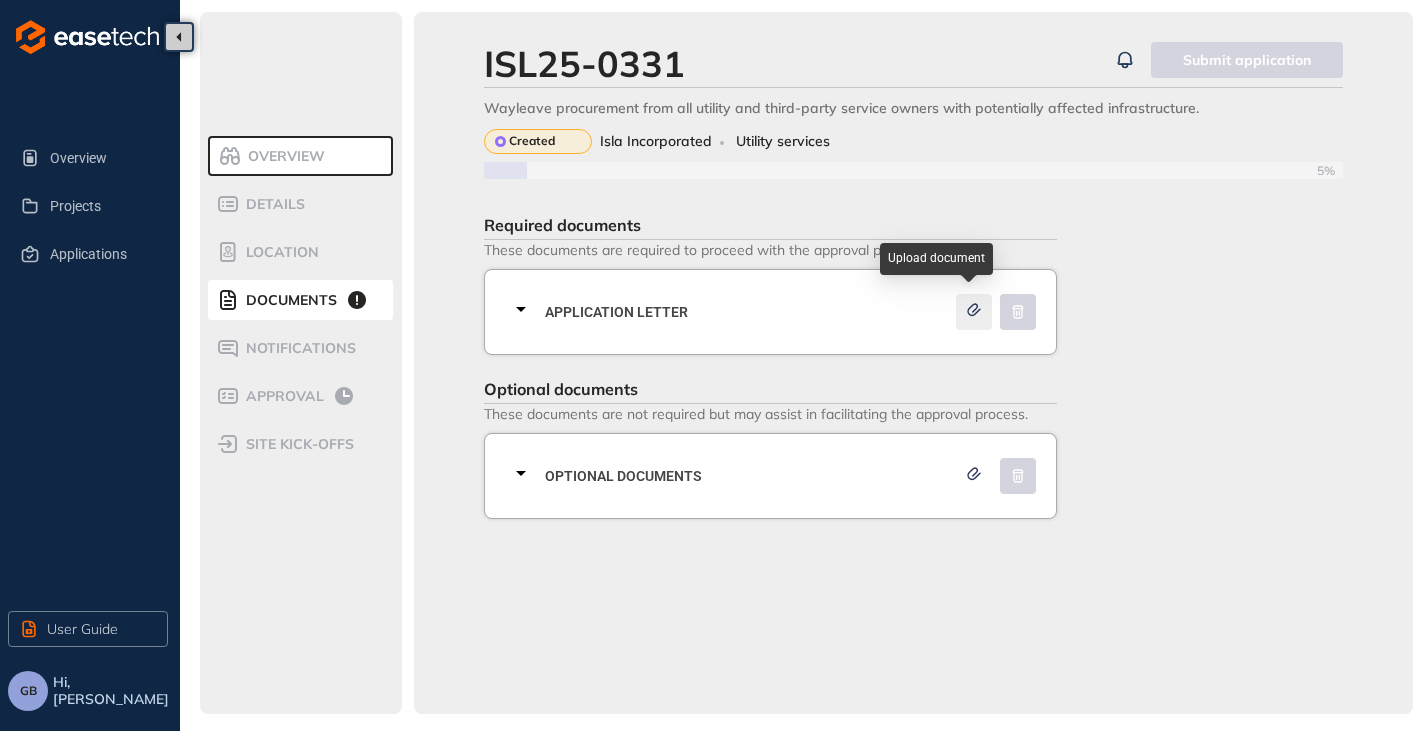 click at bounding box center [974, 312] 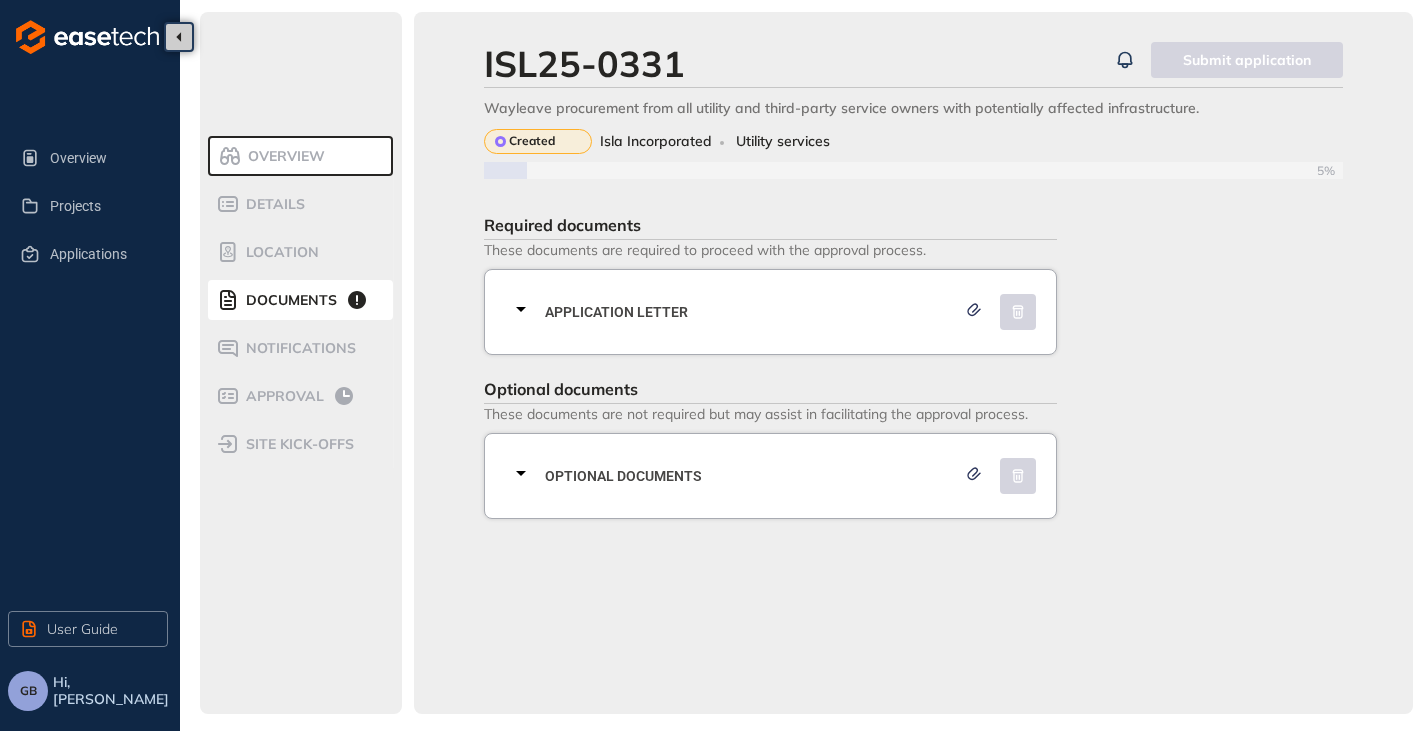click 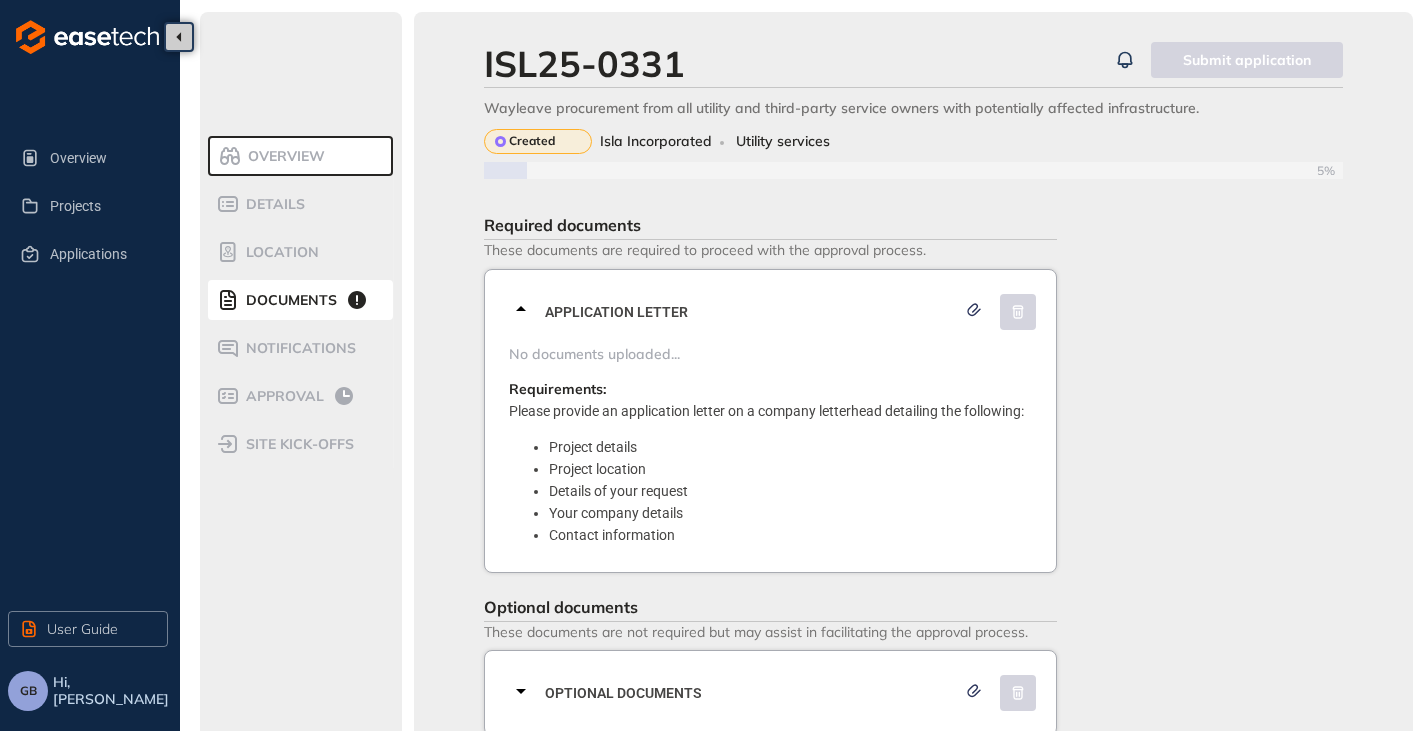 click 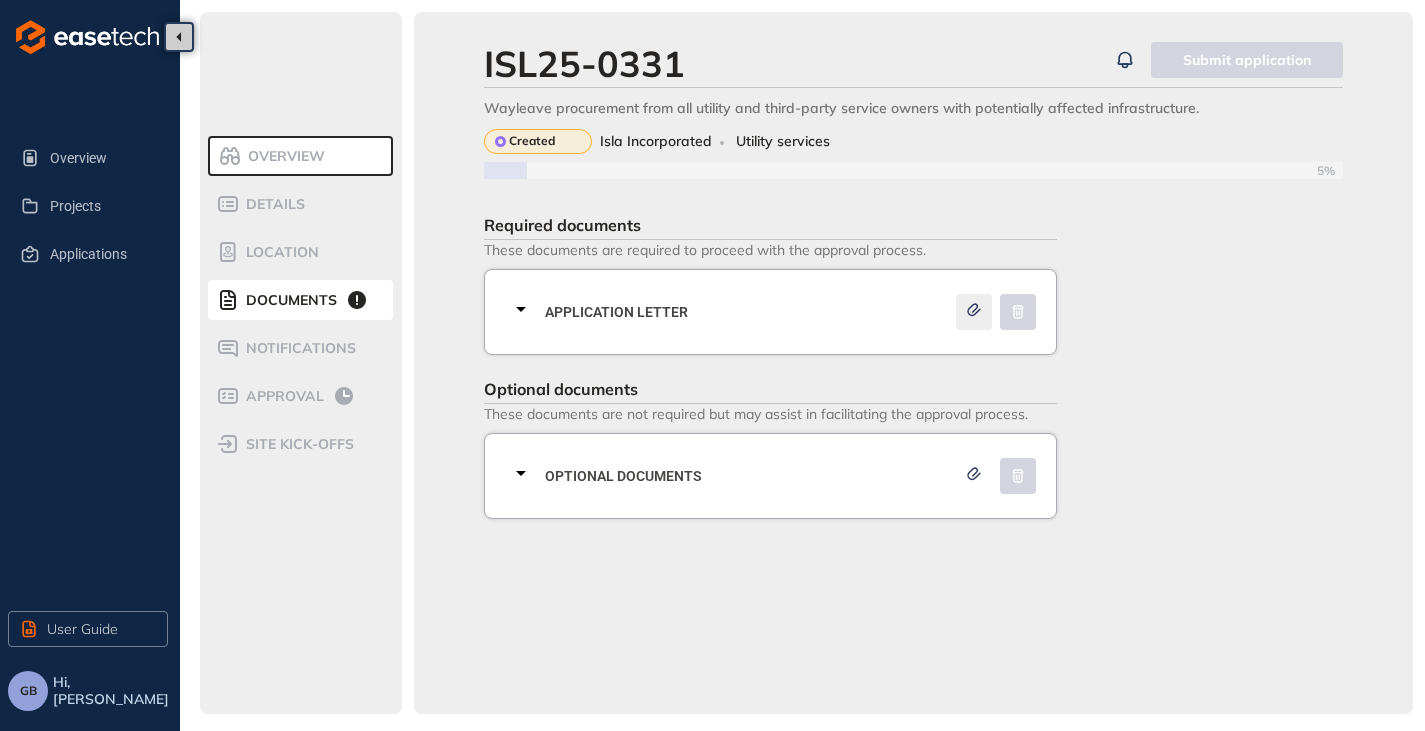 click 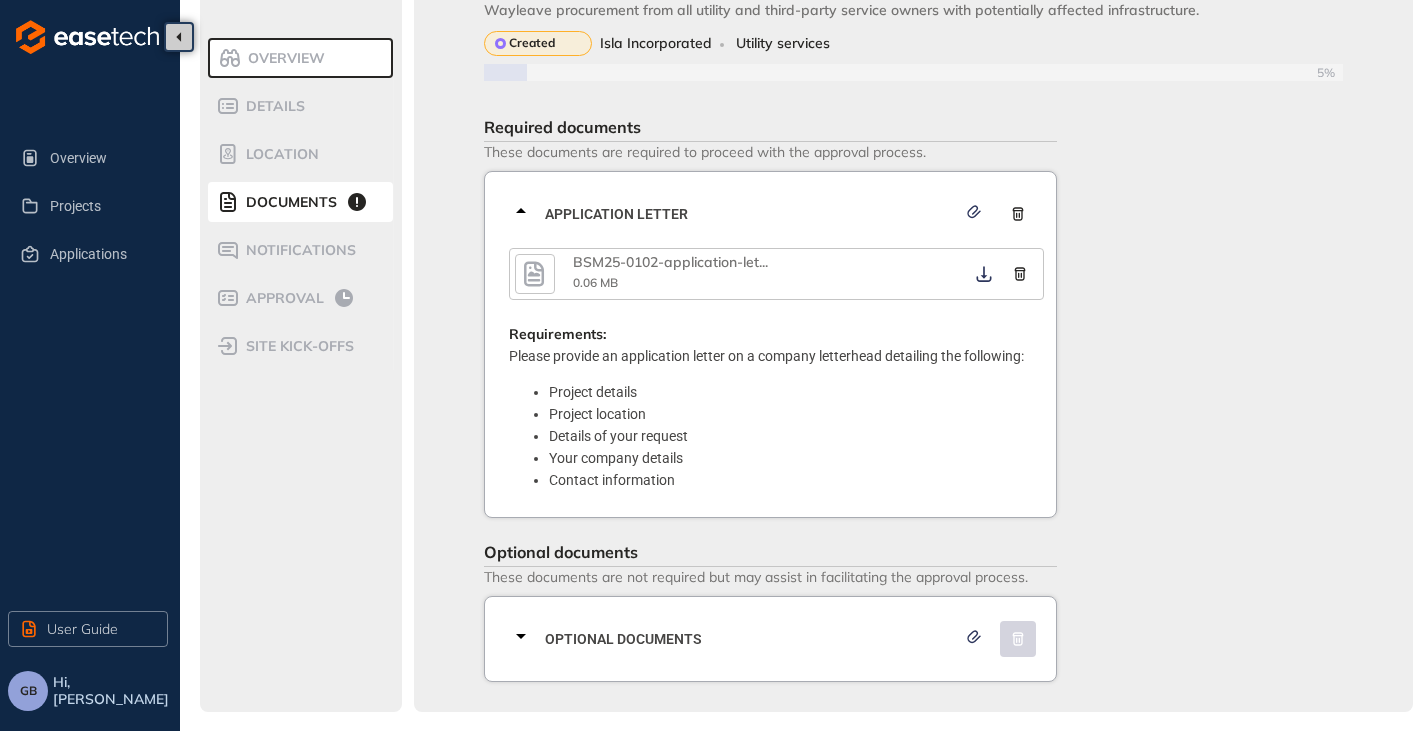 scroll, scrollTop: 98, scrollLeft: 0, axis: vertical 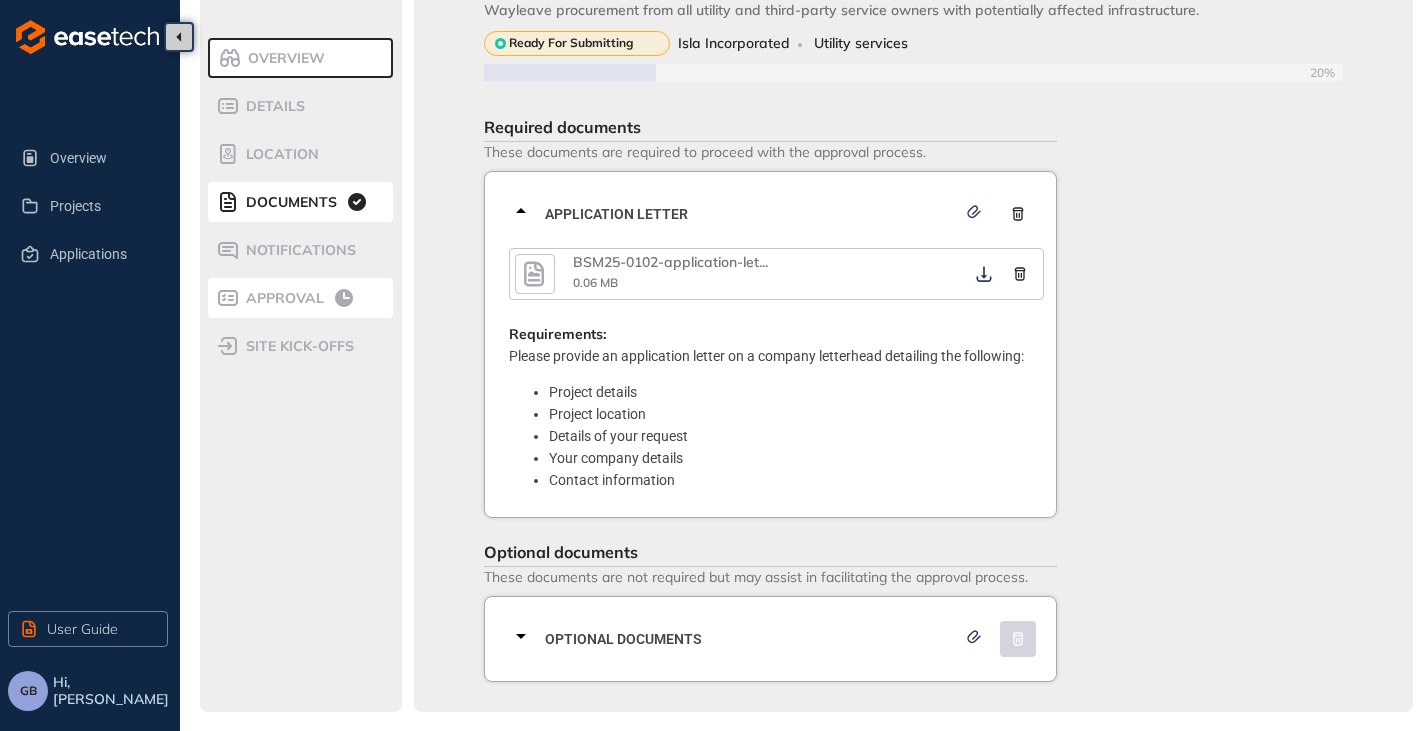 click on "Approval" at bounding box center (282, 298) 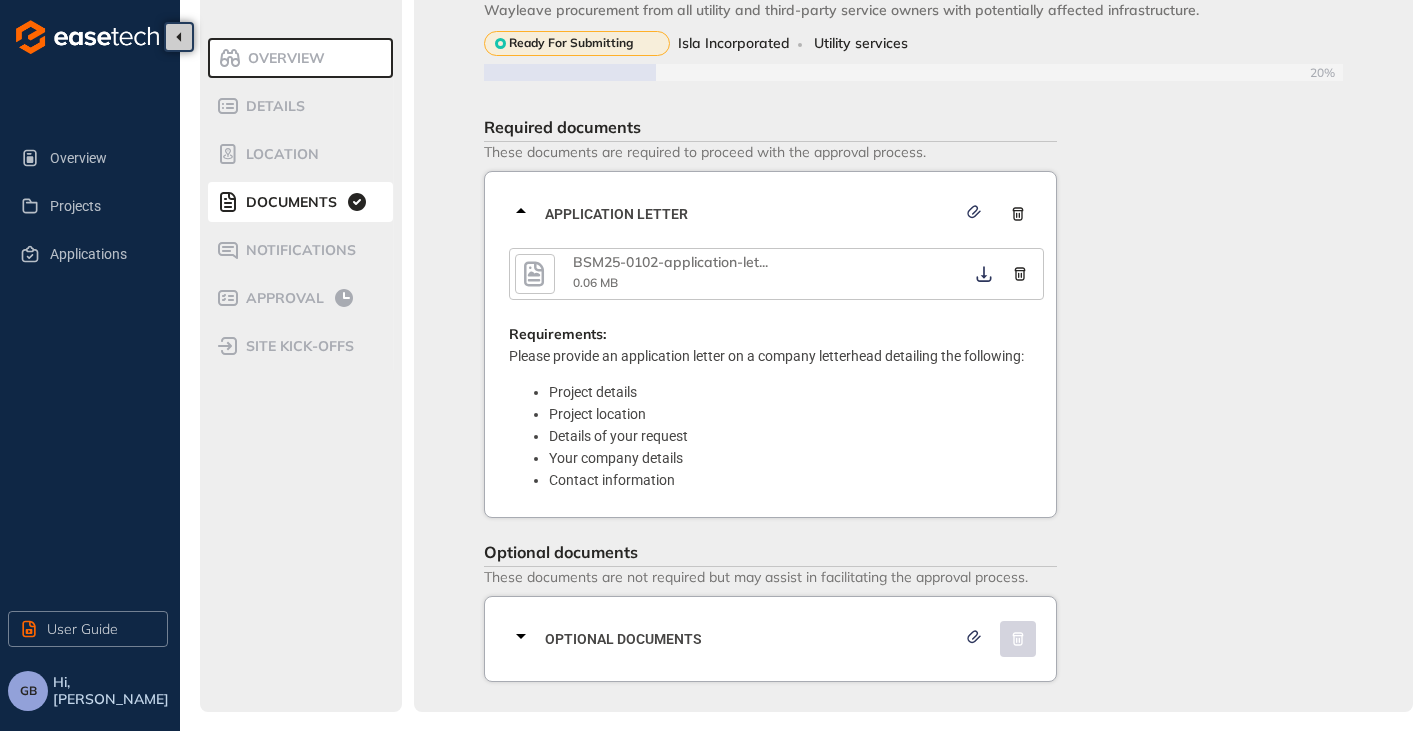 scroll, scrollTop: 3, scrollLeft: 0, axis: vertical 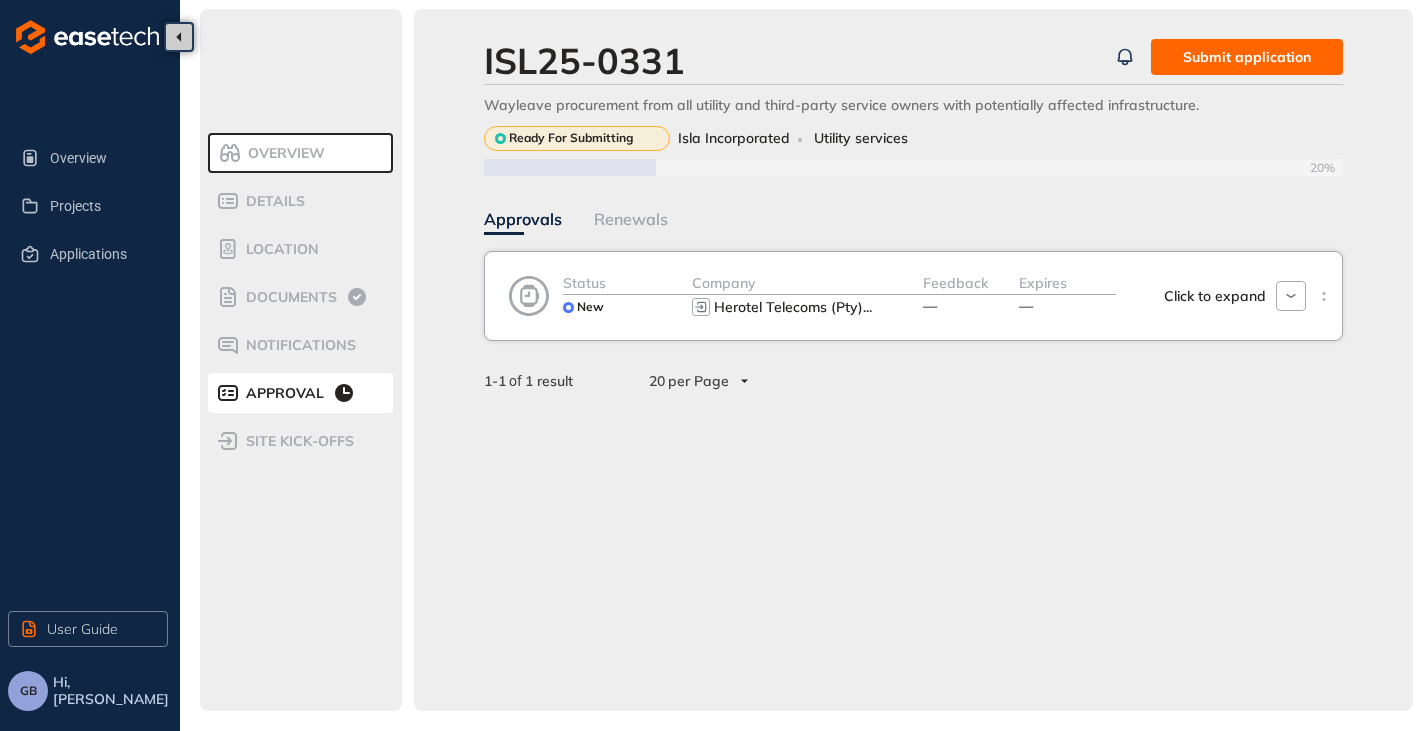 click on "Click to expand" at bounding box center [1215, 296] 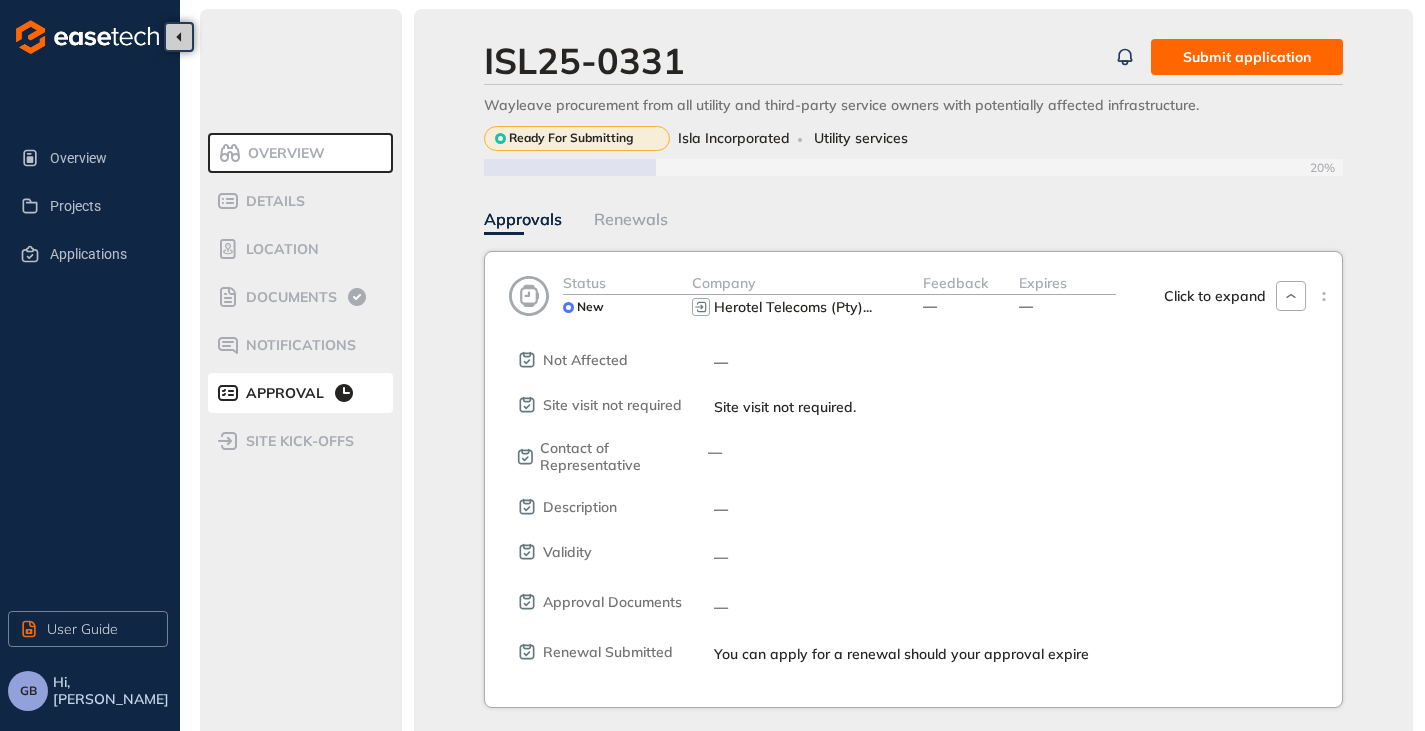 click on "Click to expand" at bounding box center [1215, 296] 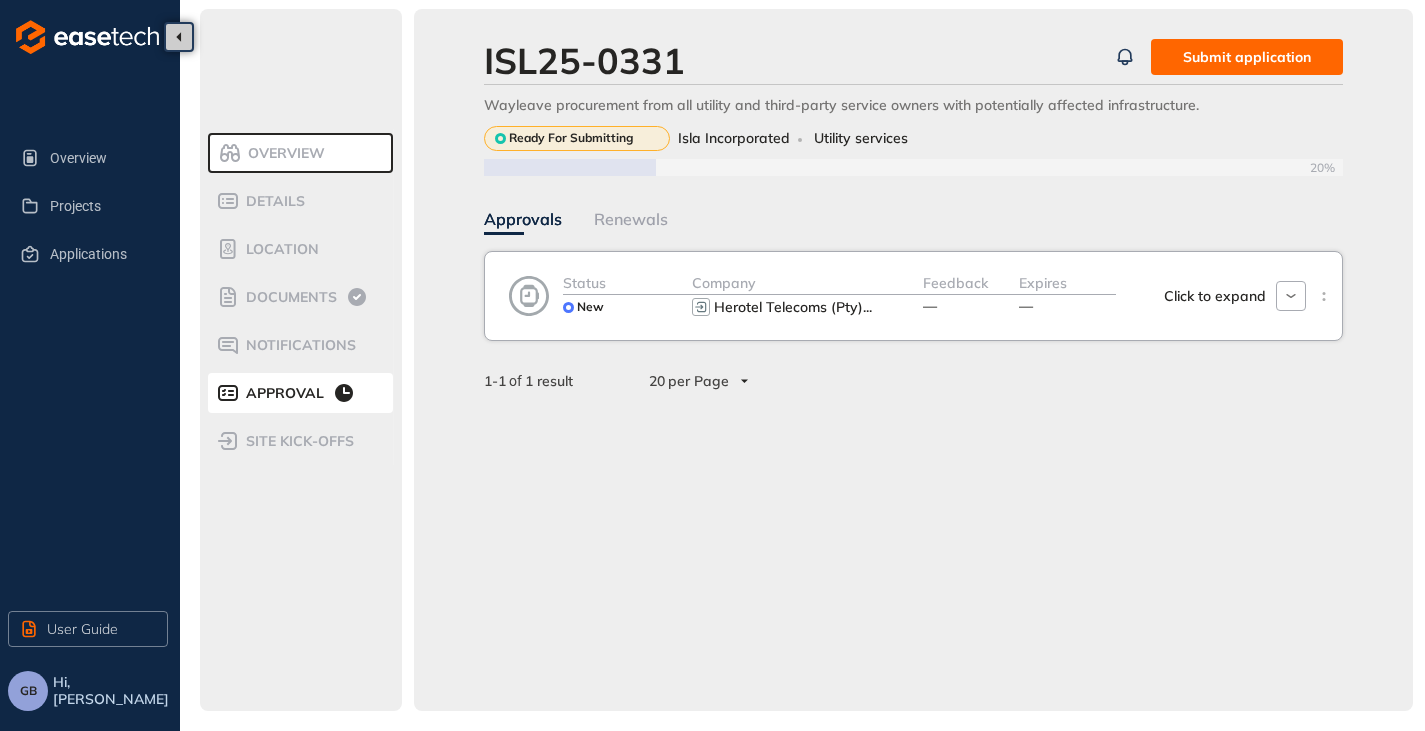 click on "Submit application" at bounding box center [1247, 57] 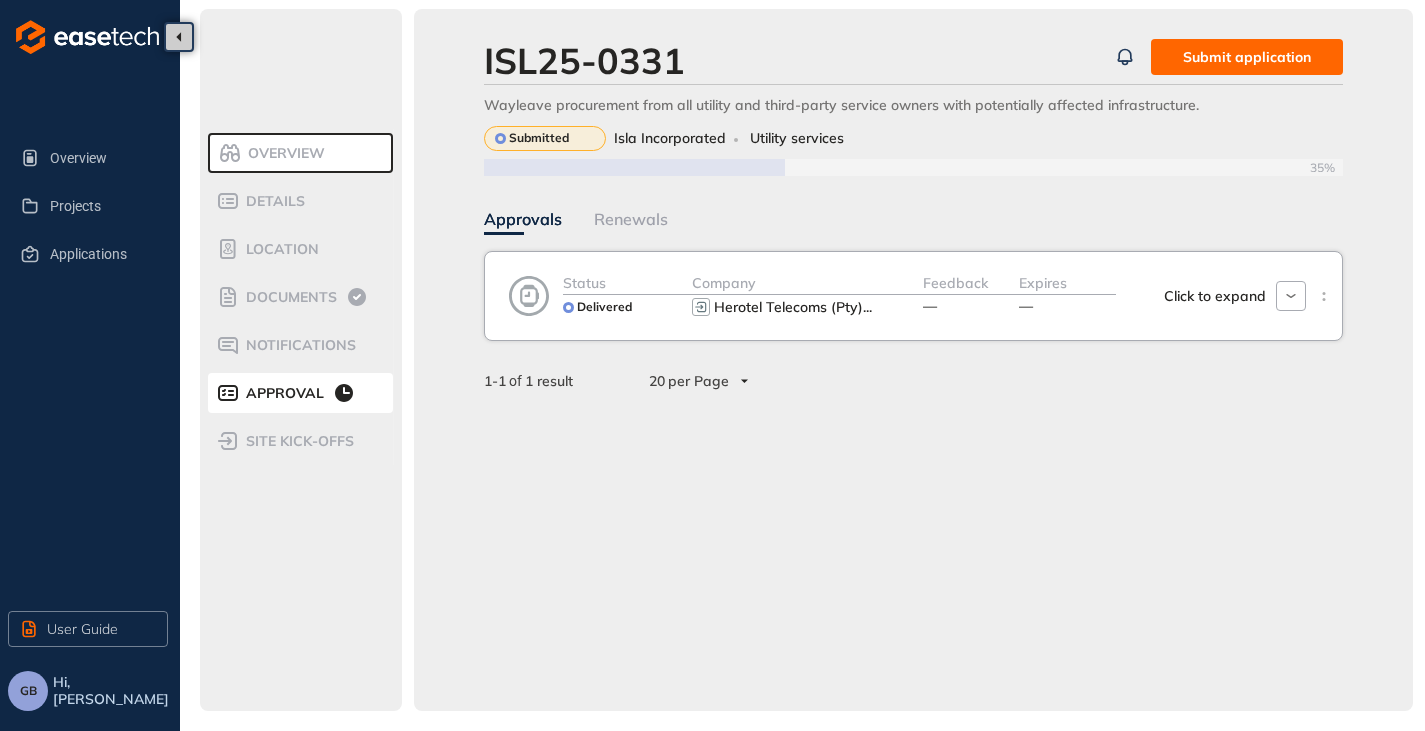 click 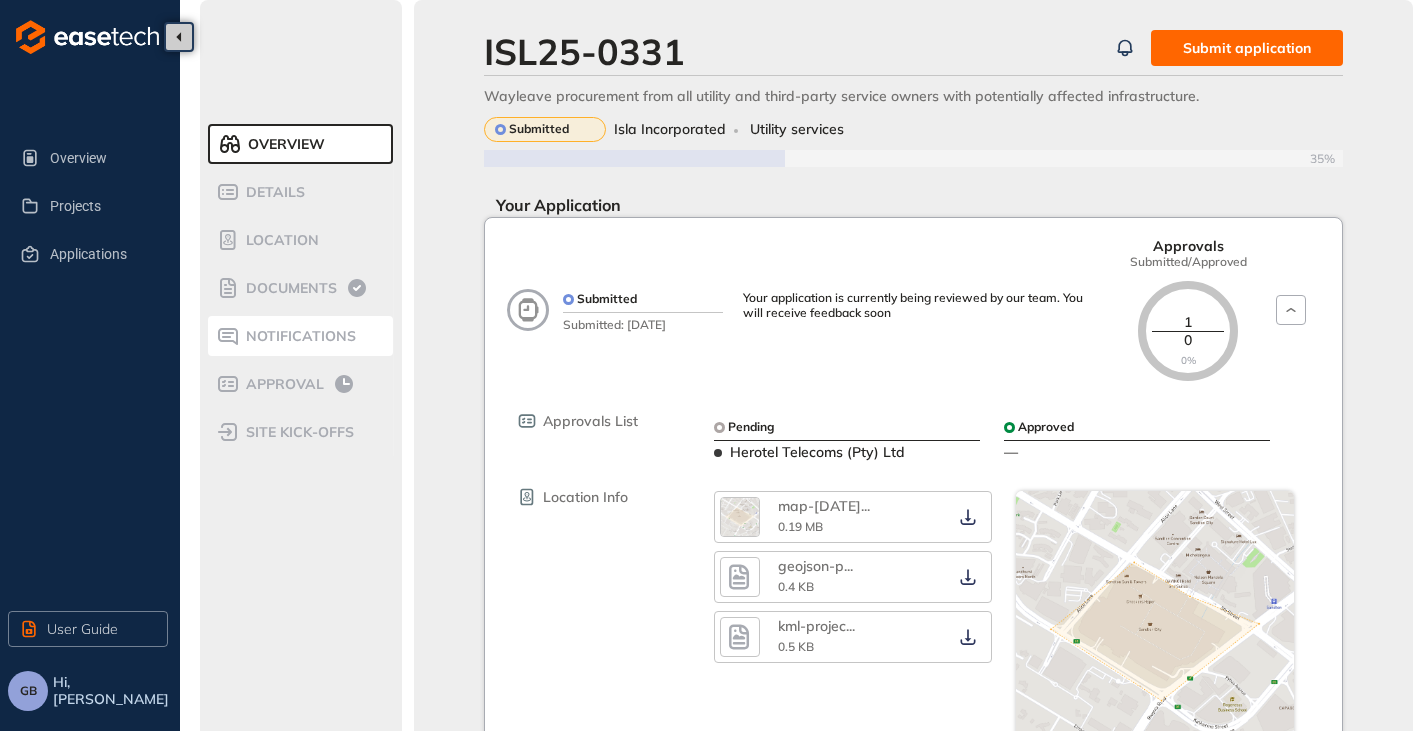 scroll, scrollTop: 0, scrollLeft: 0, axis: both 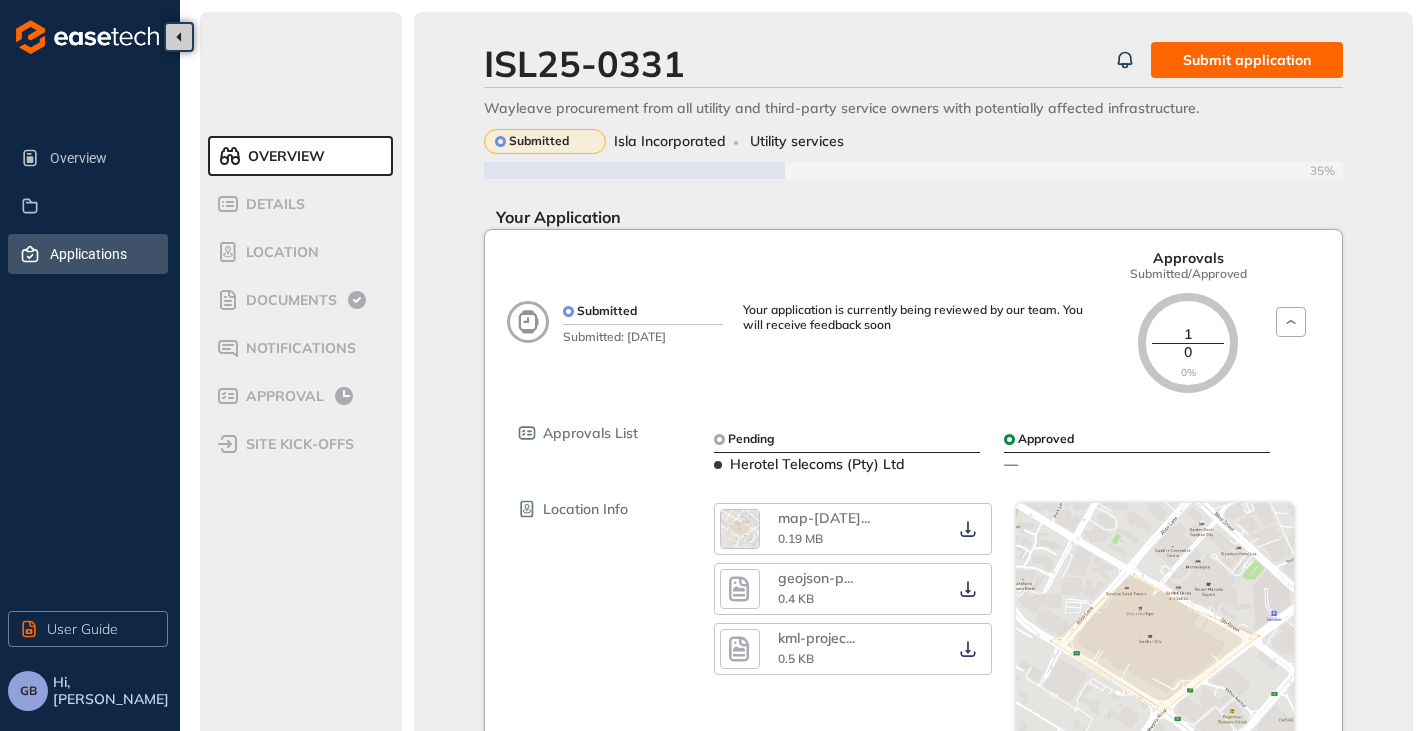 click on "Applications" at bounding box center (101, 254) 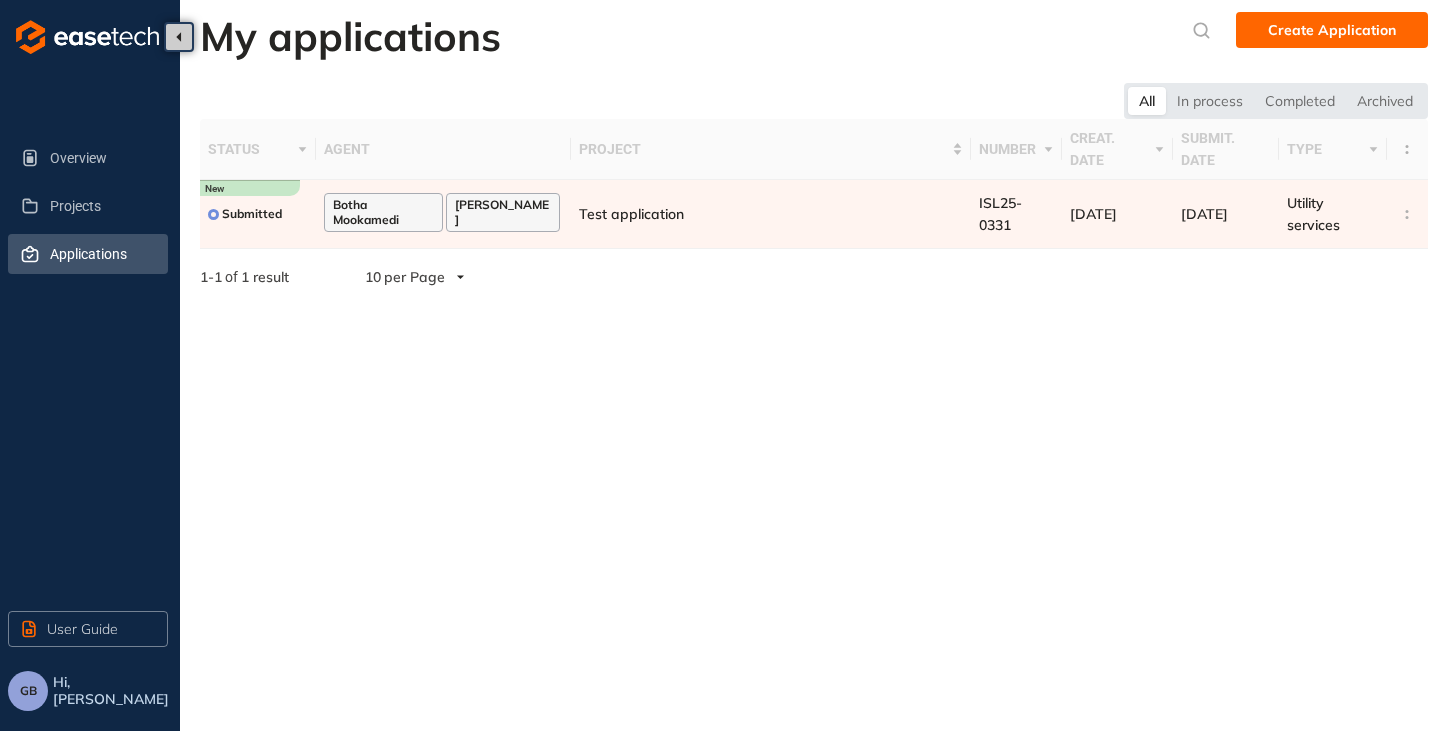 click on "GB" at bounding box center [28, 691] 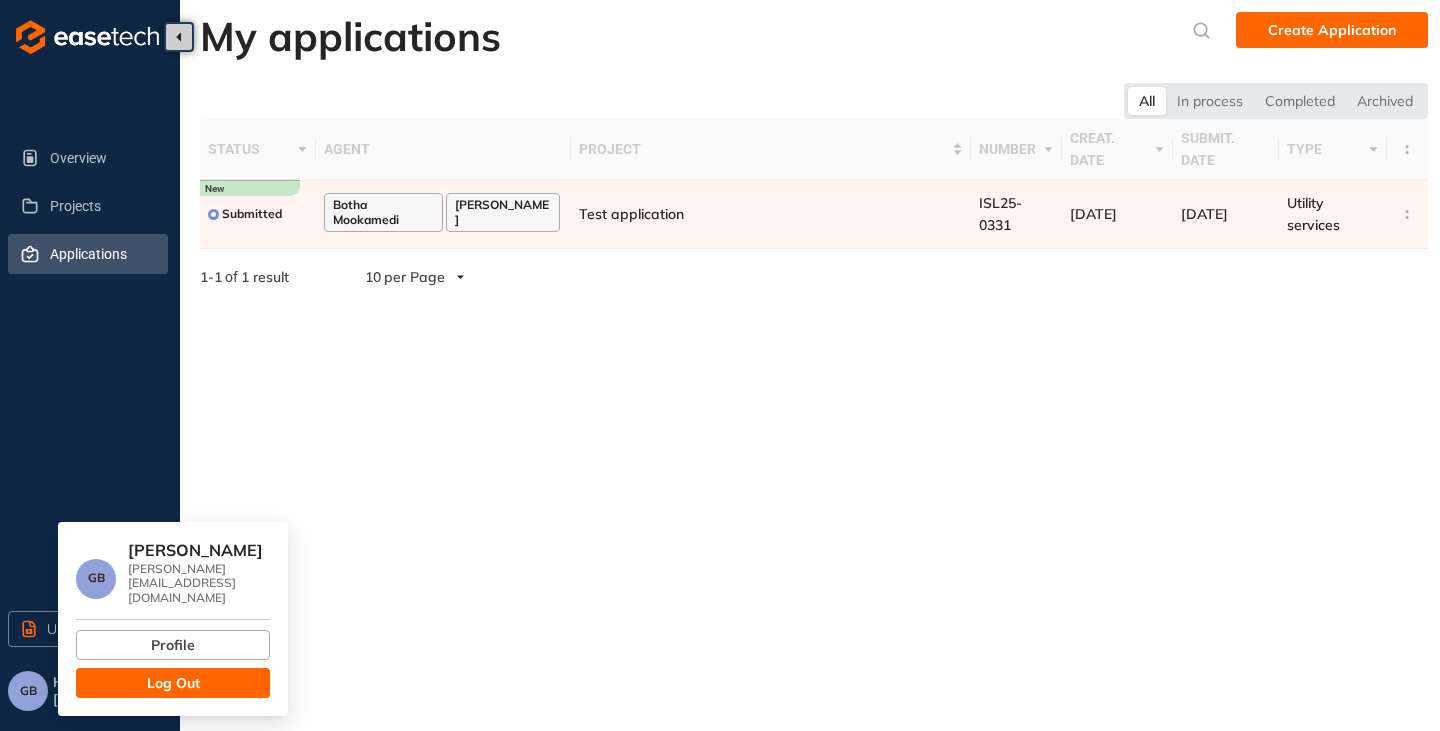 click on "Log Out" at bounding box center [173, 683] 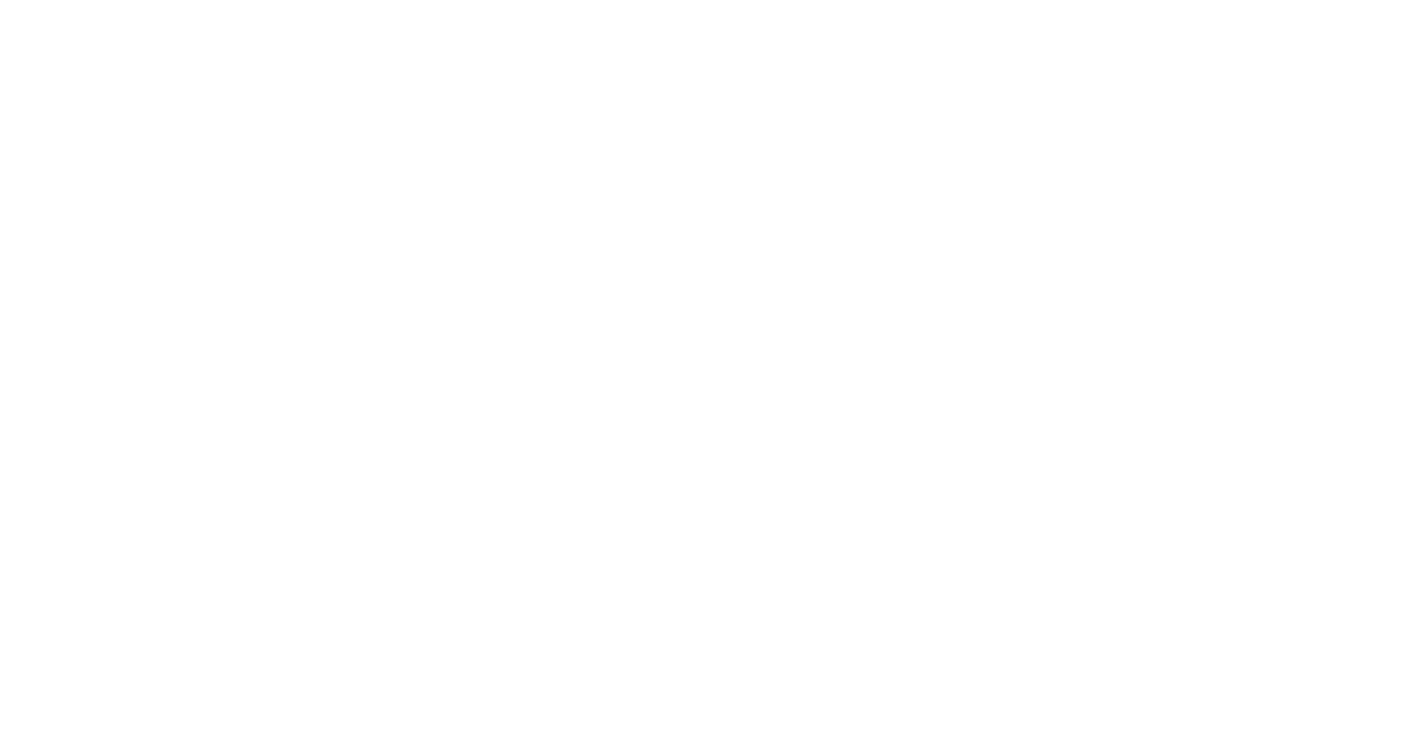 scroll, scrollTop: 0, scrollLeft: 0, axis: both 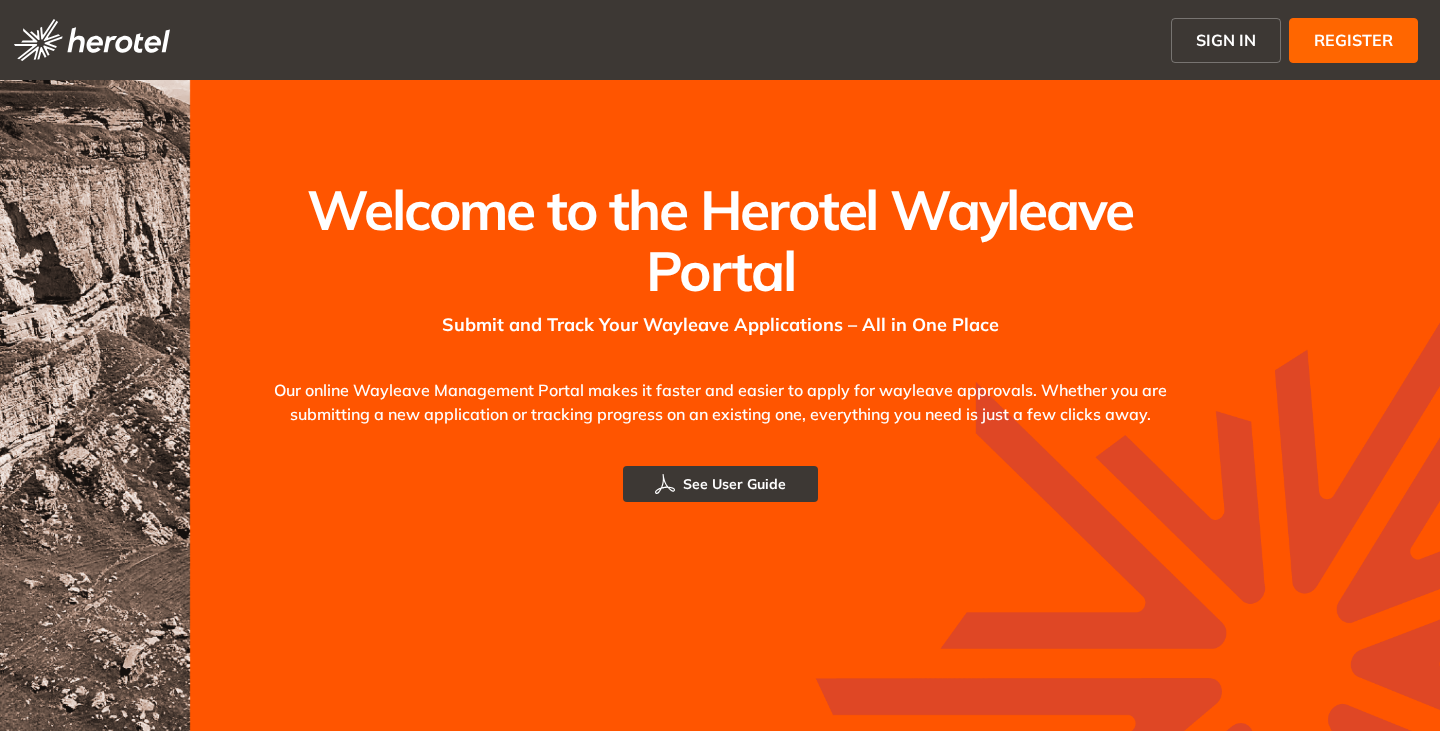 click on "SIGN IN" at bounding box center (1226, 40) 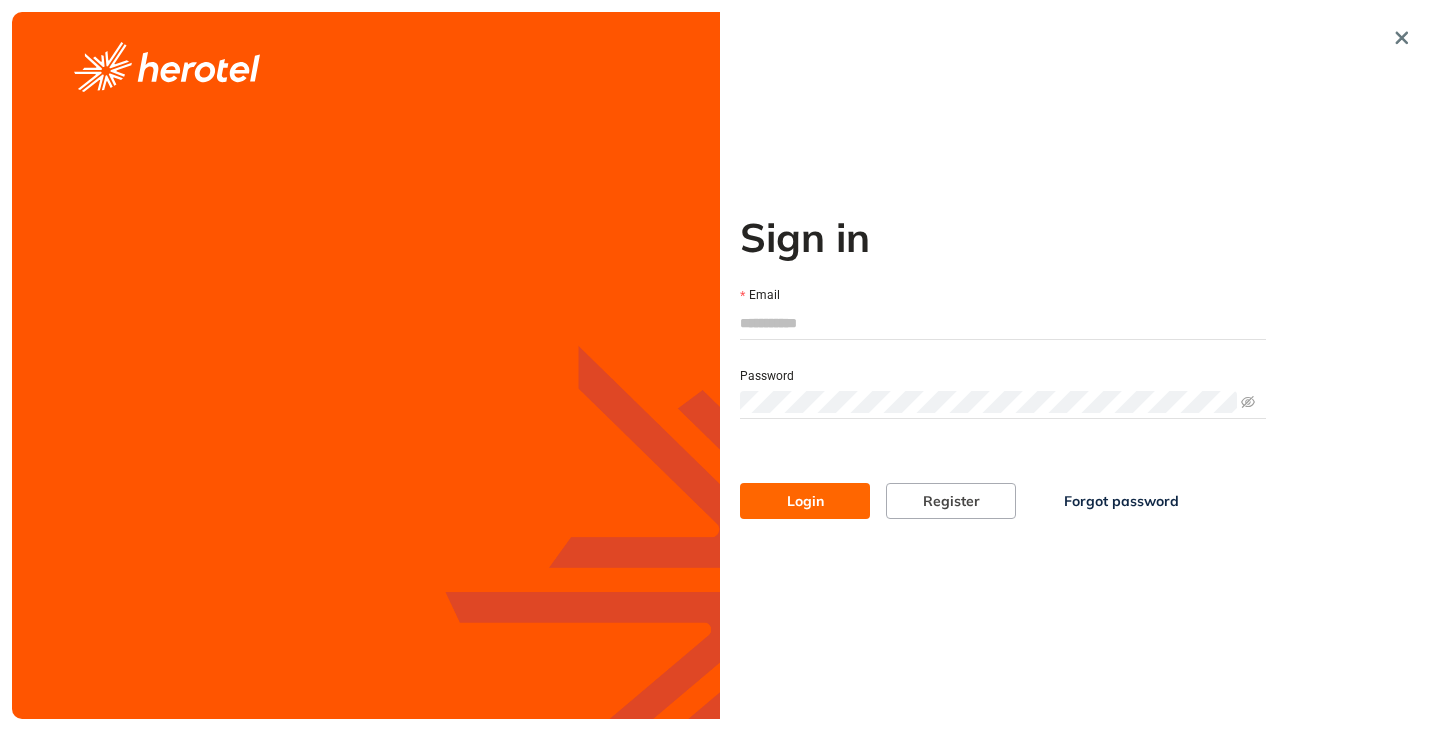 click on "Email" at bounding box center [1003, 323] 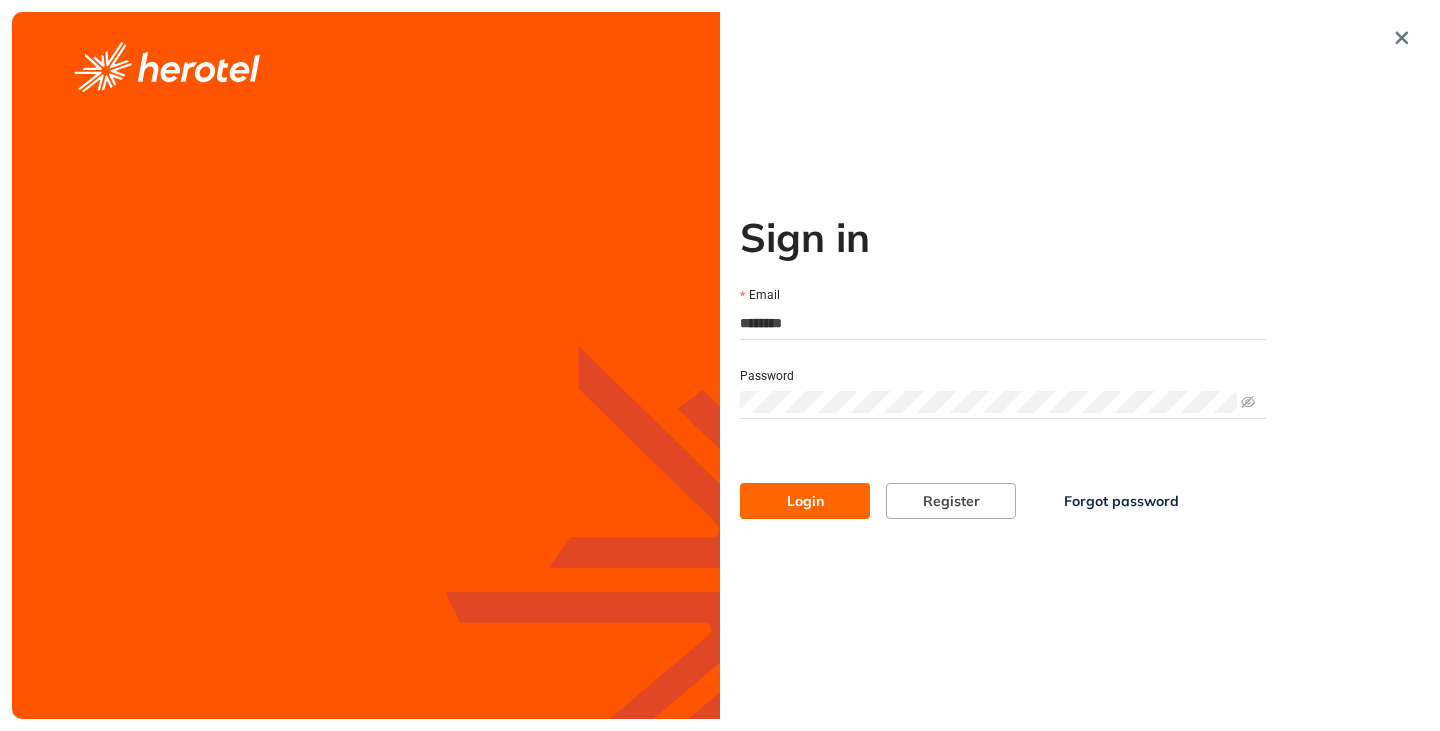type on "**********" 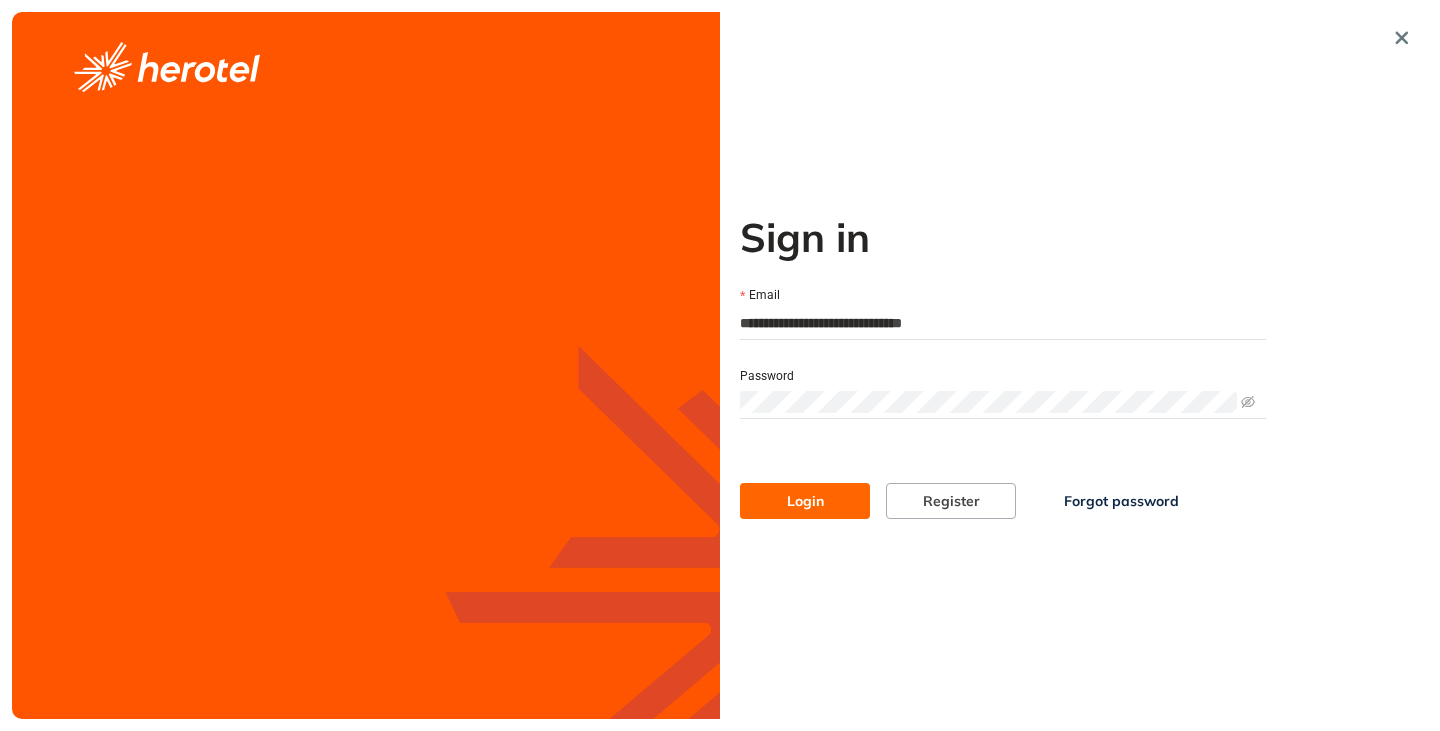 click on "Login" at bounding box center [805, 501] 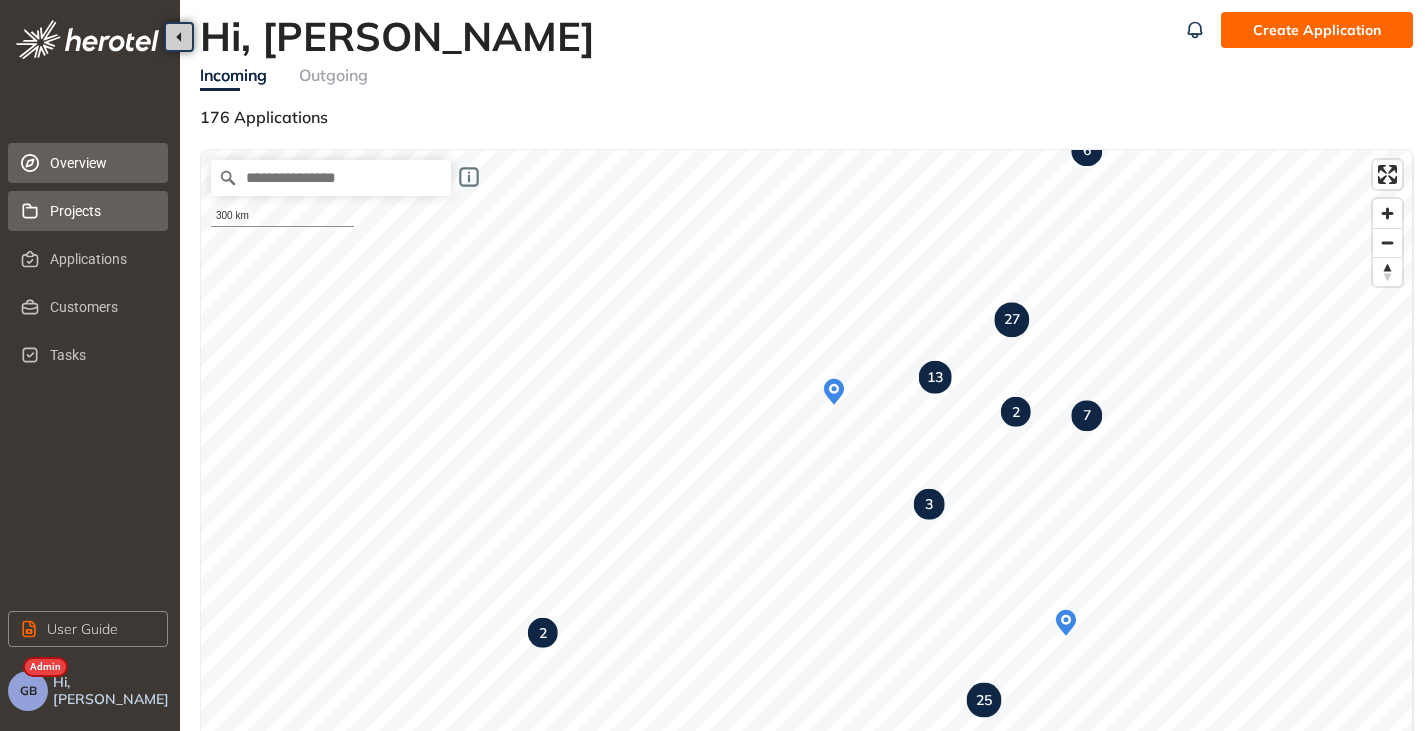 click on "Projects" at bounding box center (101, 211) 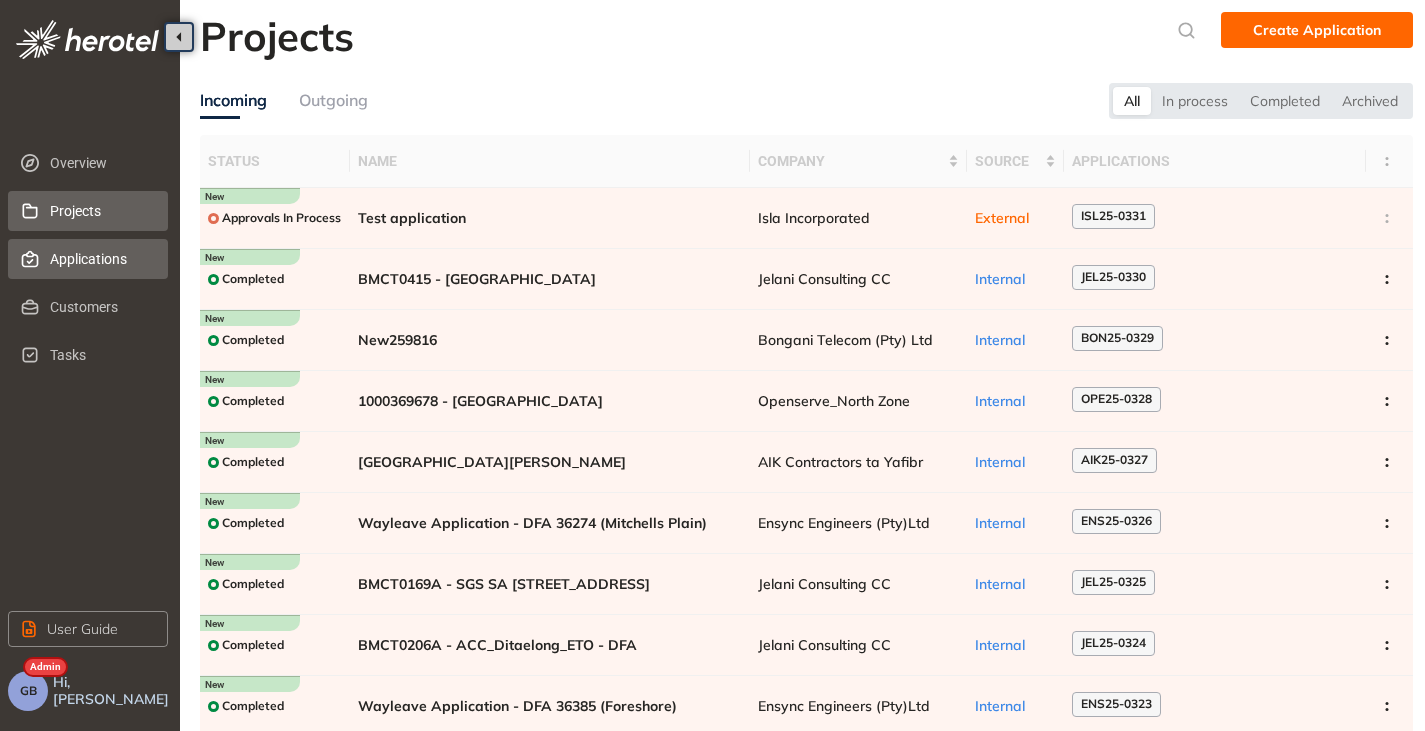 click on "Applications" at bounding box center [101, 259] 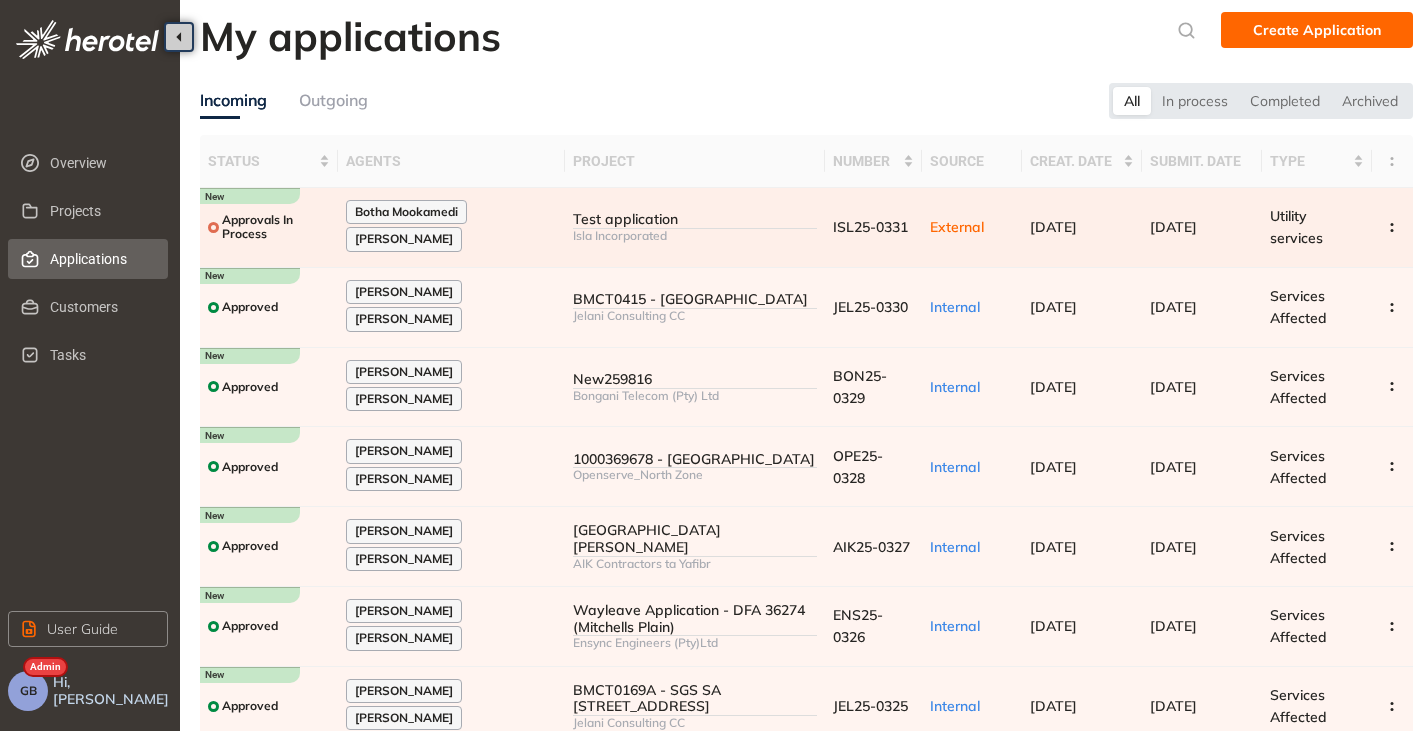 click on "Test application" at bounding box center [695, 219] 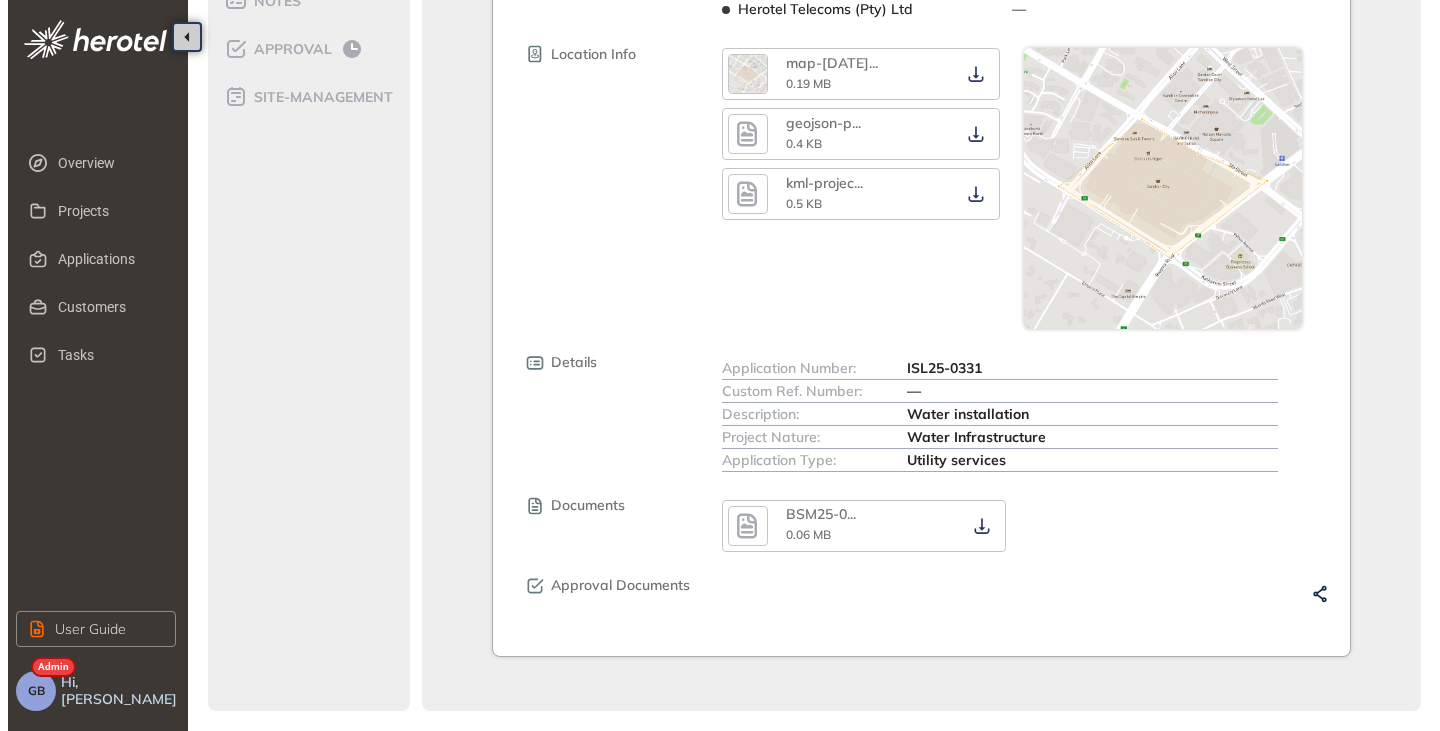 scroll, scrollTop: 0, scrollLeft: 0, axis: both 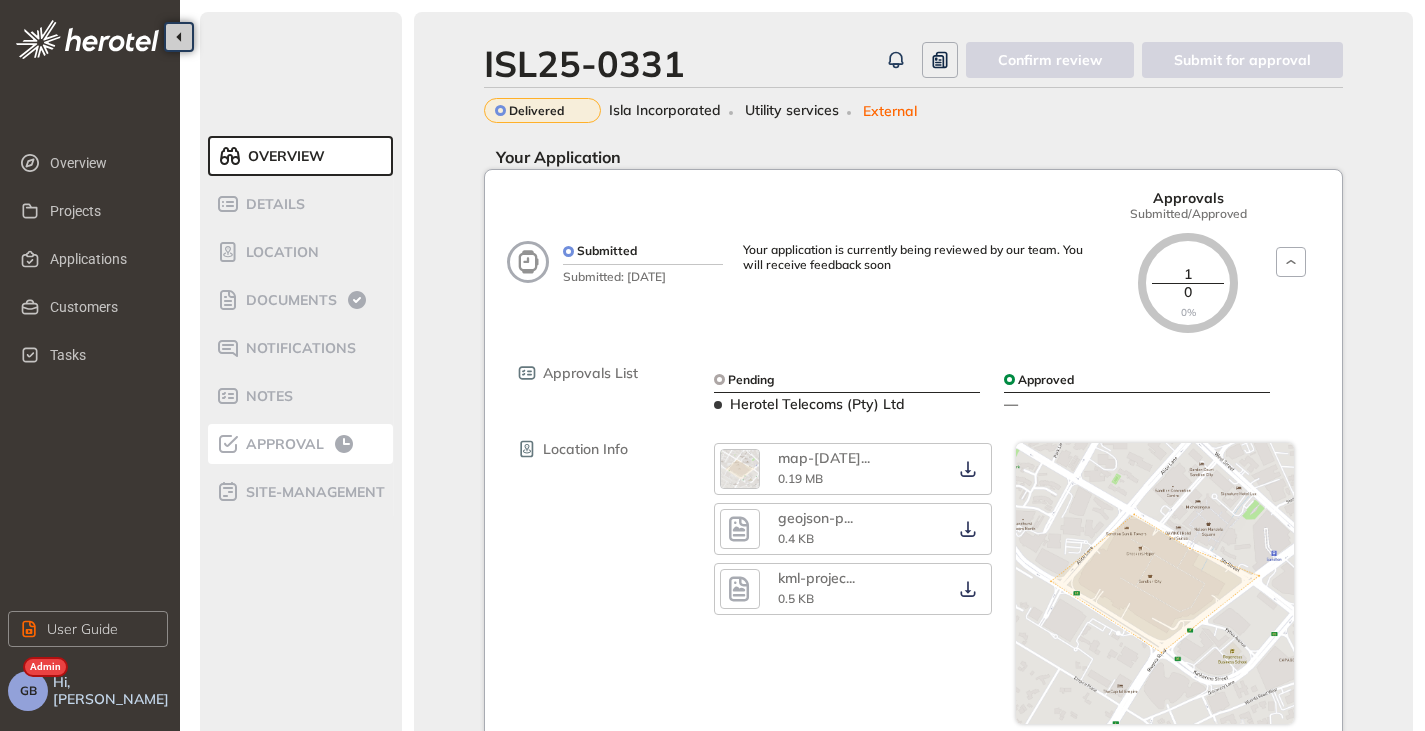 click on "Approval" at bounding box center [282, 444] 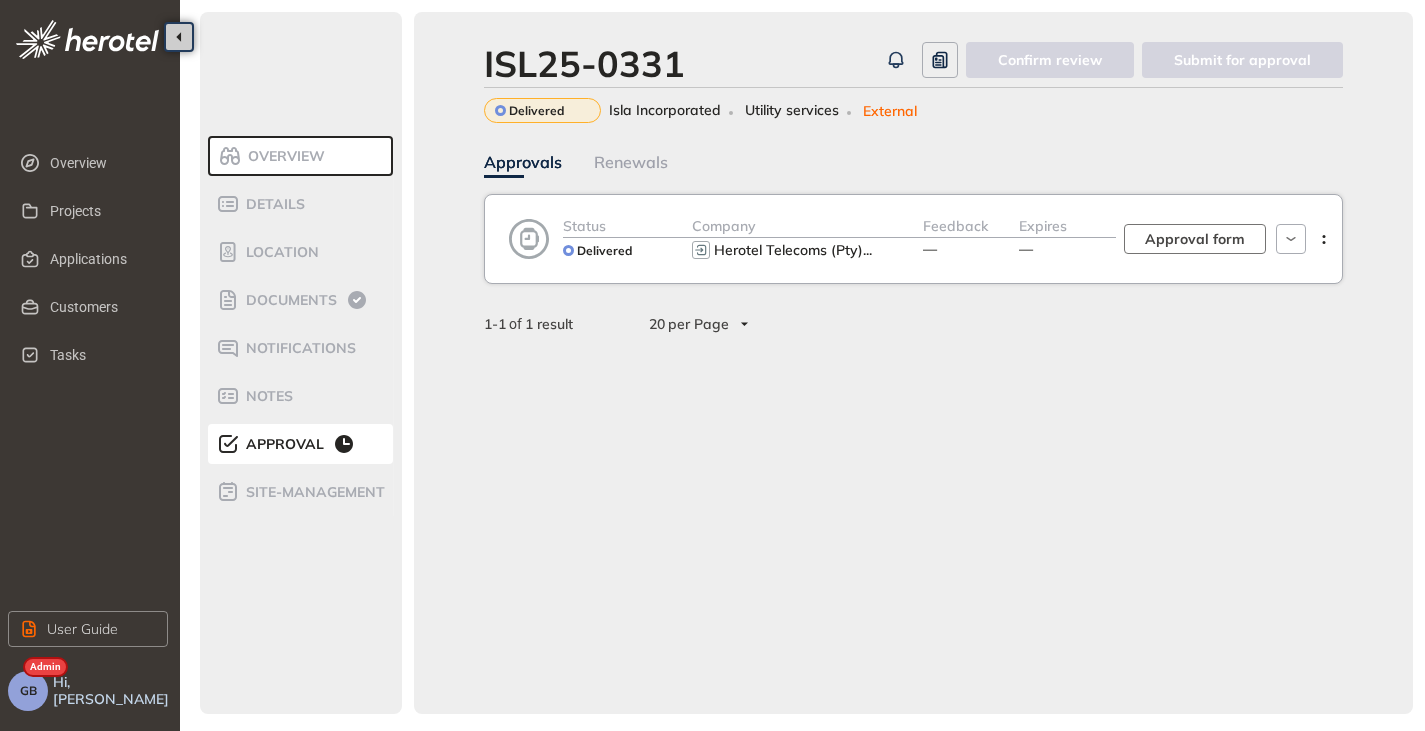 click on "Approval form" at bounding box center [1195, 239] 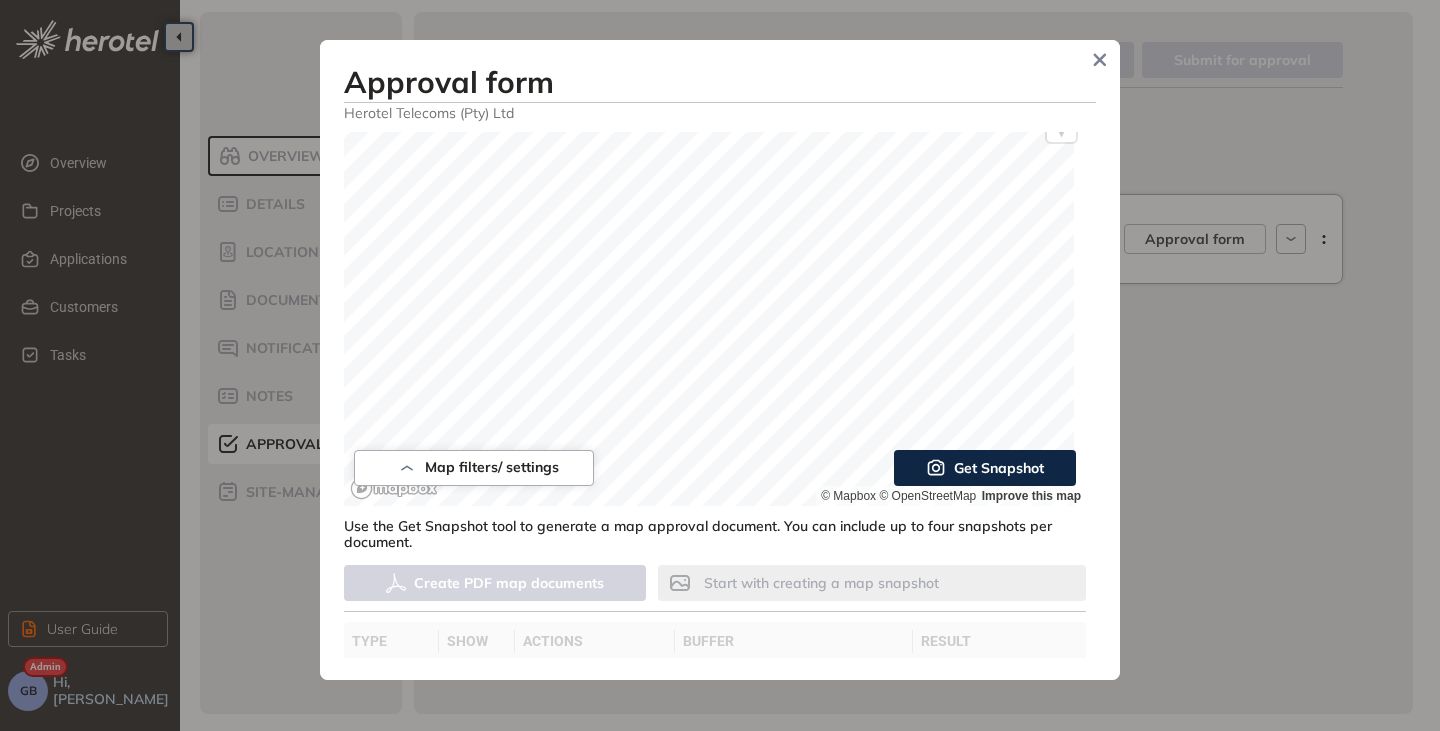 scroll, scrollTop: 219, scrollLeft: 0, axis: vertical 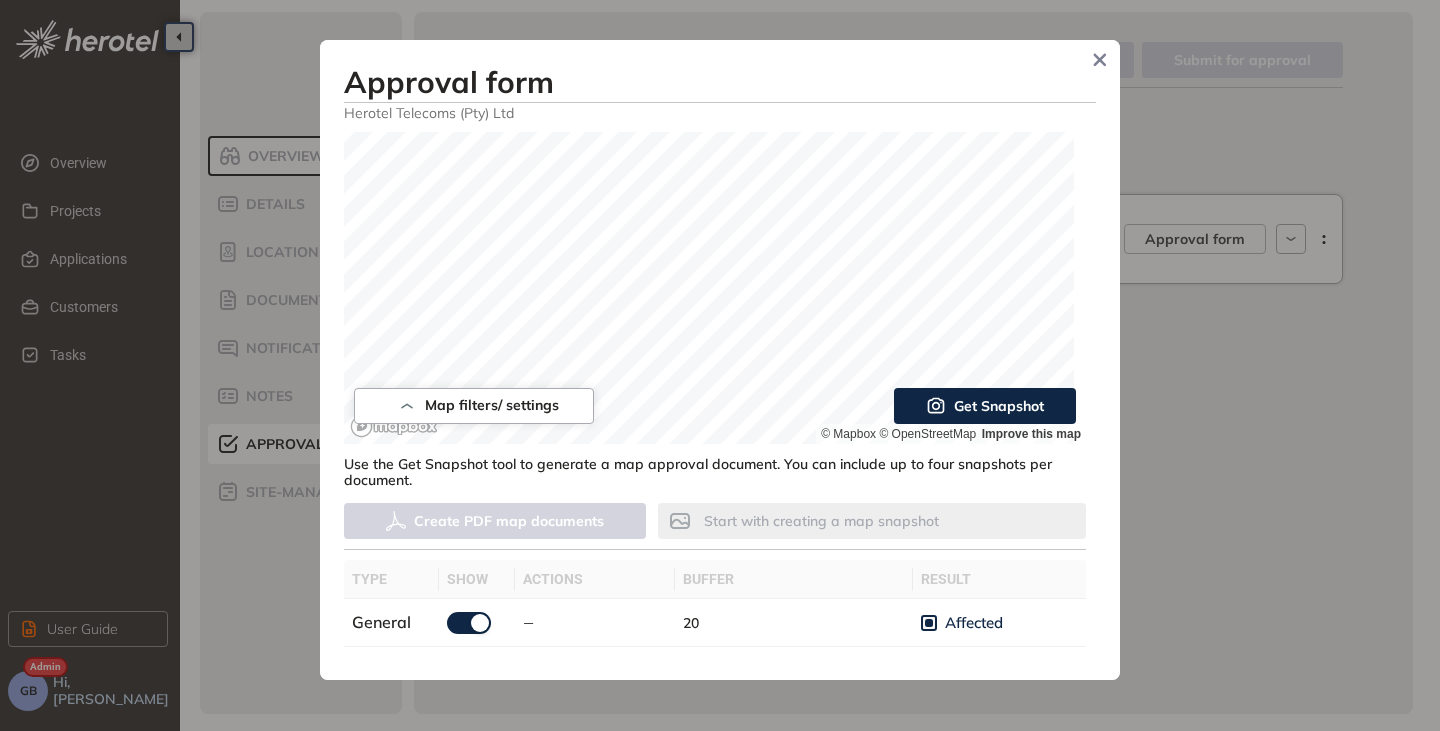 click on "Get Snapshot" at bounding box center [985, 406] 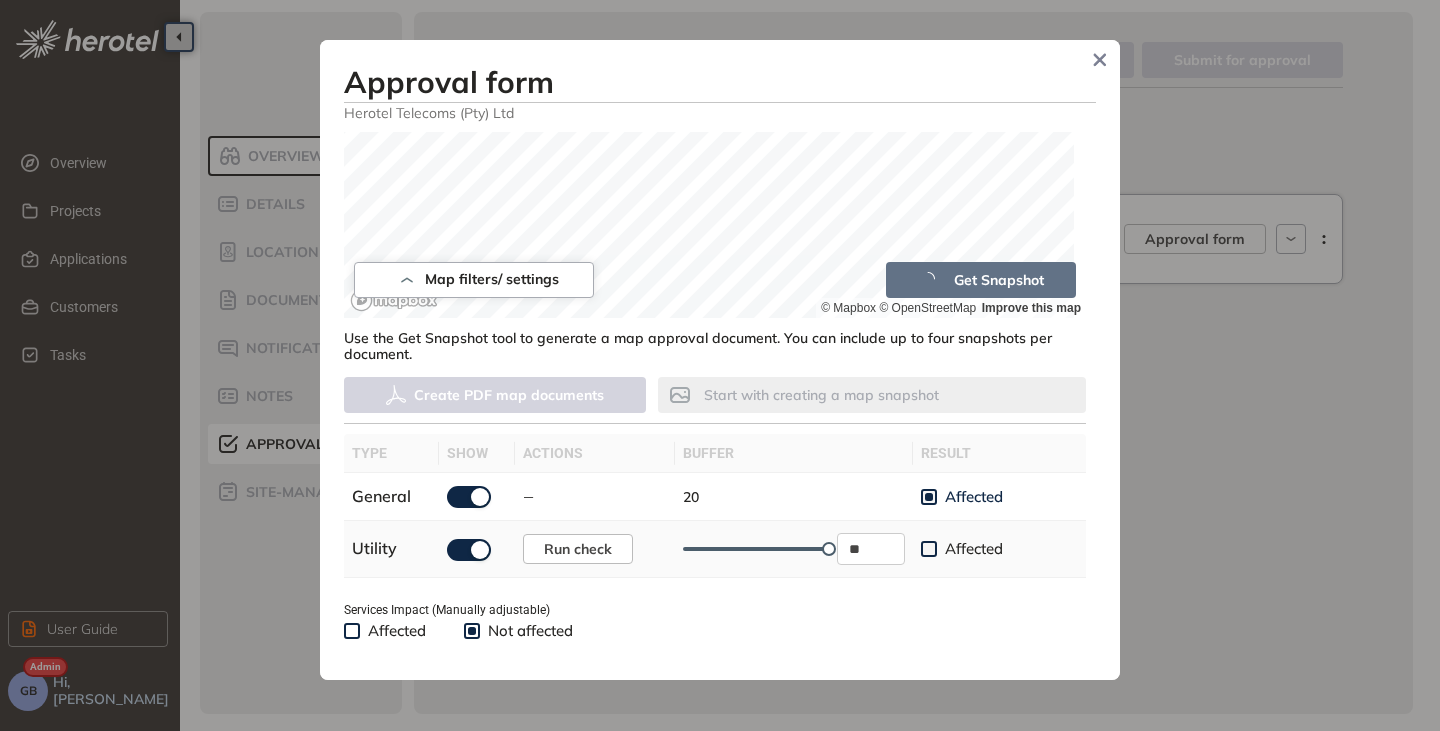 scroll, scrollTop: 519, scrollLeft: 0, axis: vertical 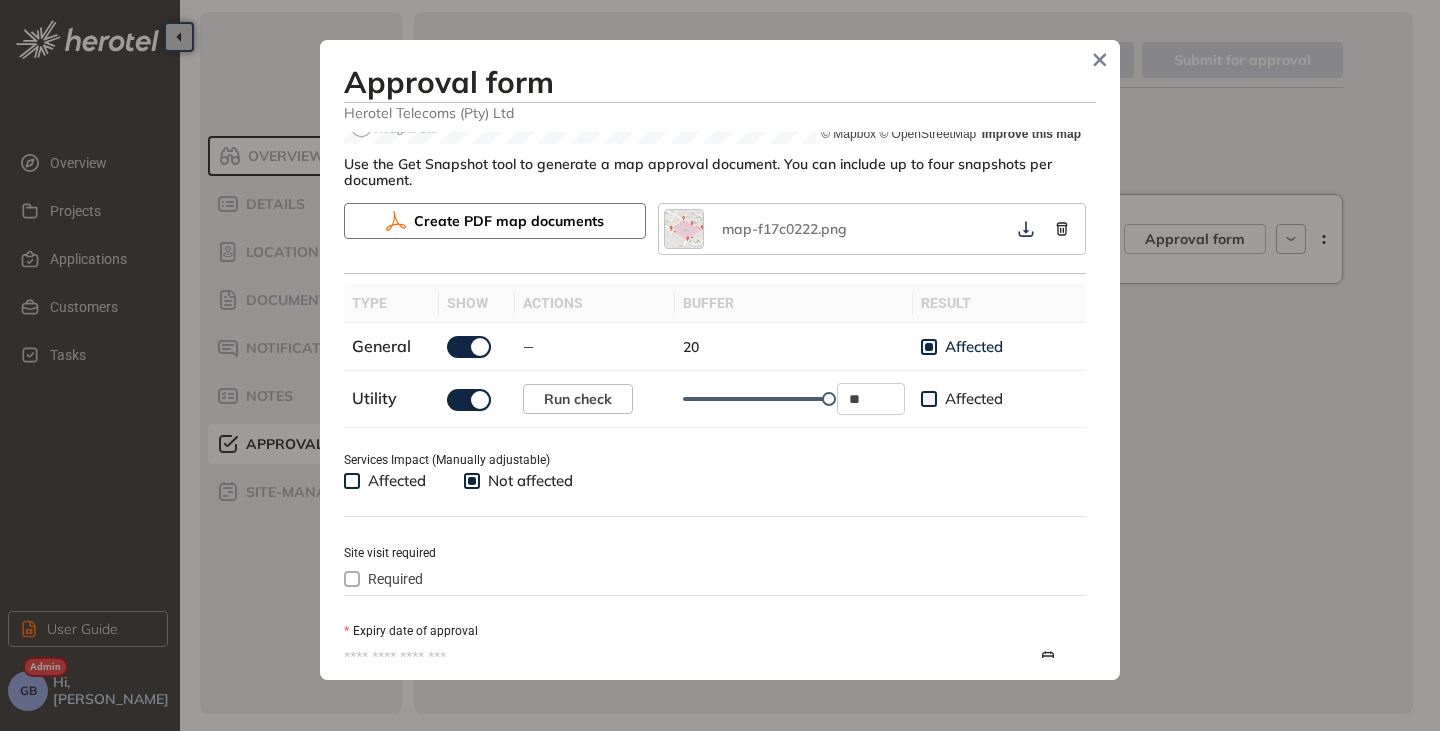 click on "Create PDF map documents" at bounding box center (509, 221) 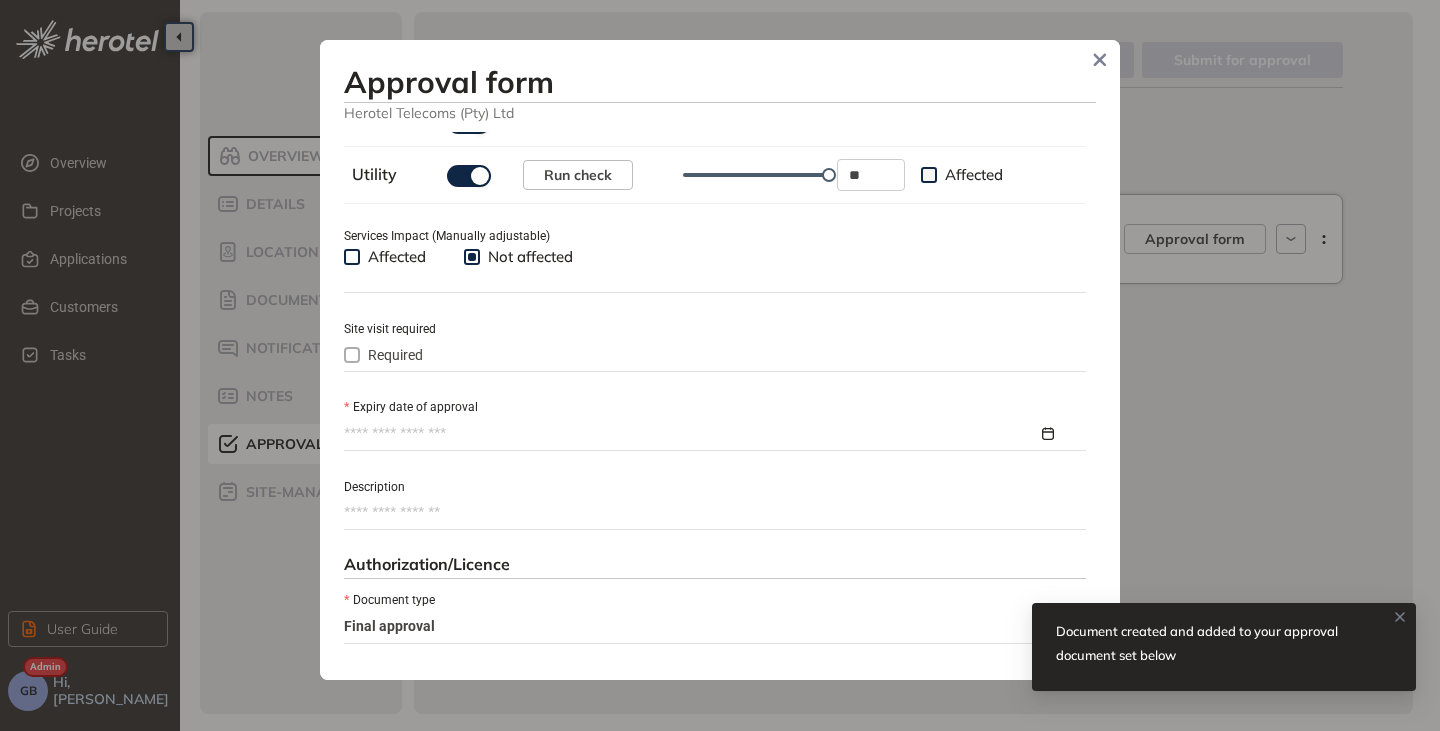 scroll, scrollTop: 819, scrollLeft: 0, axis: vertical 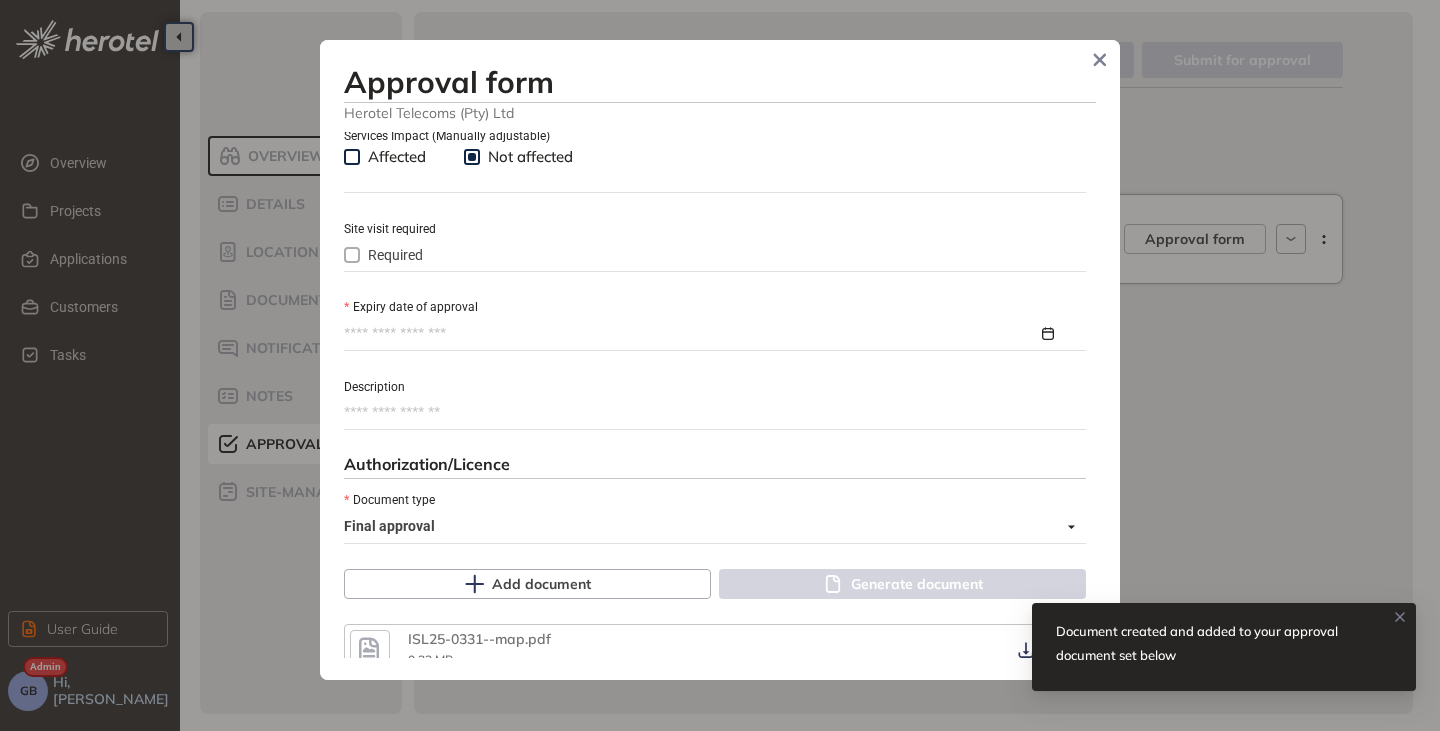 click on "Expiry date of approval" at bounding box center [691, 334] 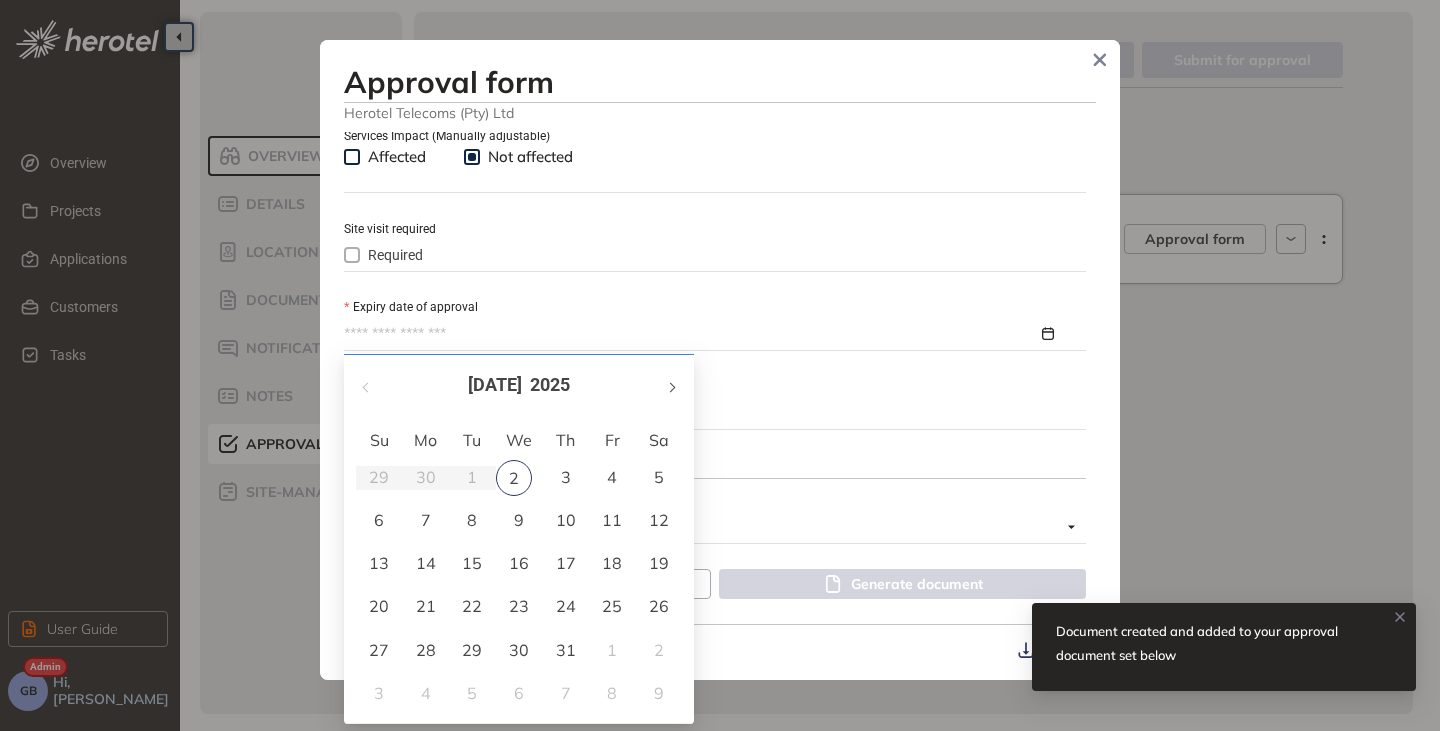 click at bounding box center (671, 387) 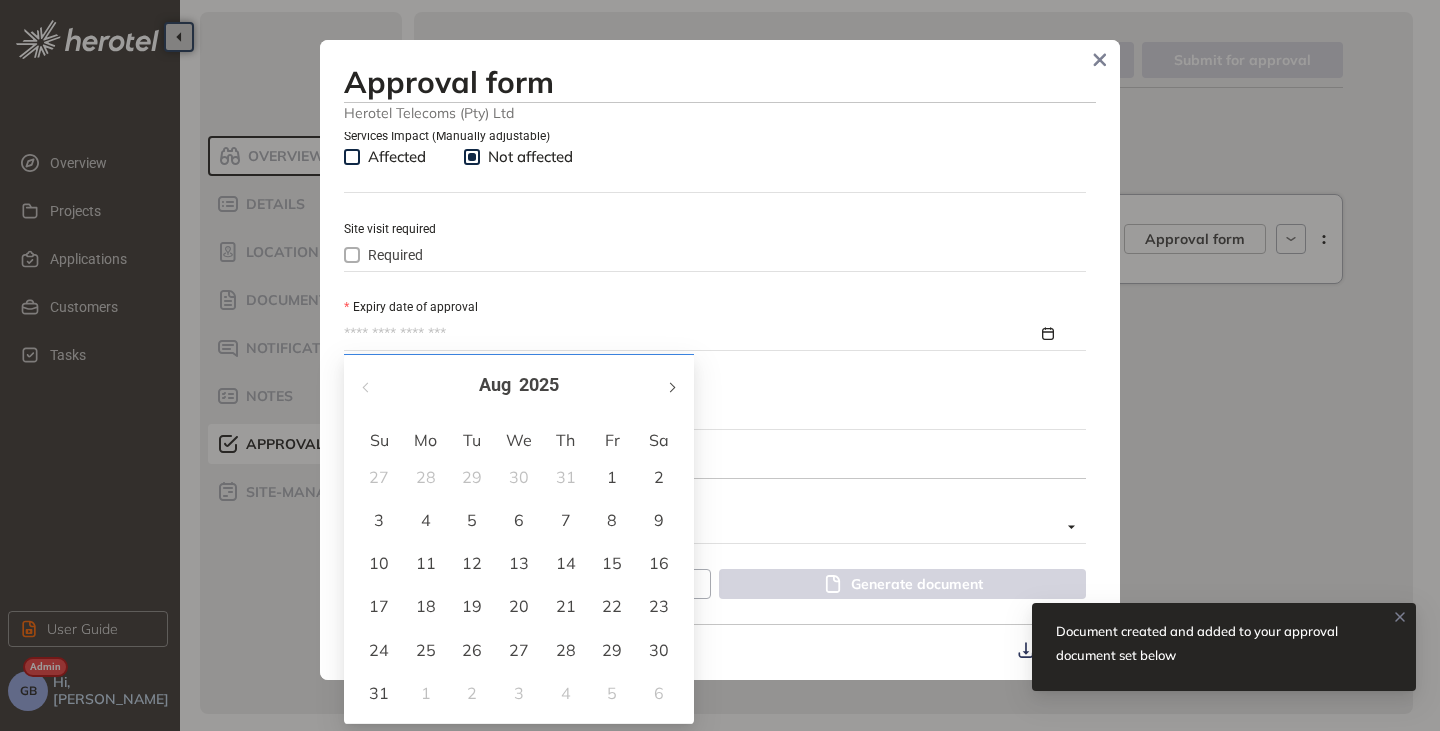 click at bounding box center [671, 387] 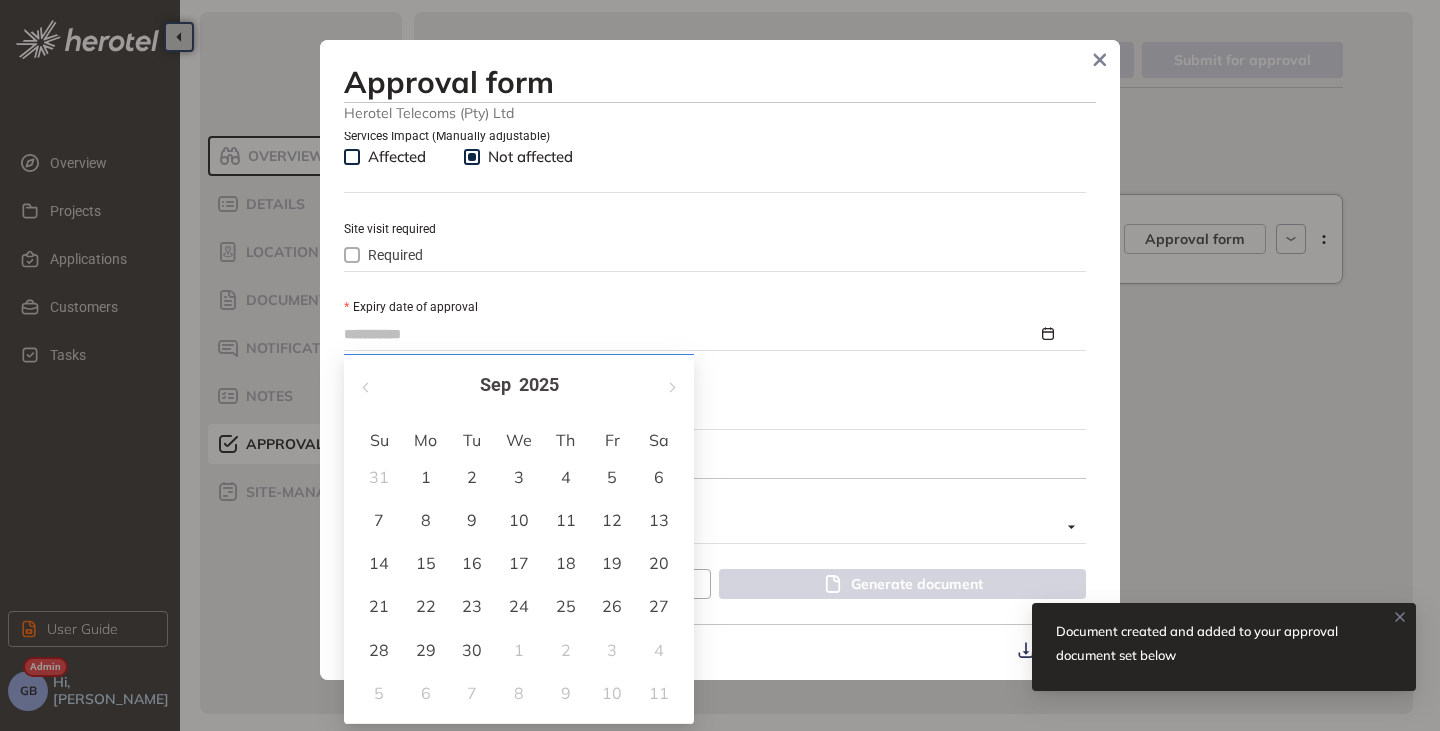 type on "**********" 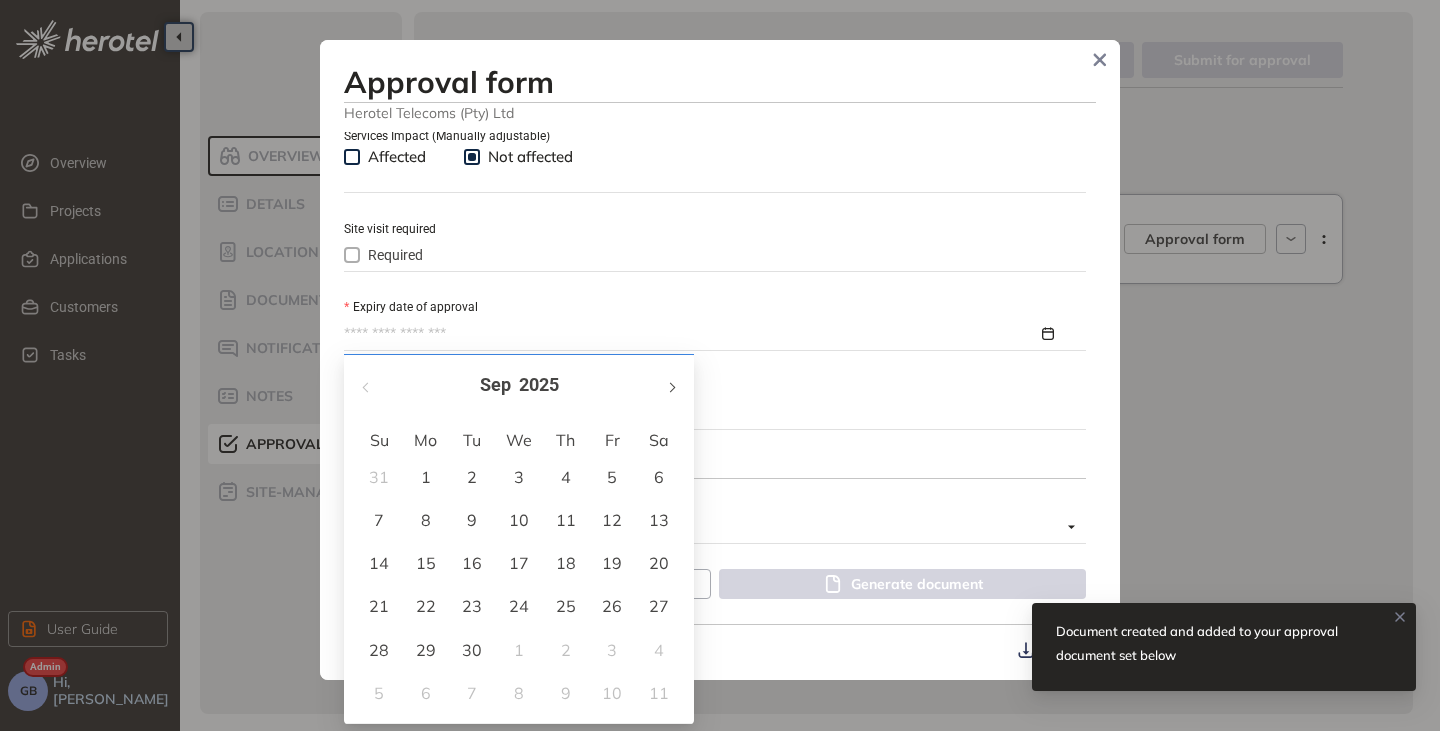 click at bounding box center [671, 387] 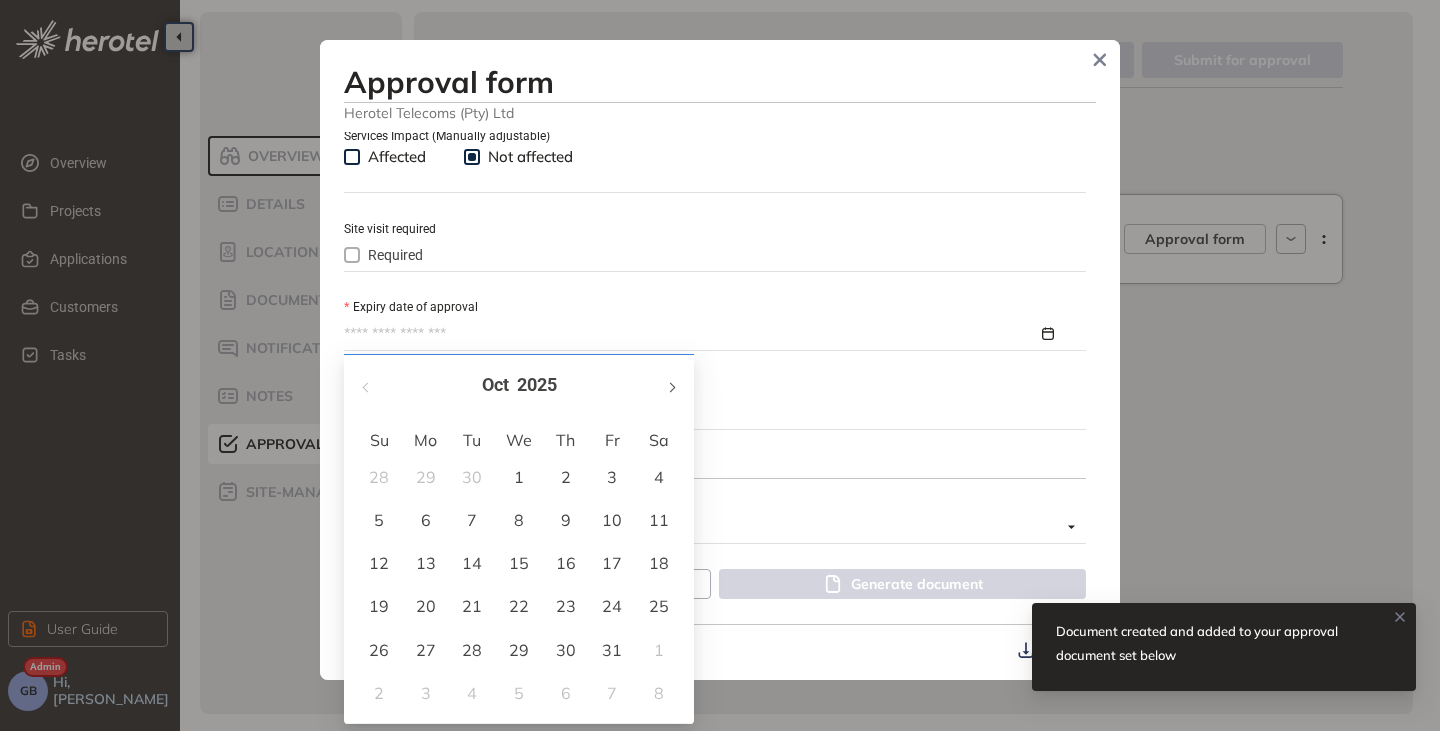 click at bounding box center [671, 387] 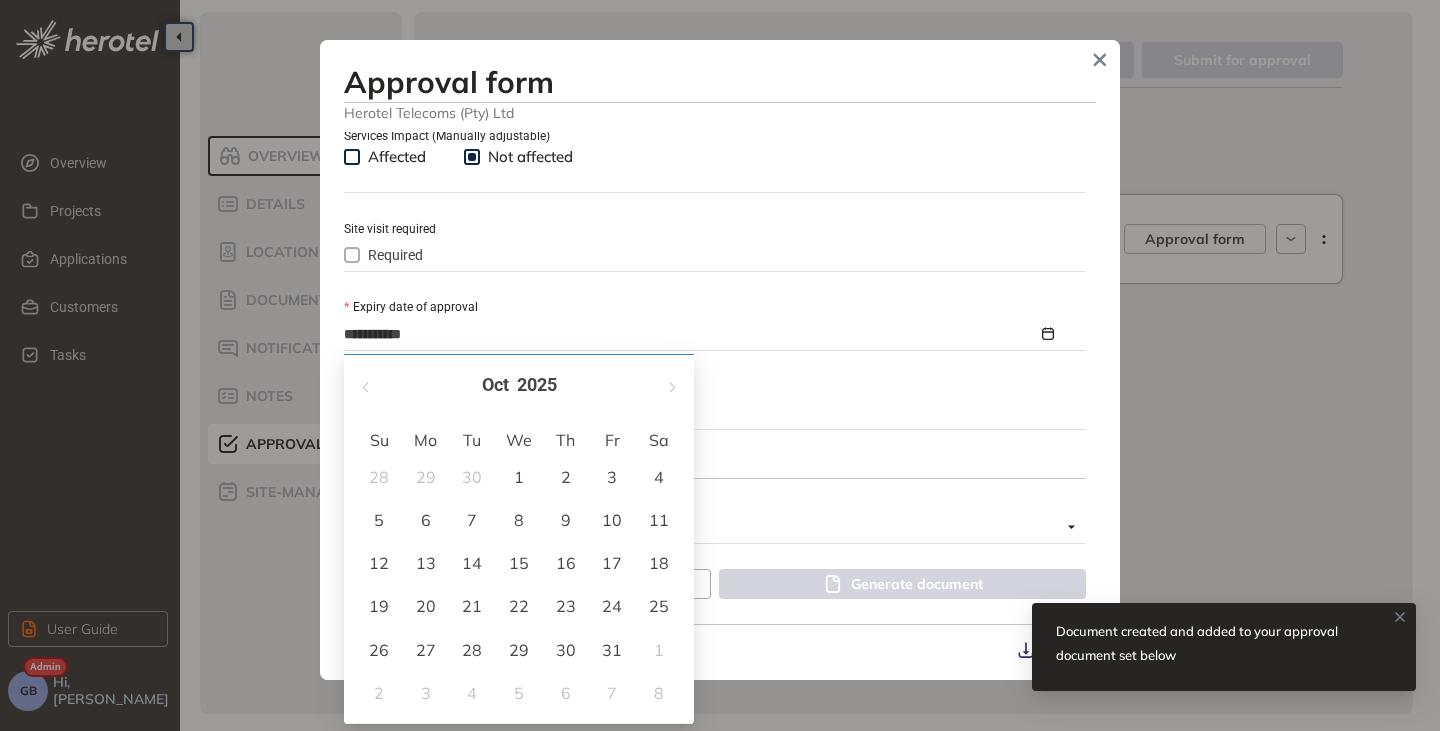 type on "**********" 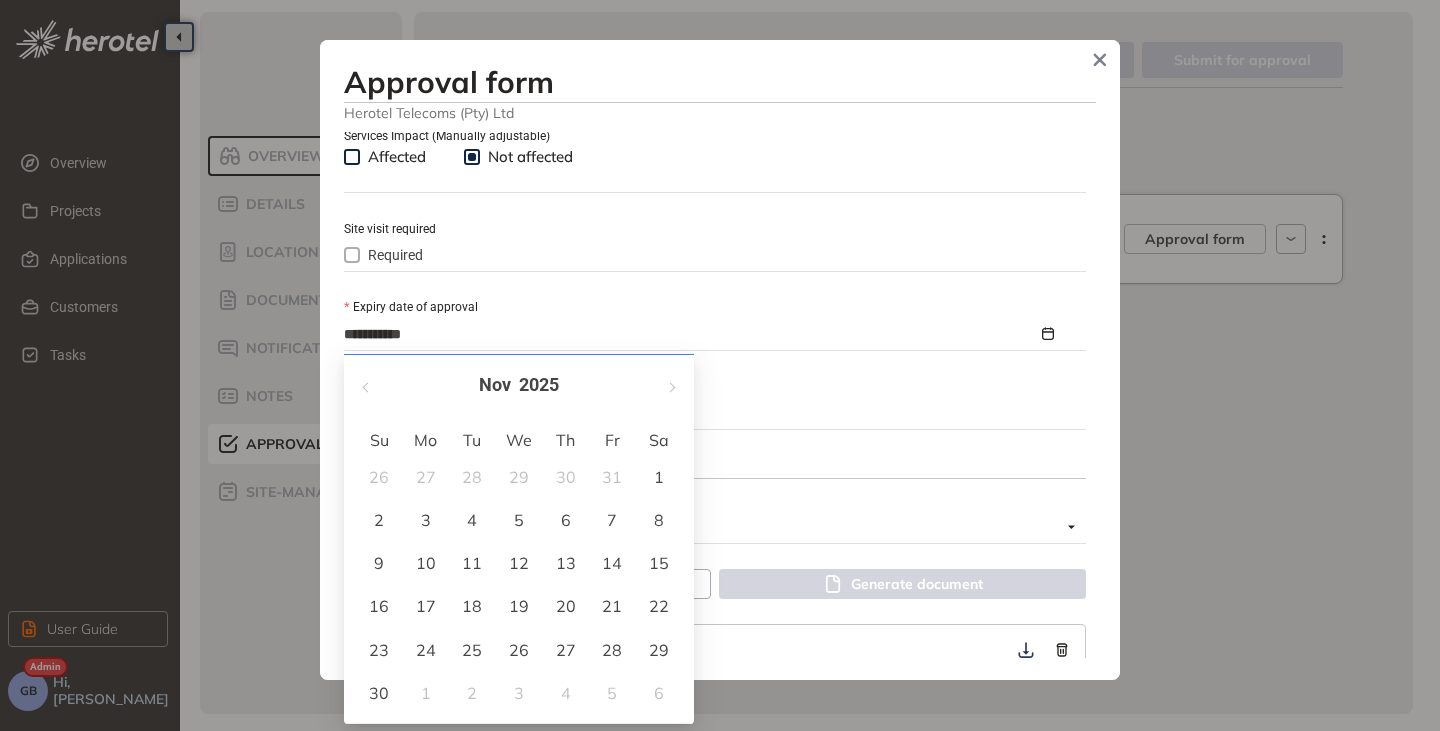 type on "**********" 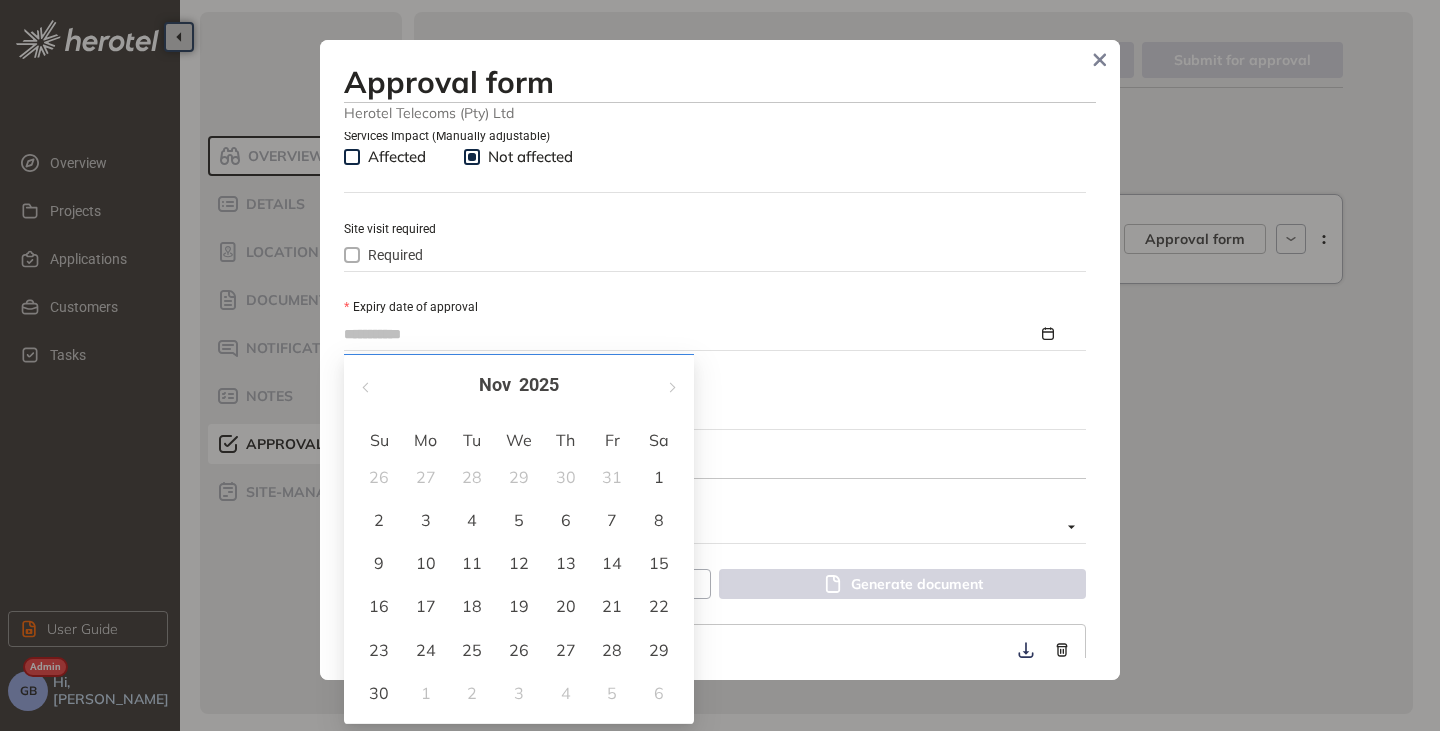 click on "30" at bounding box center [379, 693] 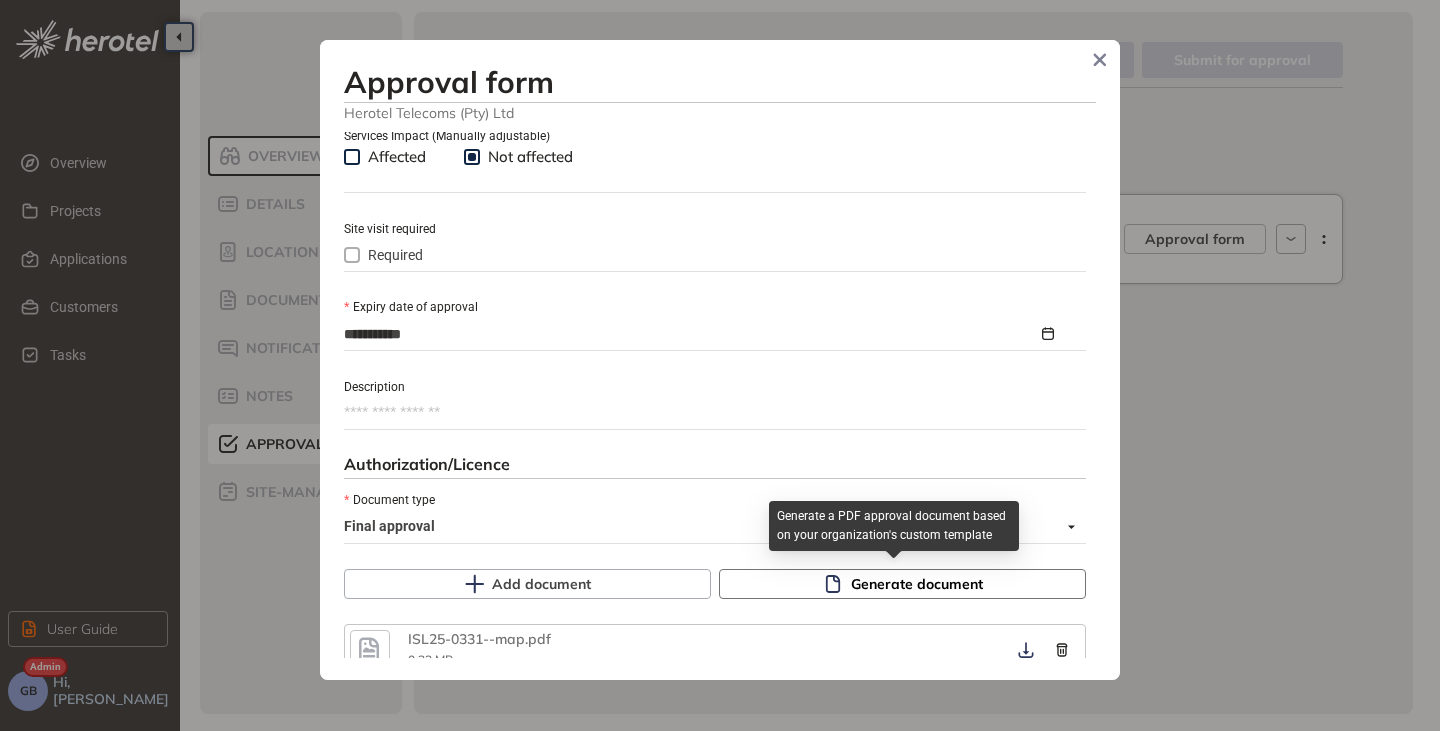 click on "Generate document" at bounding box center [917, 584] 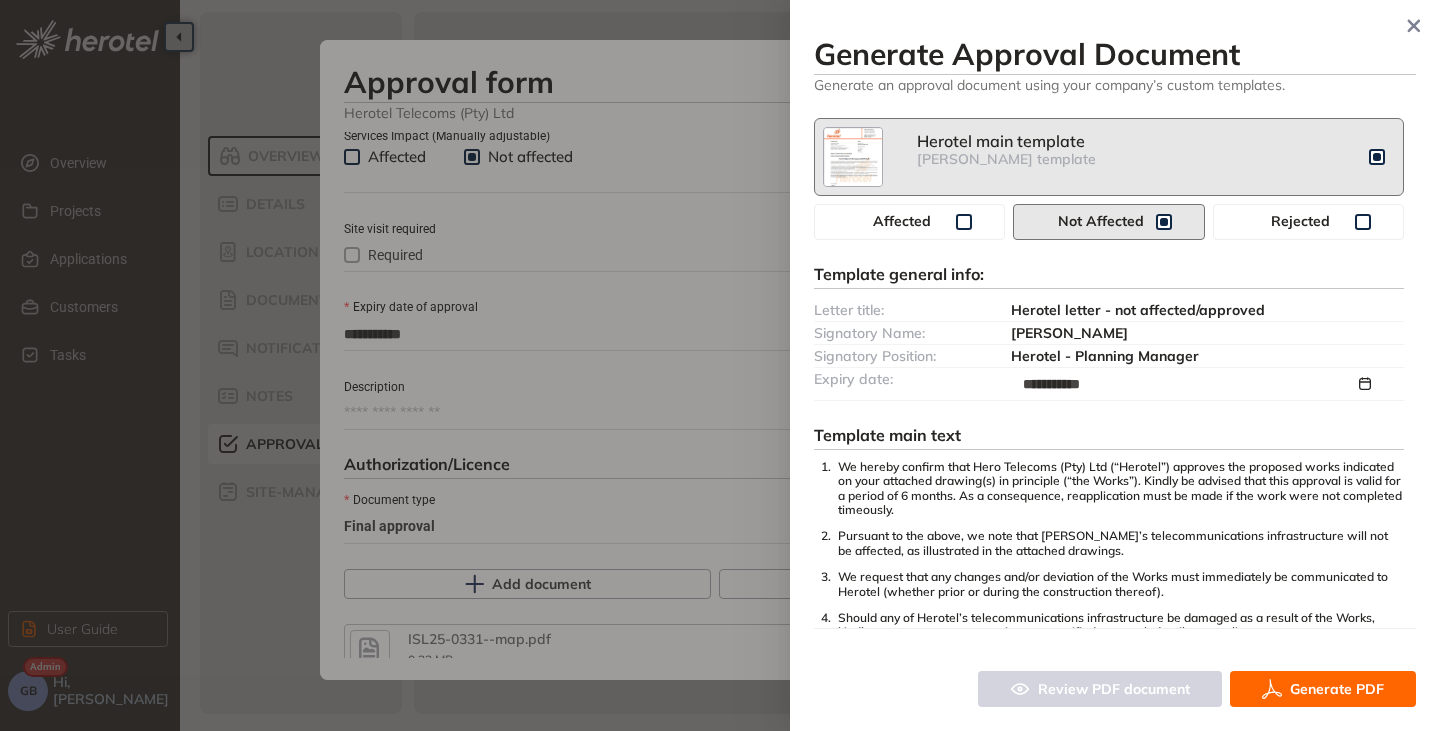 click on "Generate PDF" at bounding box center [1323, 689] 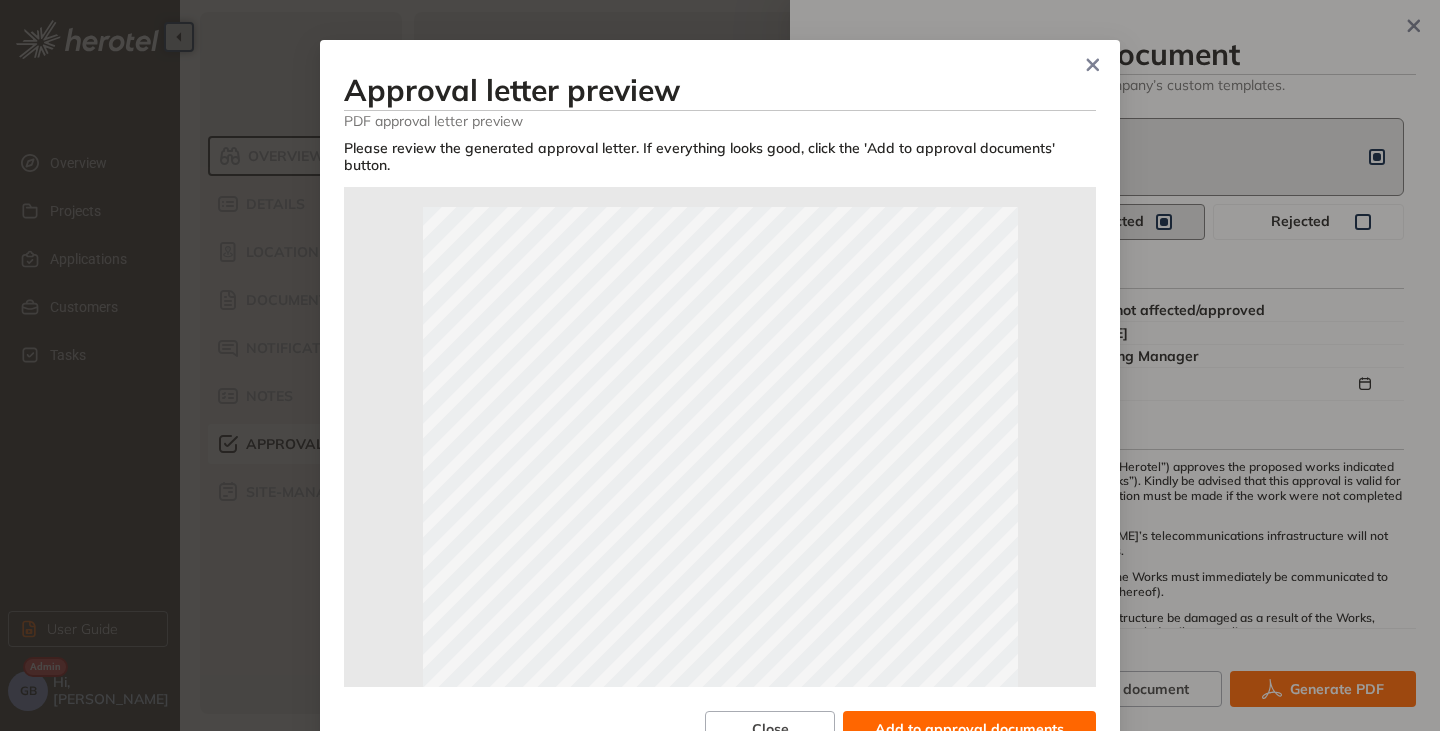 scroll, scrollTop: 200, scrollLeft: 0, axis: vertical 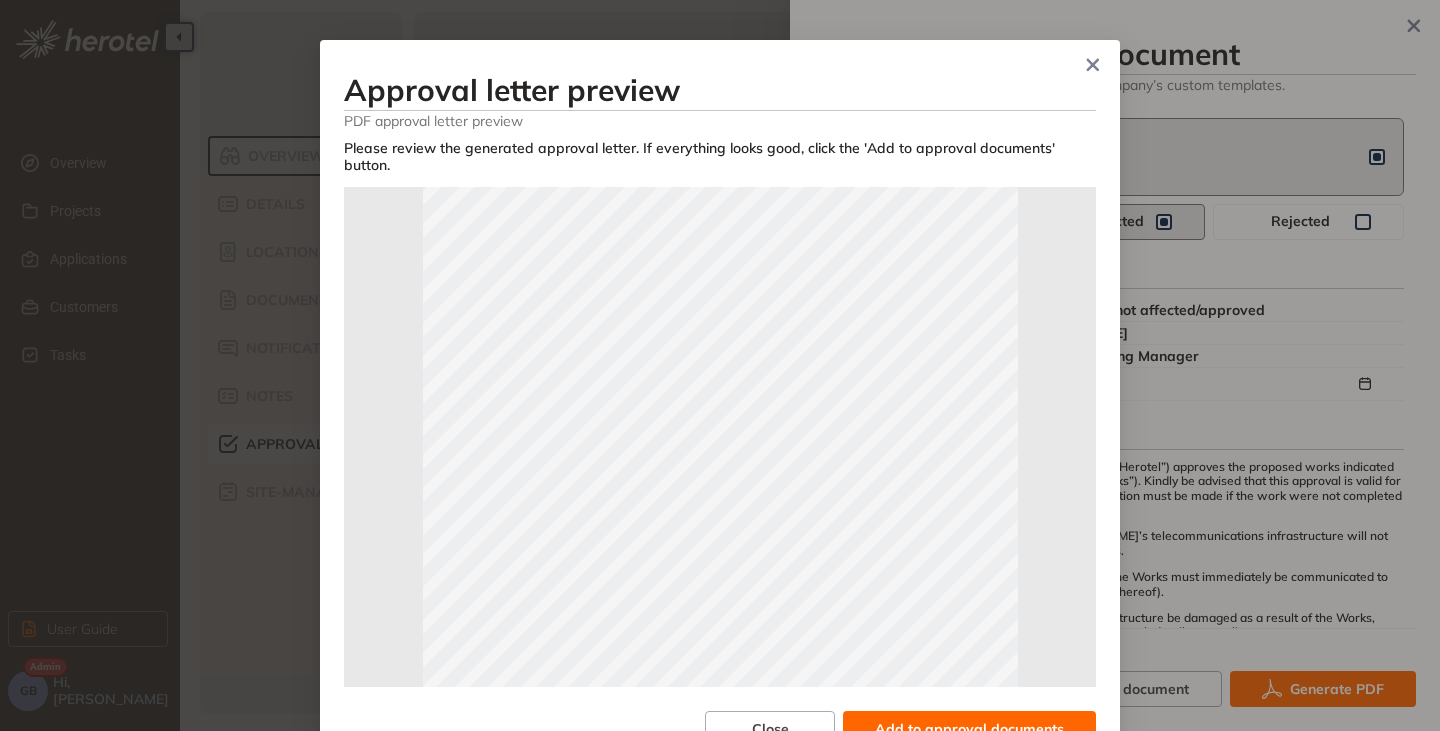 click on "Add to approval documents" at bounding box center [969, 729] 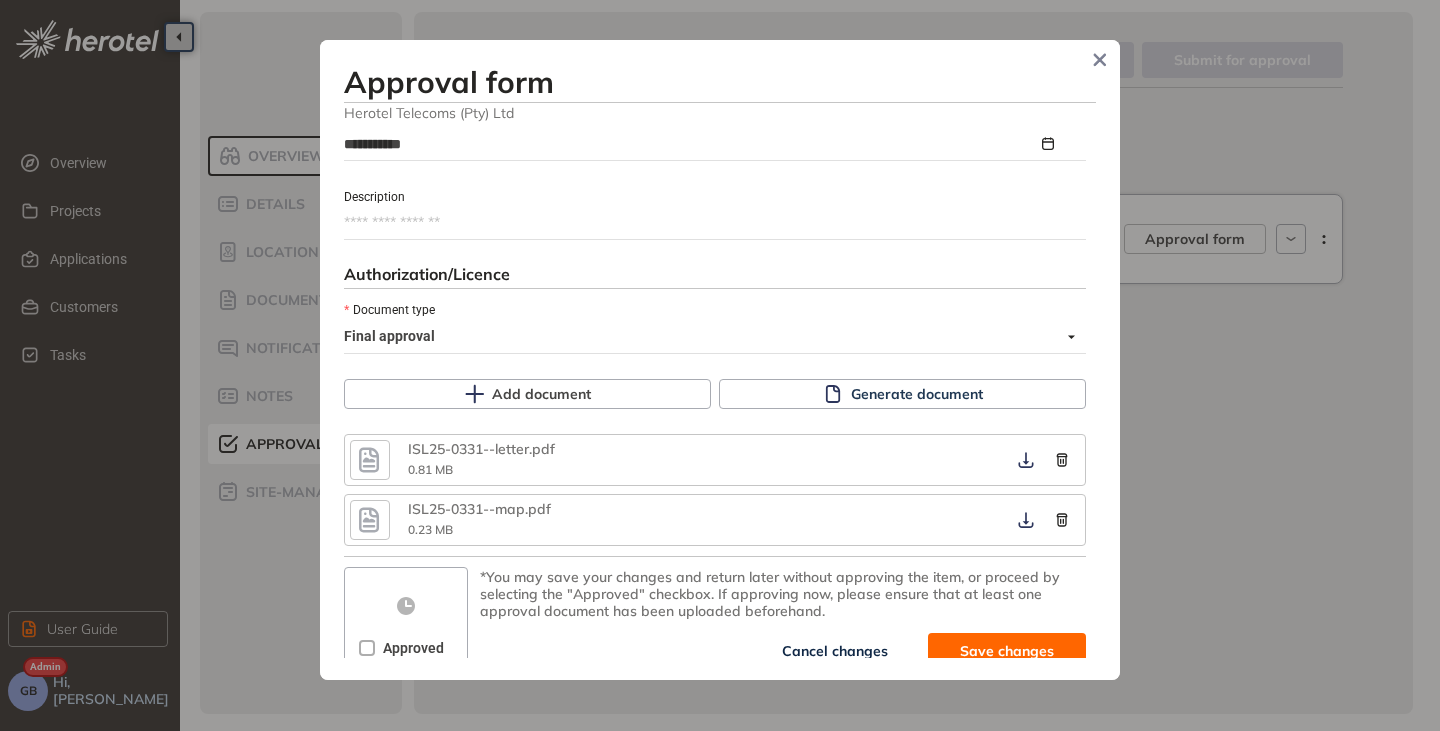 scroll, scrollTop: 1019, scrollLeft: 0, axis: vertical 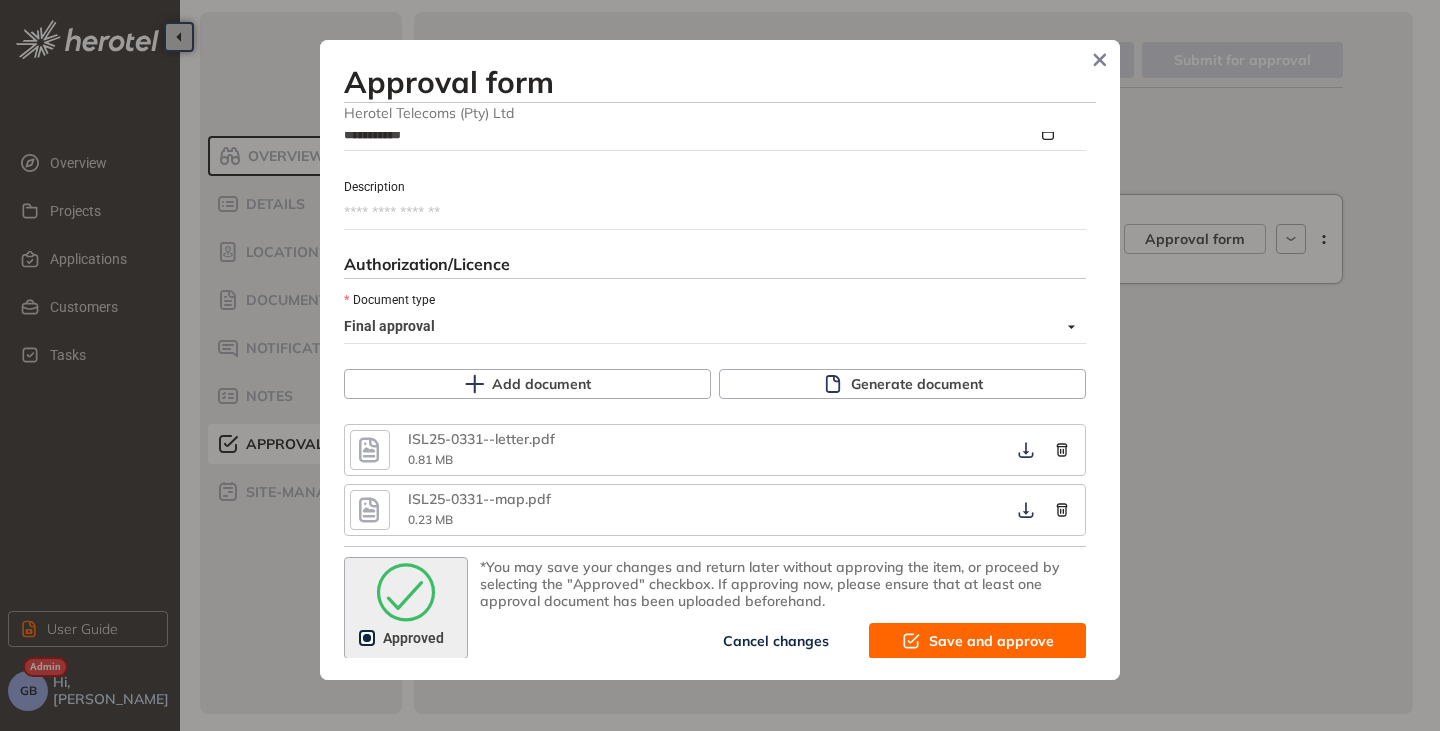 click on "Save and approve" at bounding box center (977, 641) 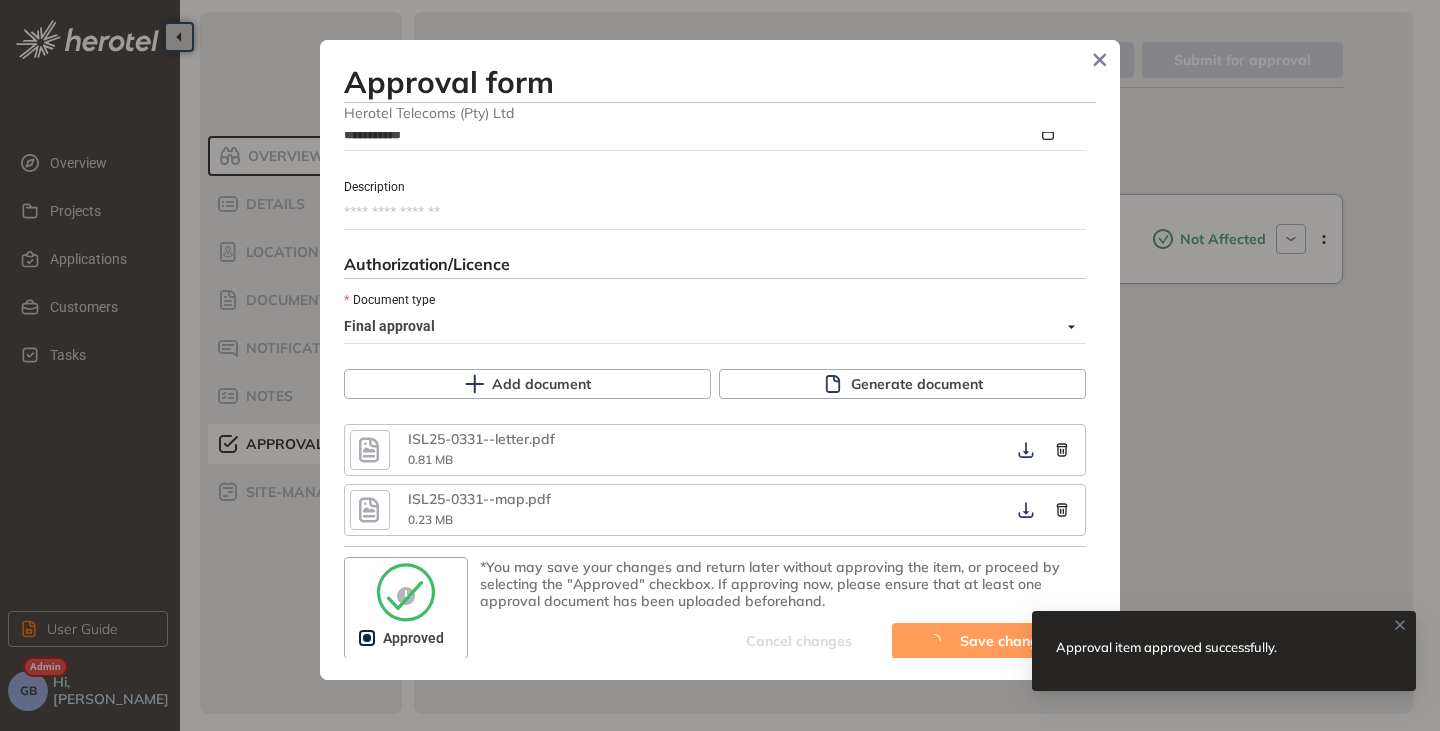 type on "**********" 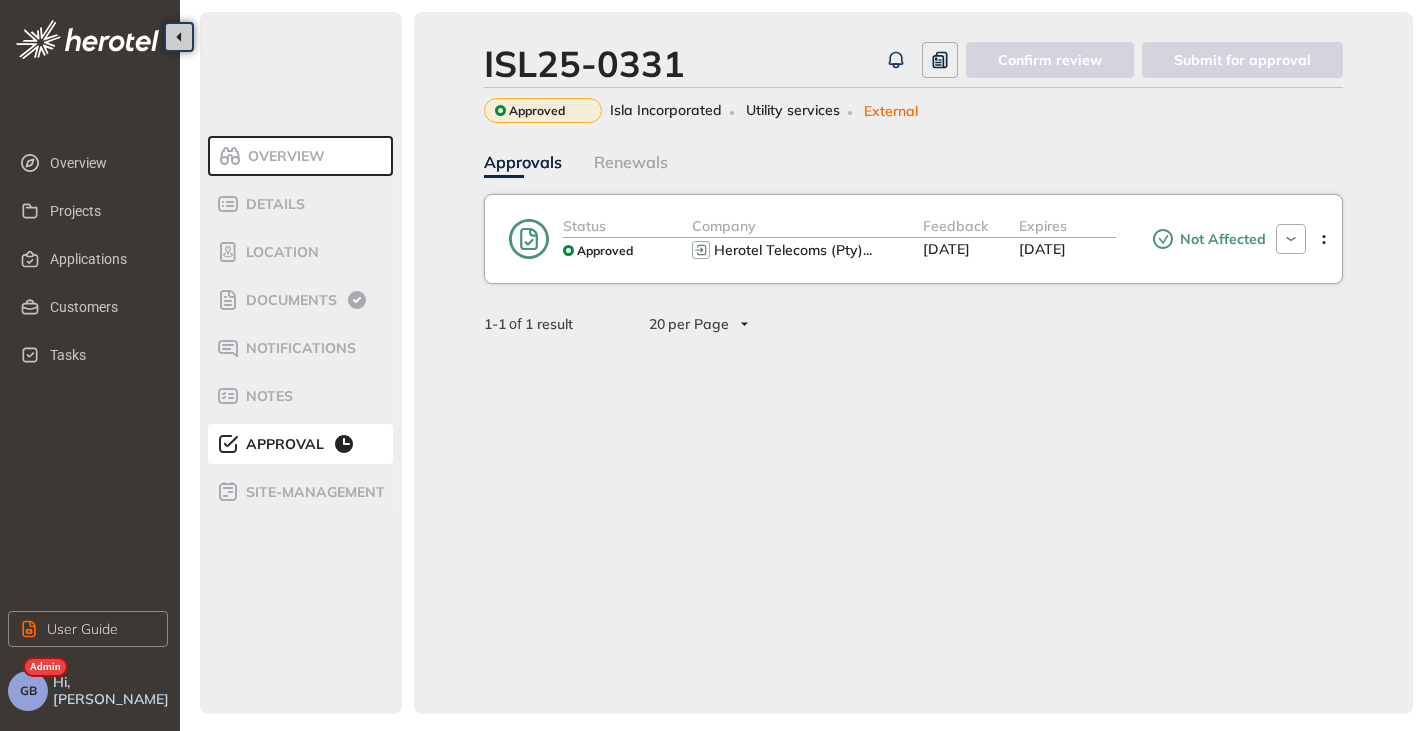 click on "[DATE]" at bounding box center (1042, 249) 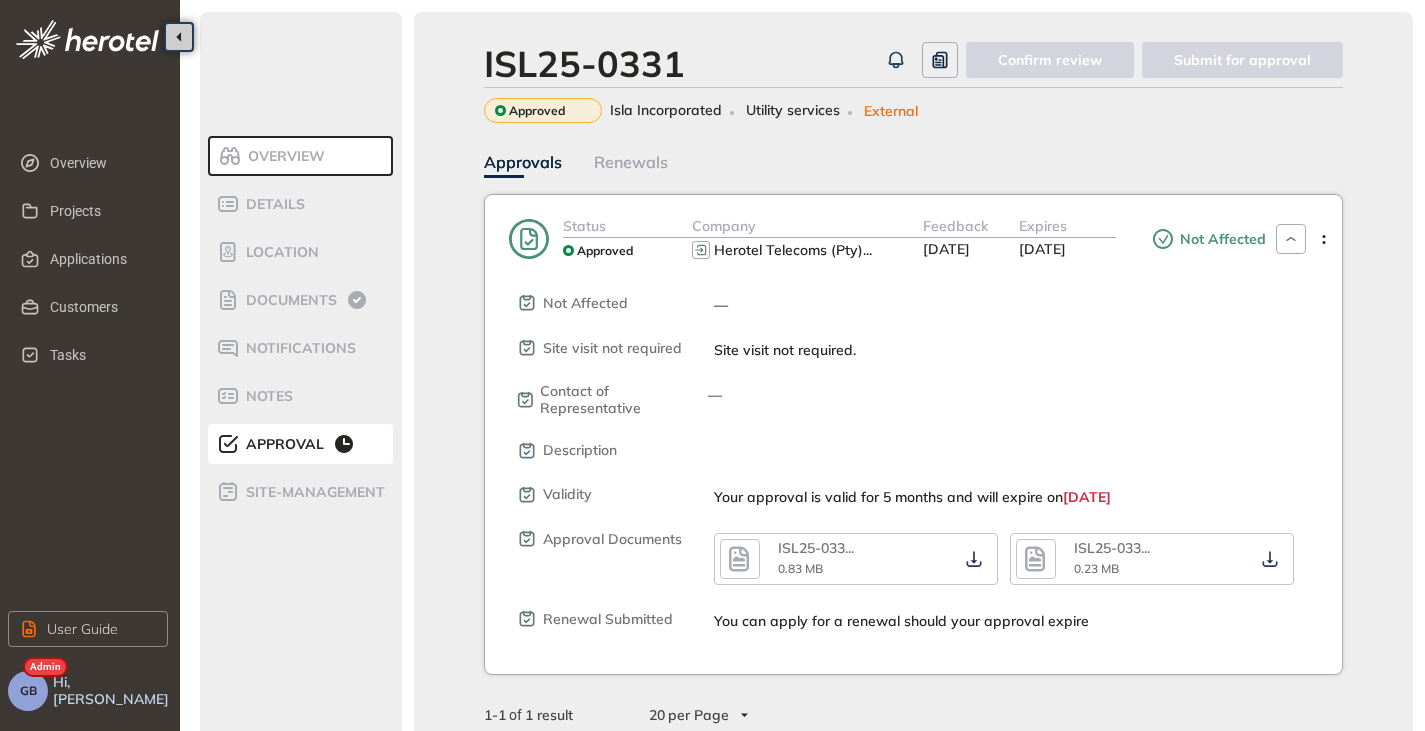 click on "[DATE]" at bounding box center (1042, 249) 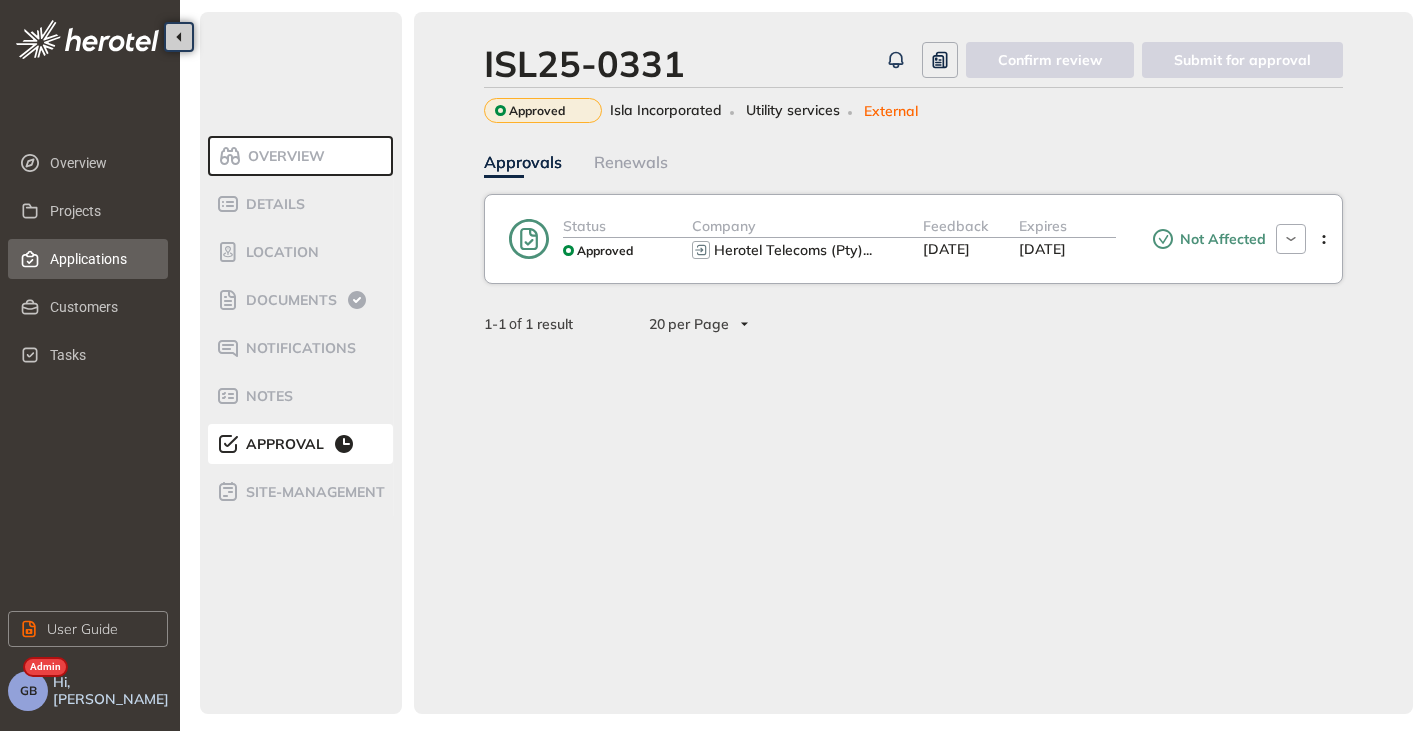 click on "Applications" at bounding box center (101, 259) 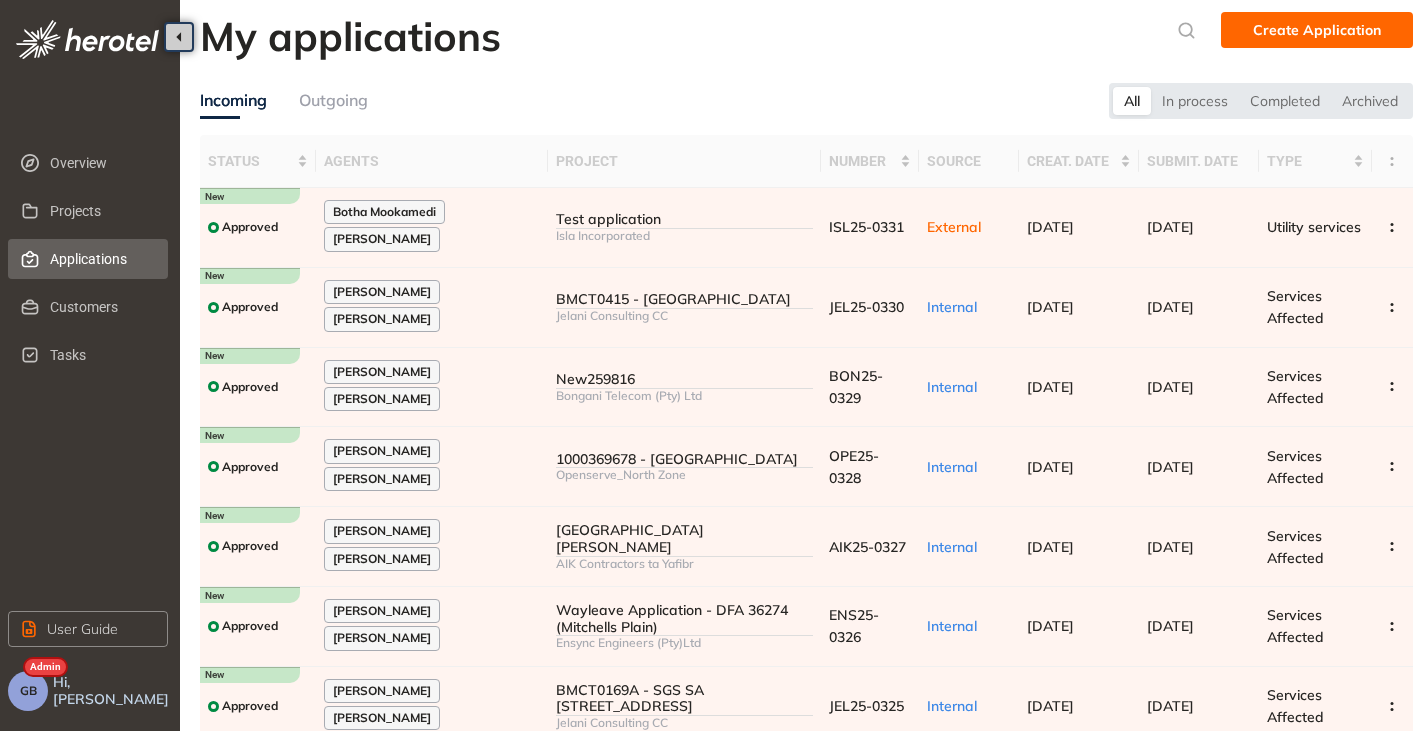 click on "GB" at bounding box center [28, 691] 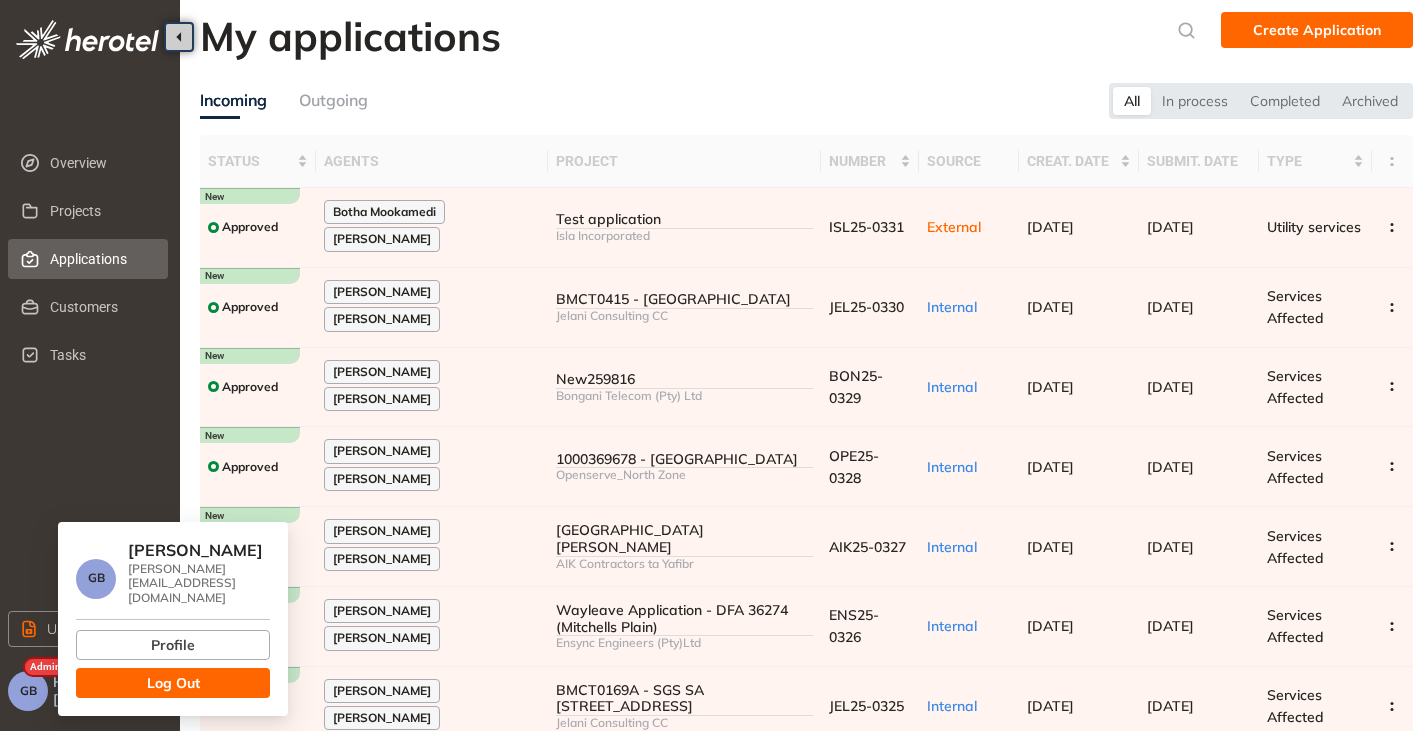 click on "Log Out" at bounding box center (173, 683) 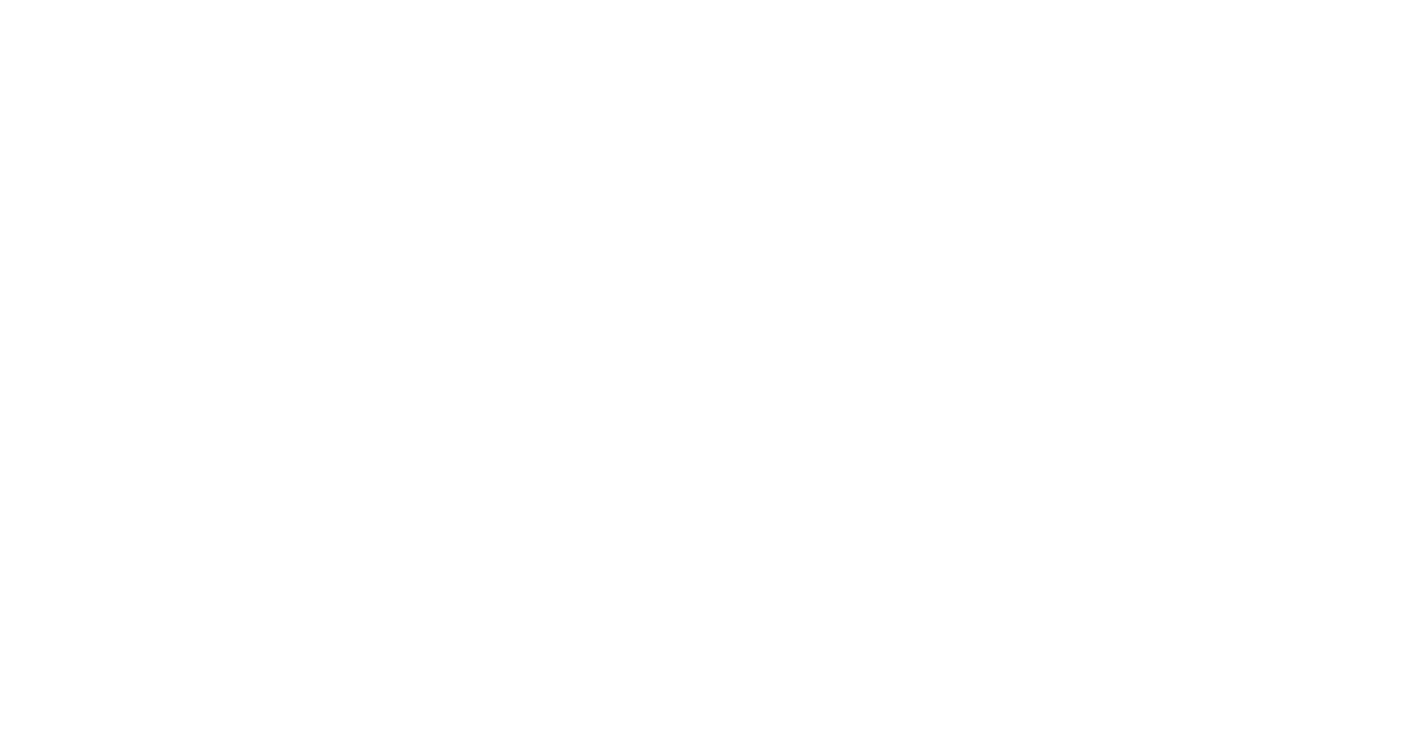 scroll, scrollTop: 0, scrollLeft: 0, axis: both 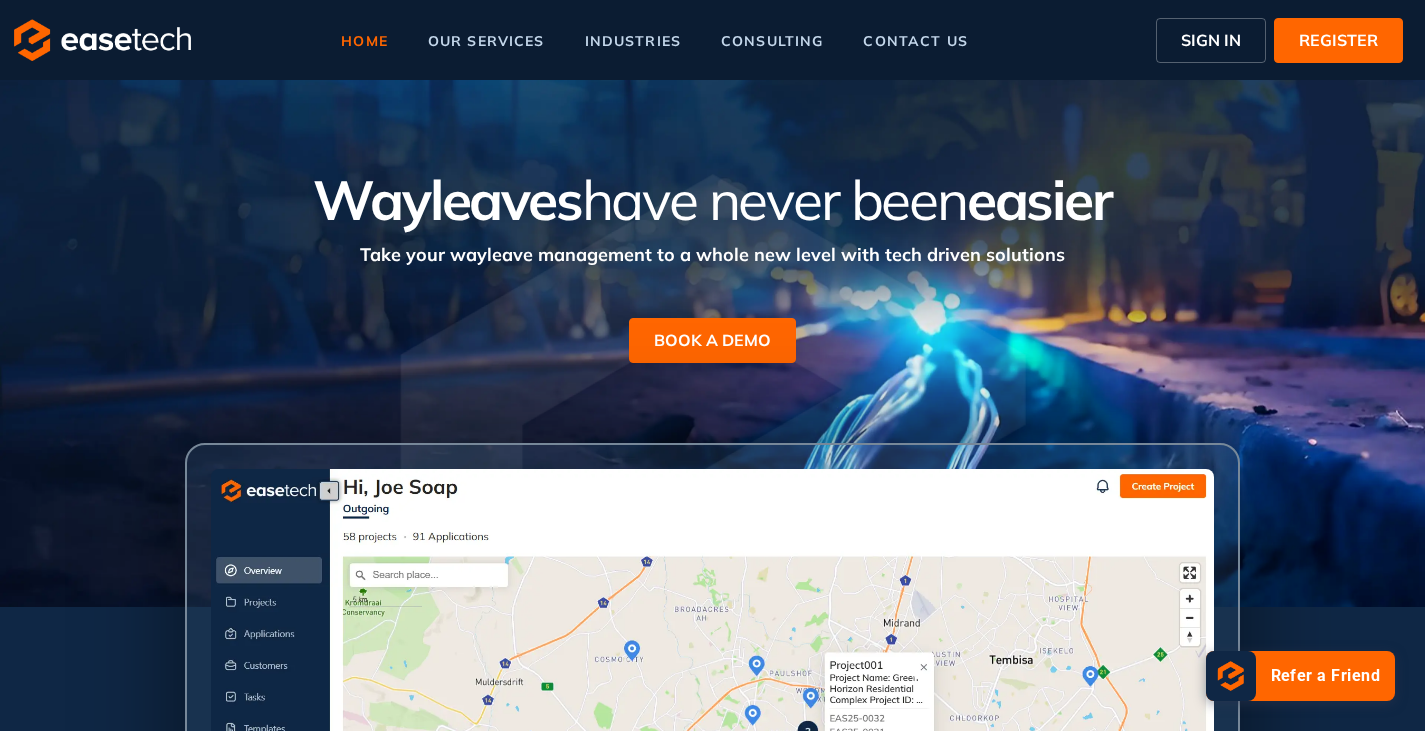 click on "SIGN IN" at bounding box center [1211, 40] 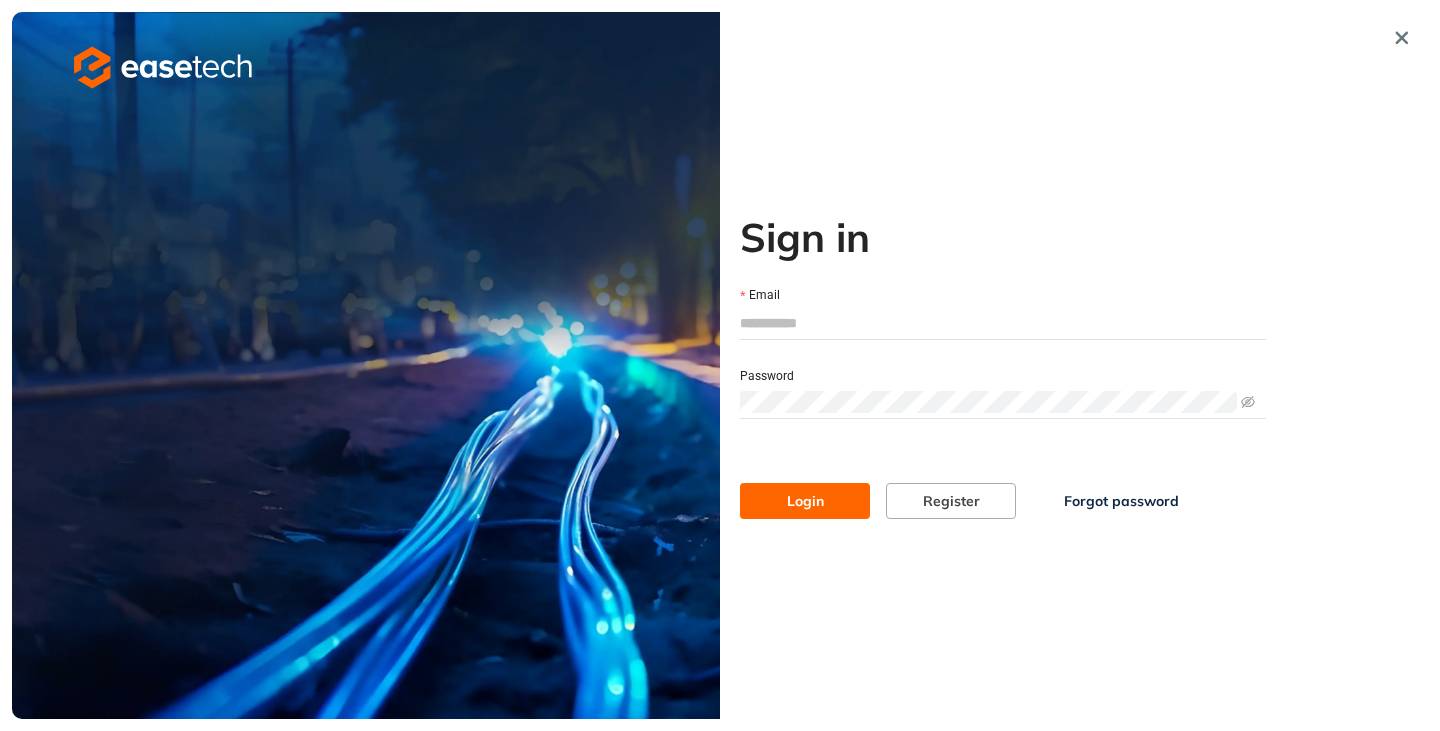 click on "Email" at bounding box center (1003, 323) 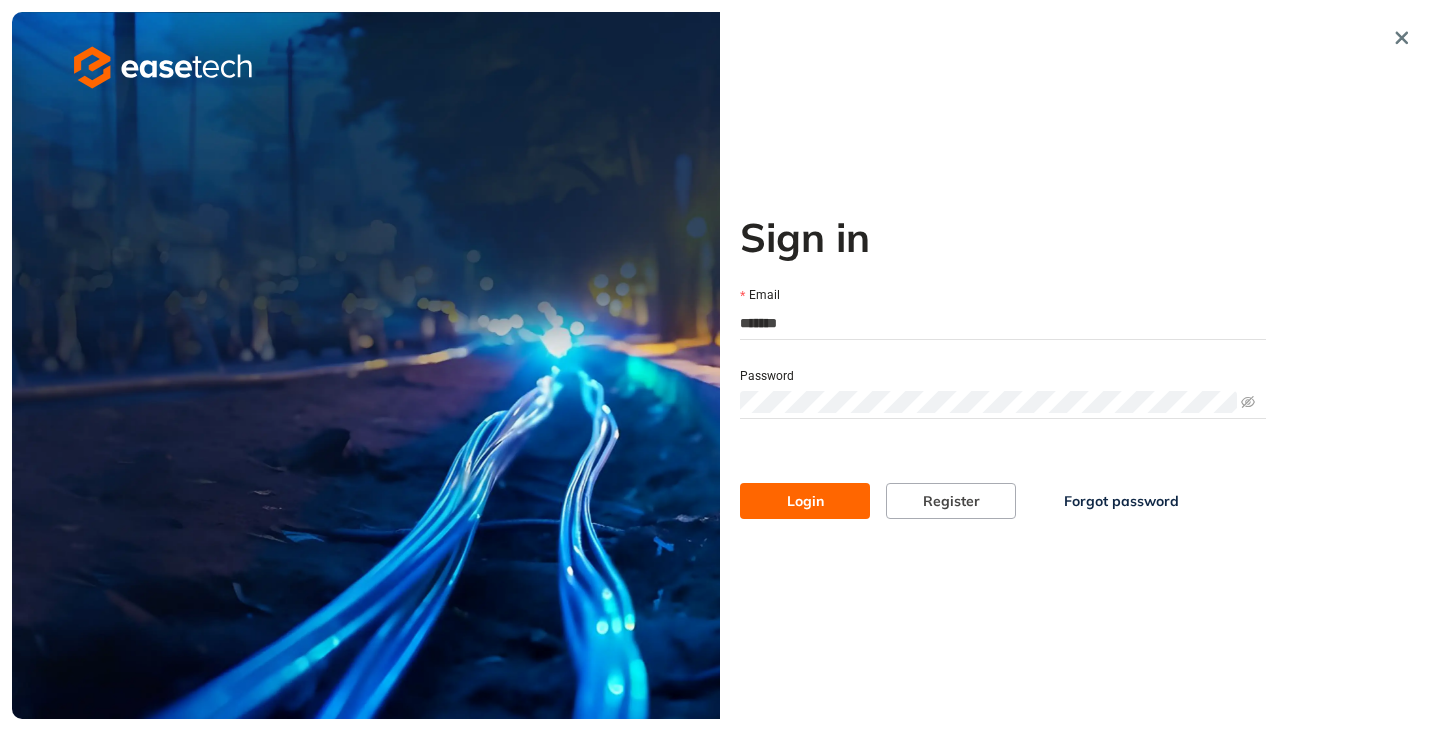 type on "**********" 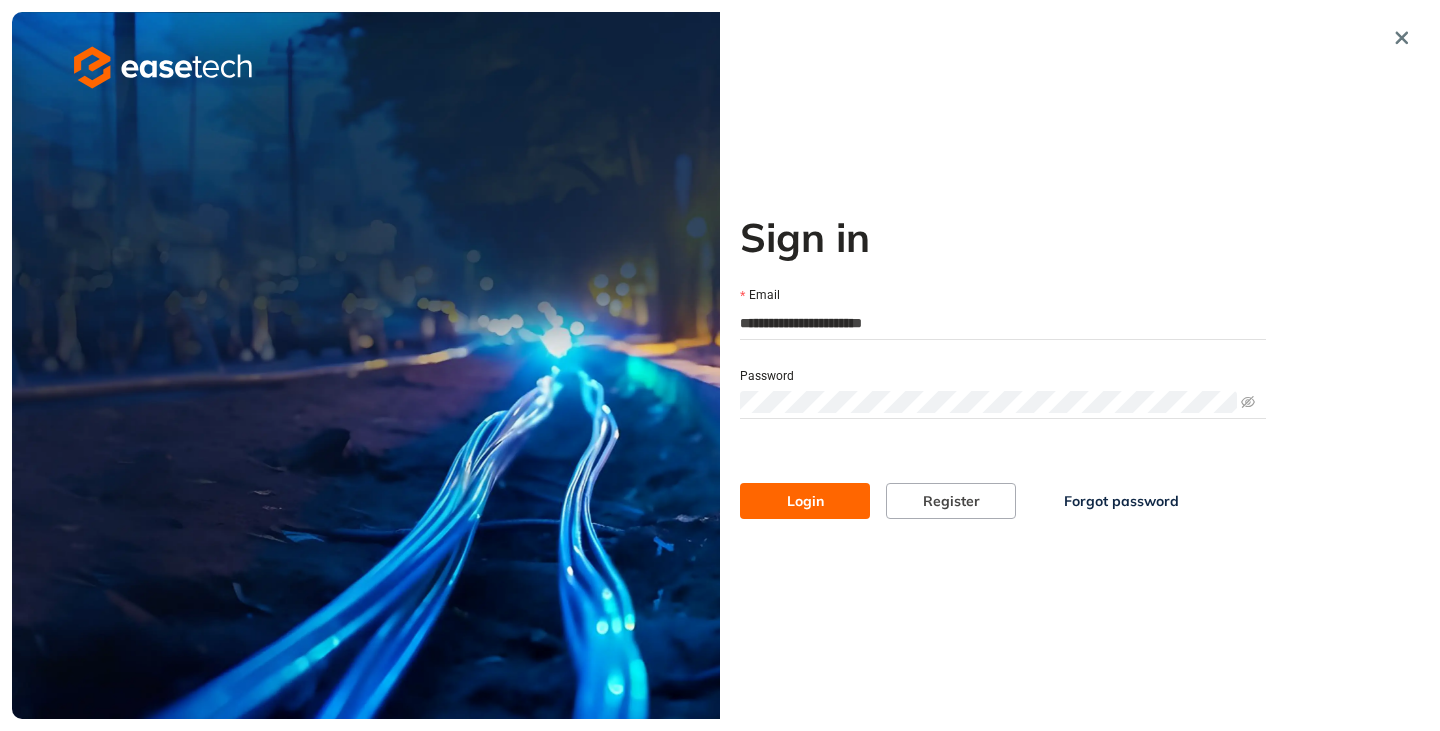 click on "Login" at bounding box center [805, 501] 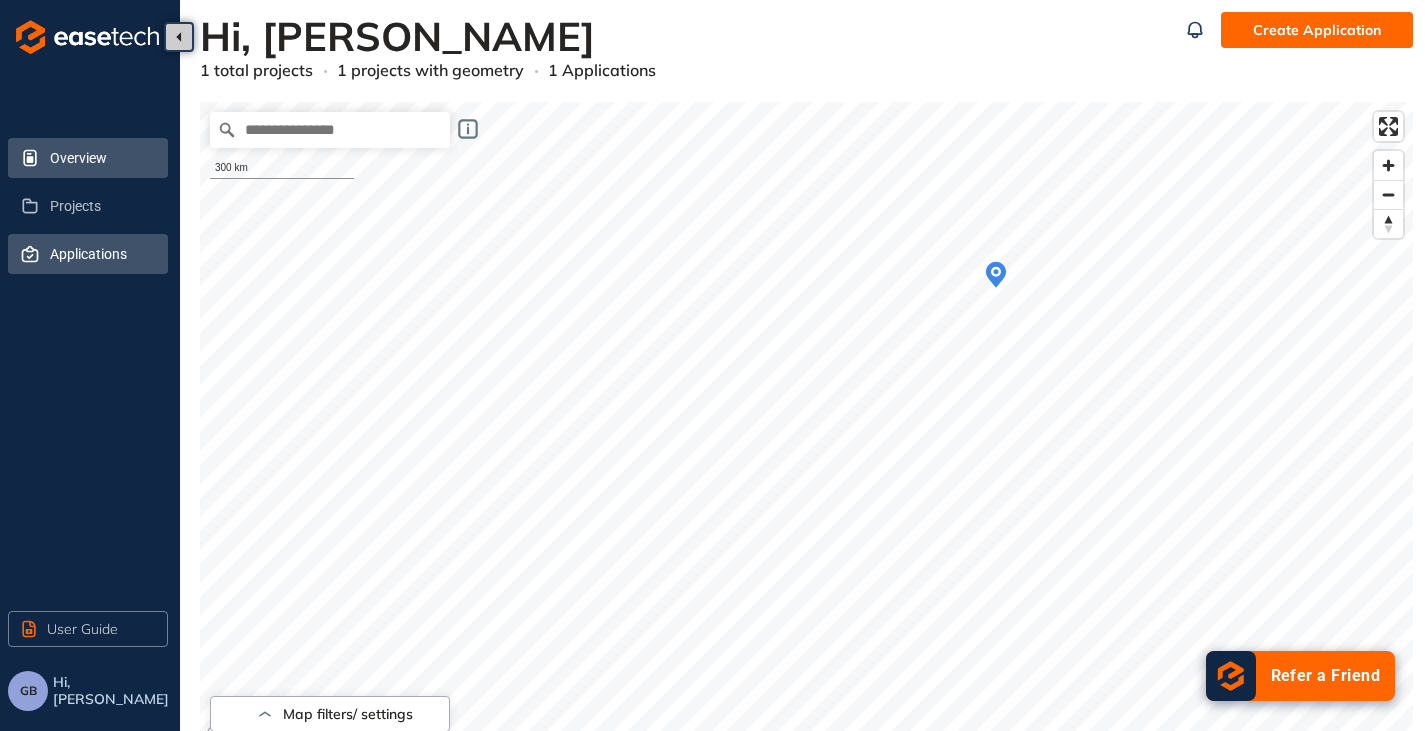 click on "Applications" at bounding box center (101, 254) 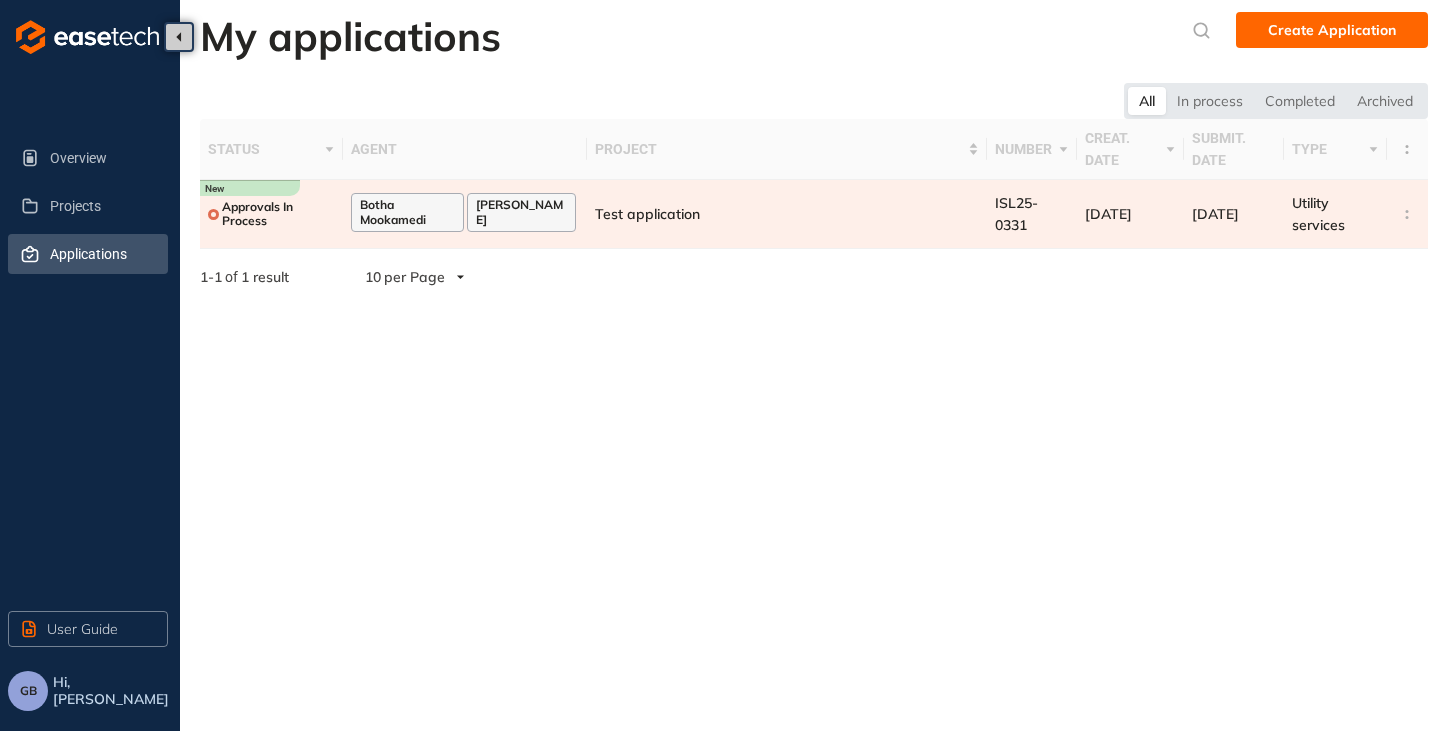 click on "Test application" at bounding box center (787, 214) 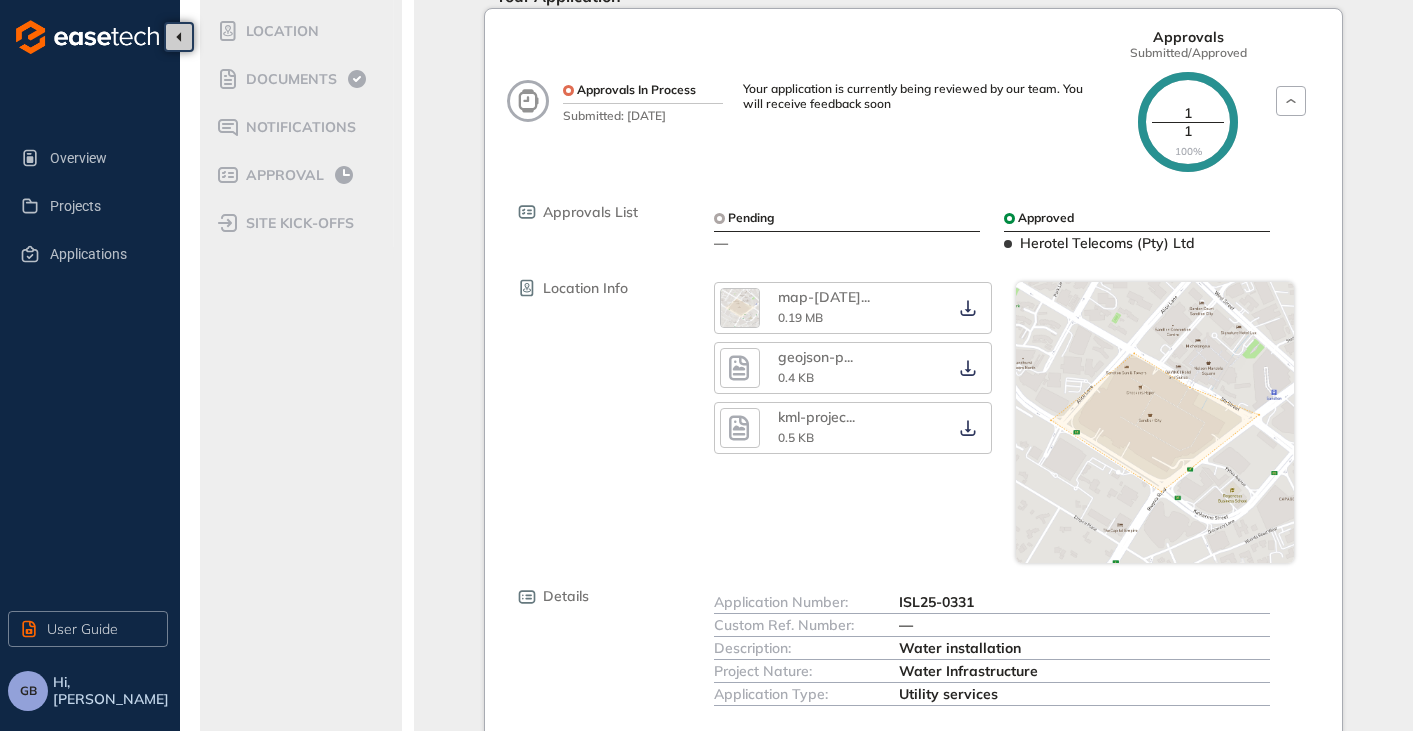 scroll, scrollTop: 0, scrollLeft: 0, axis: both 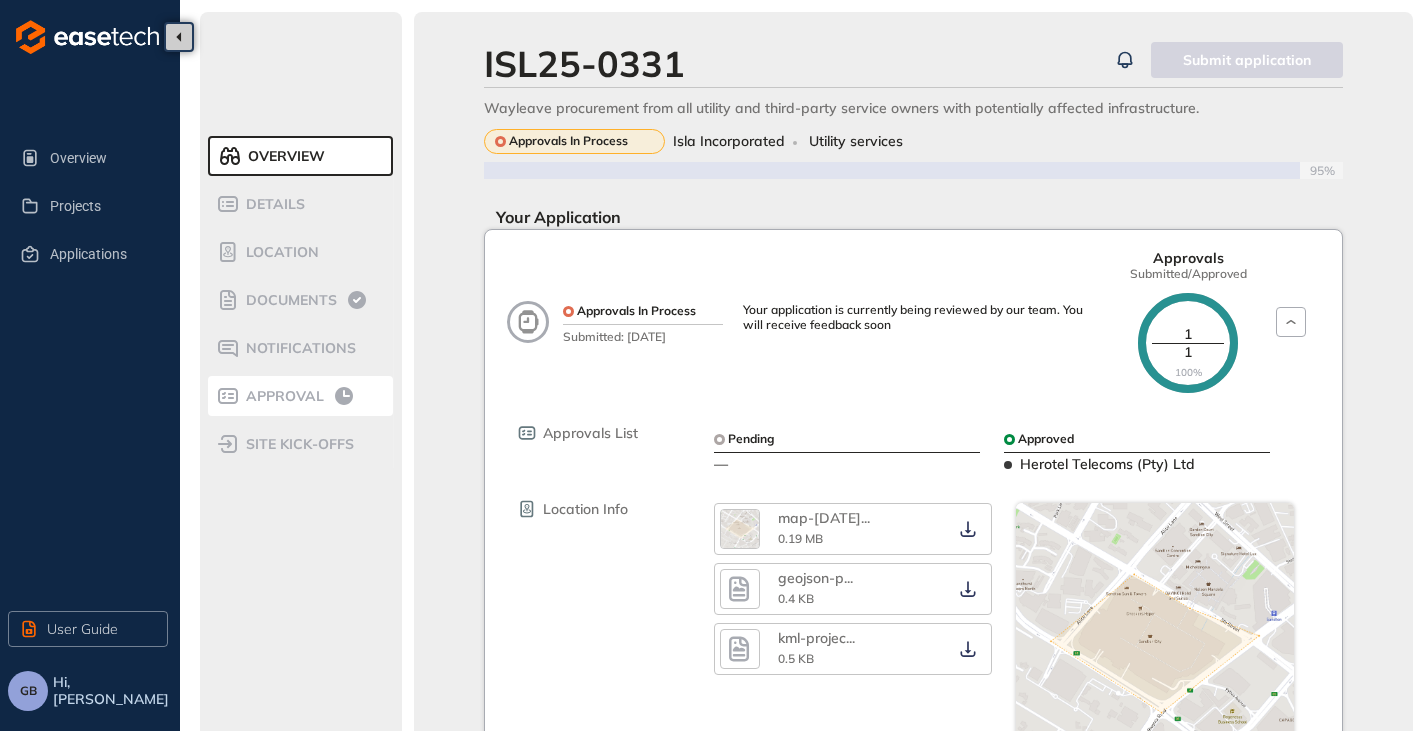 click on "Approval" at bounding box center (282, 396) 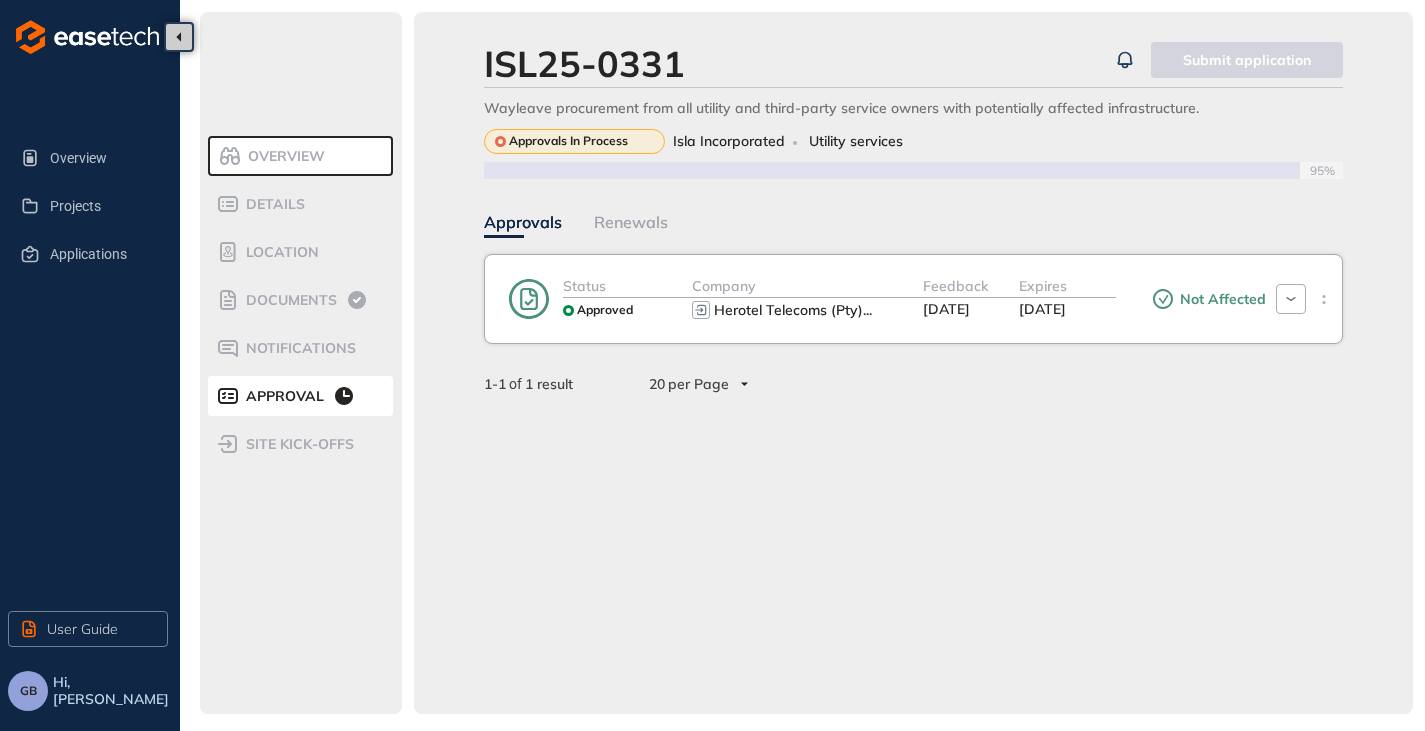 click on "[DATE]" at bounding box center (946, 309) 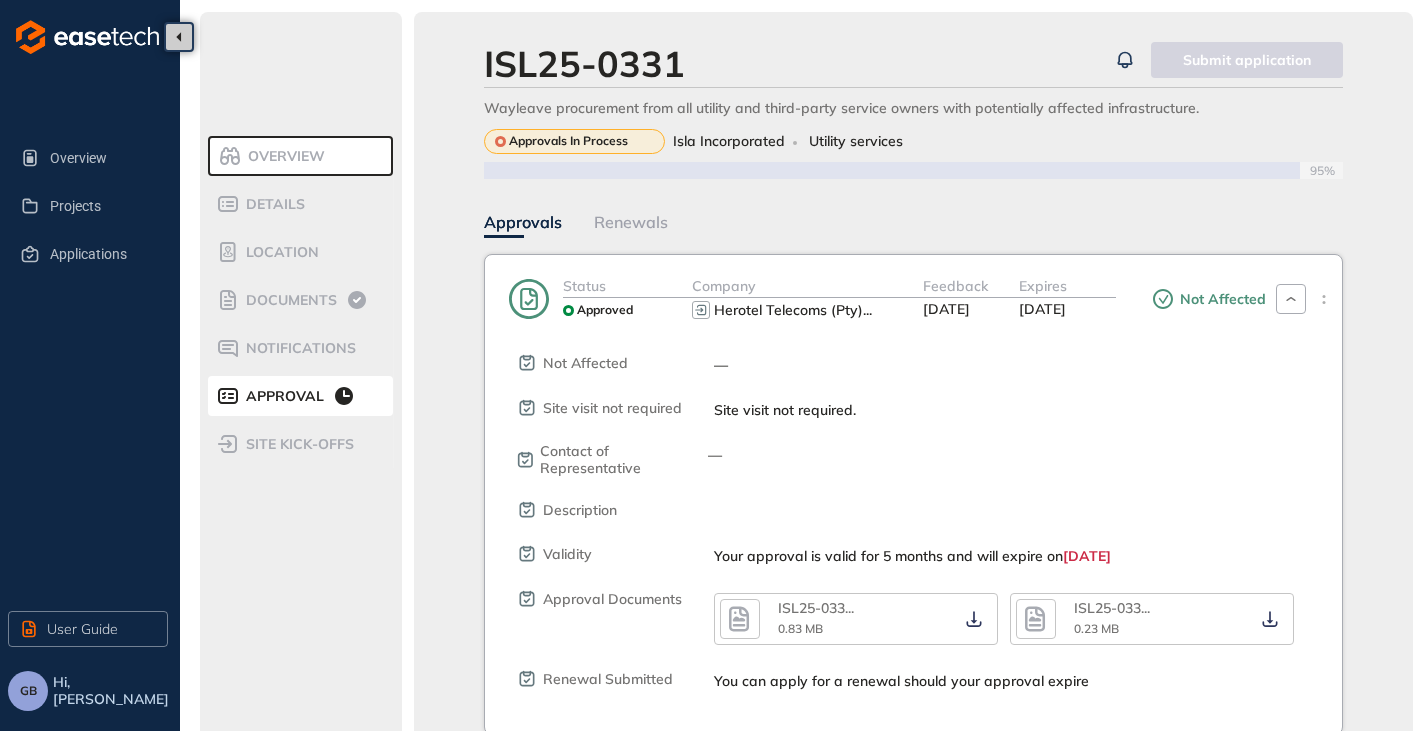click on "[DATE]" at bounding box center (946, 309) 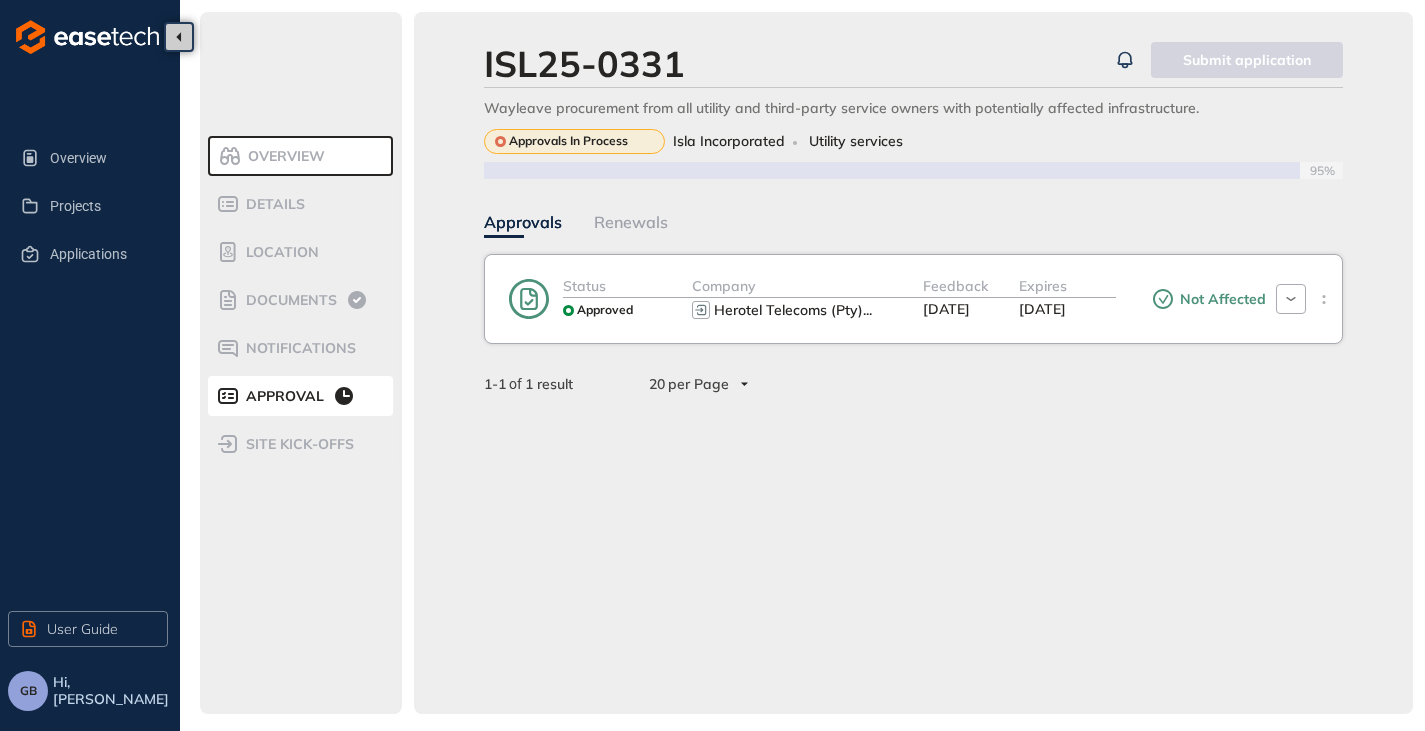 click on "Expires 30 Nov 2025" at bounding box center [1067, 299] 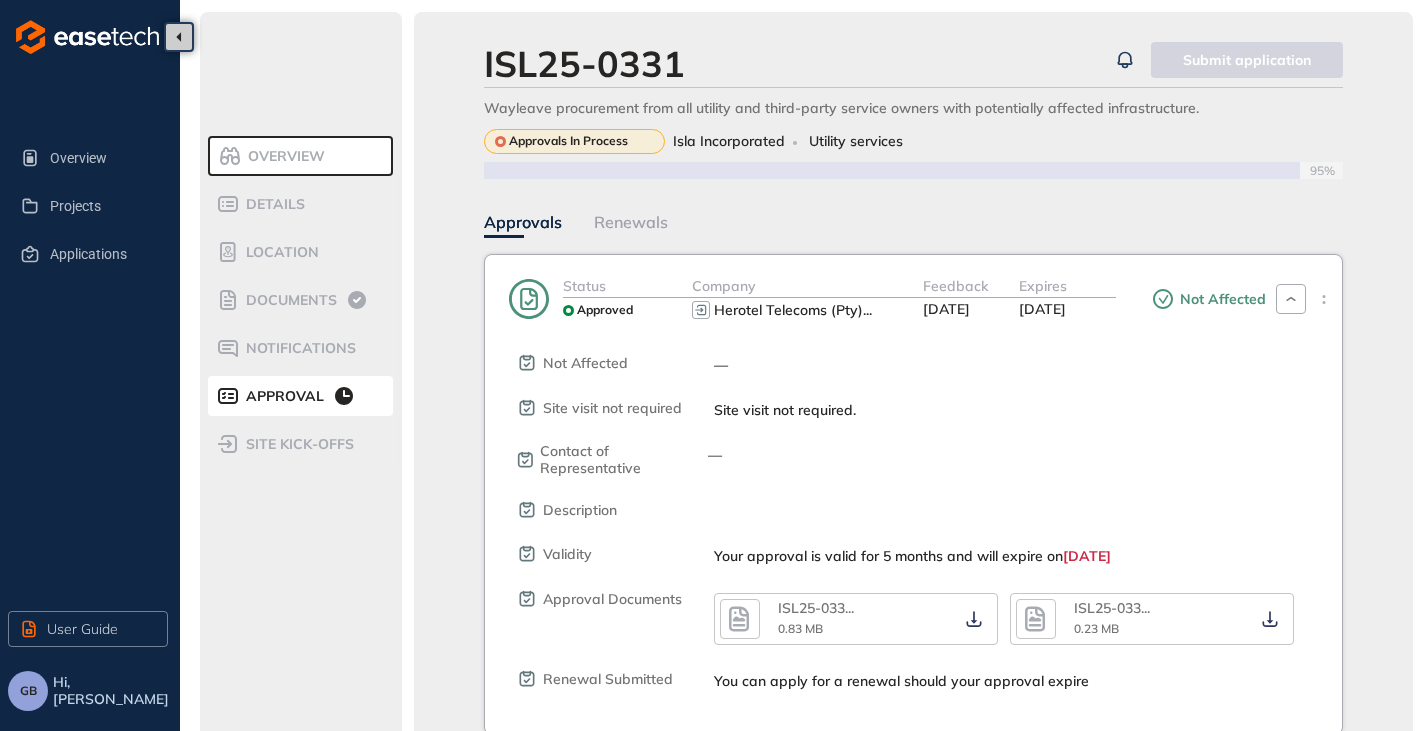 click on "30 Nov 2025" at bounding box center [1042, 309] 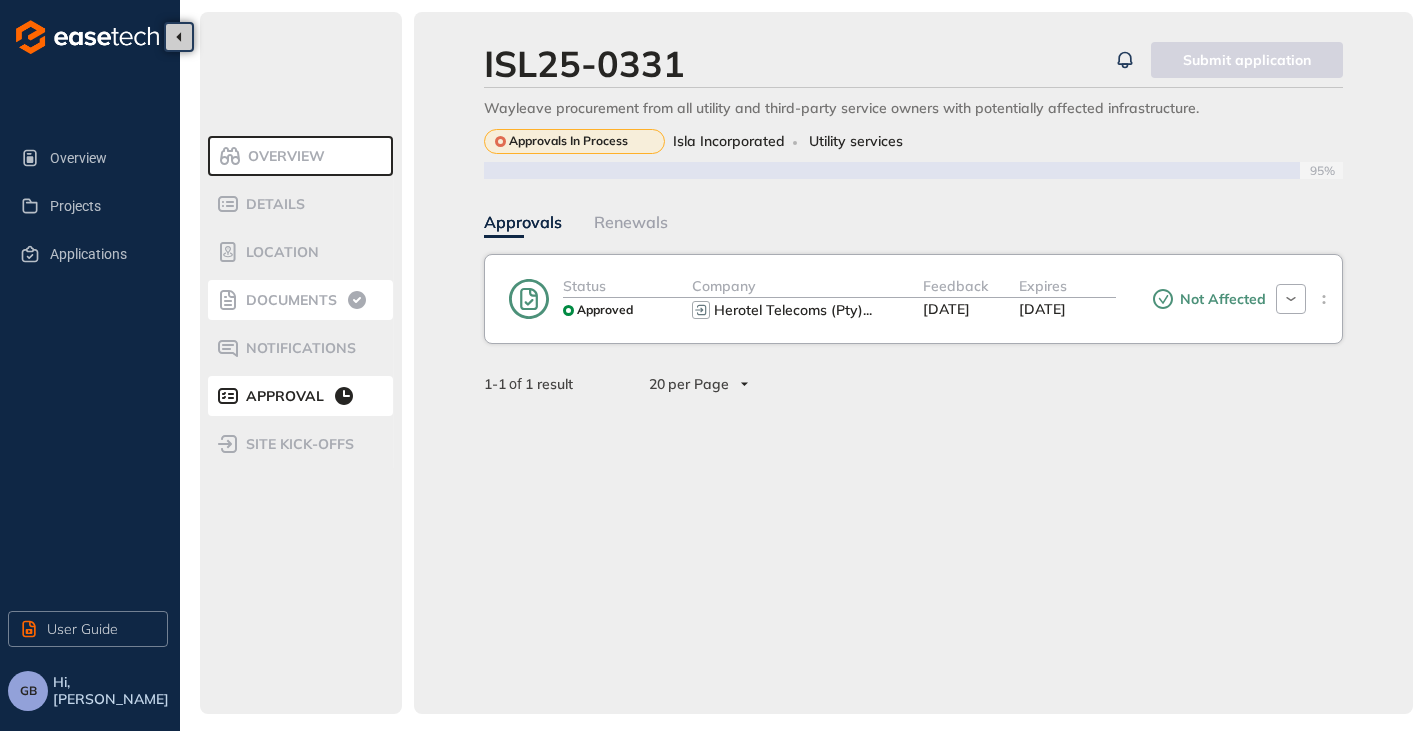 click on "Documents" at bounding box center [288, 300] 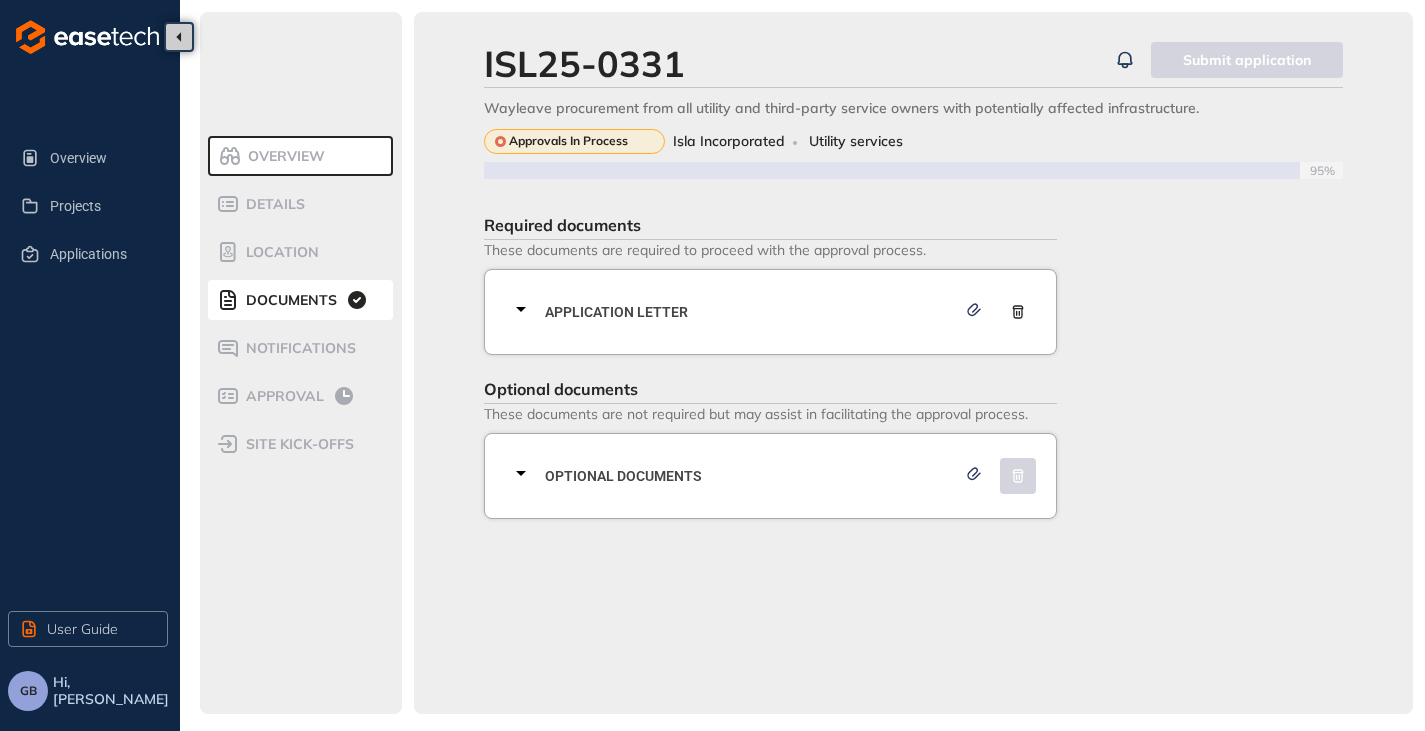 click 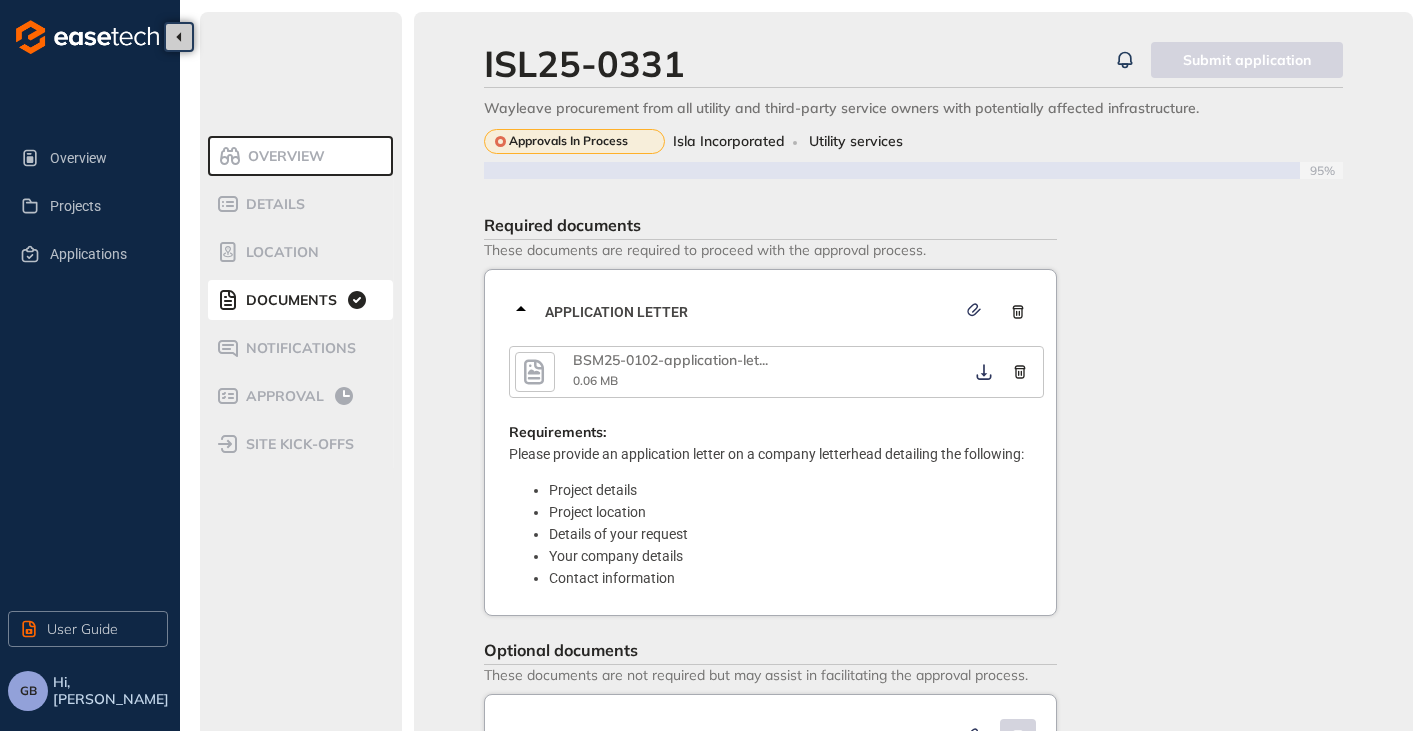 click 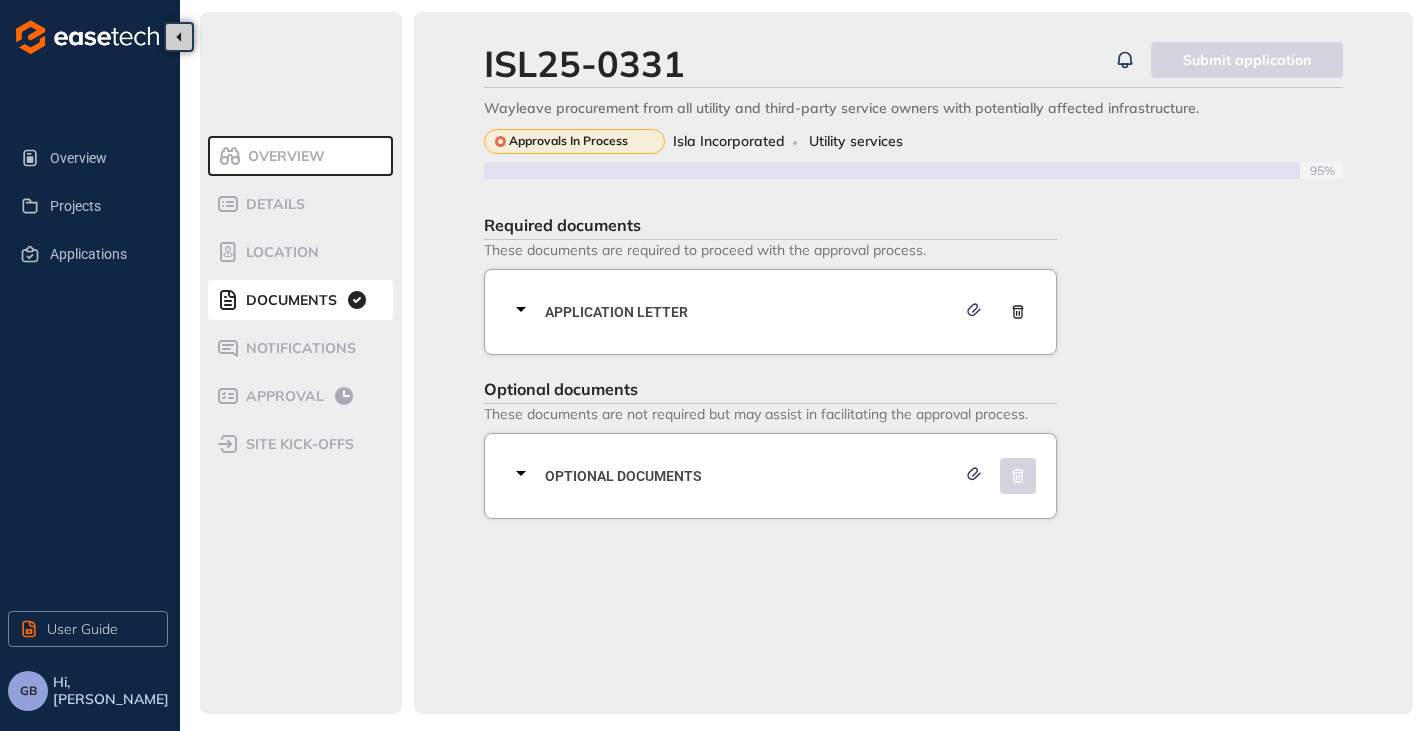 click on "Overview" at bounding box center (300, 156) 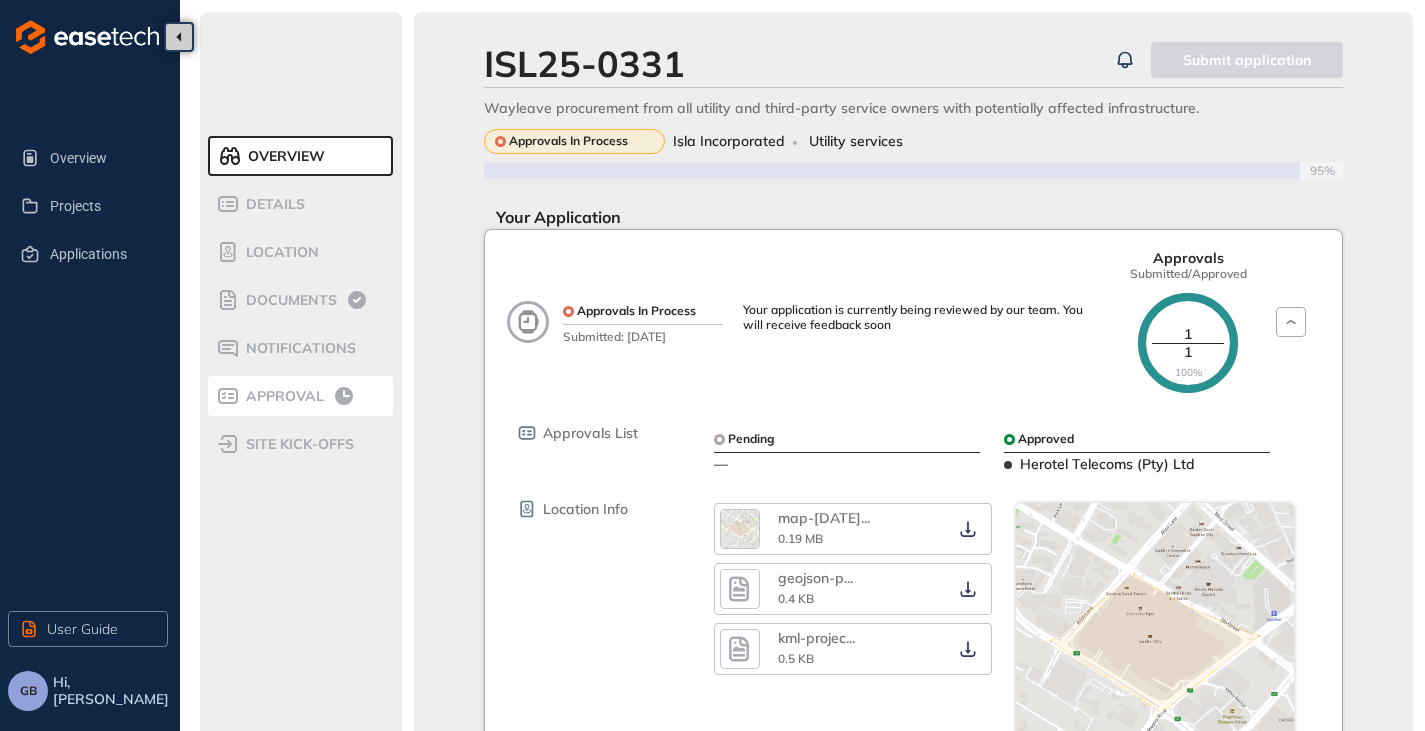 click on "Approval" at bounding box center [282, 396] 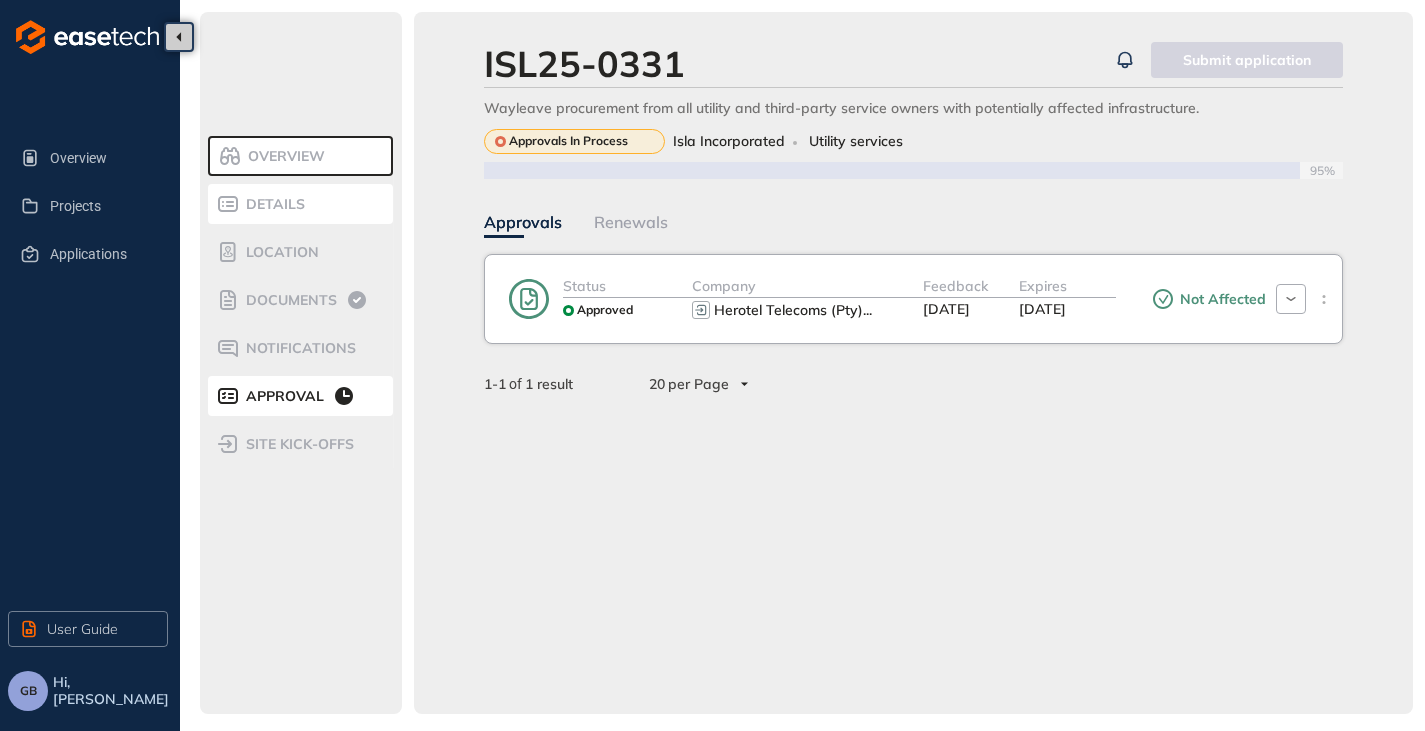 click on "Details" at bounding box center (272, 204) 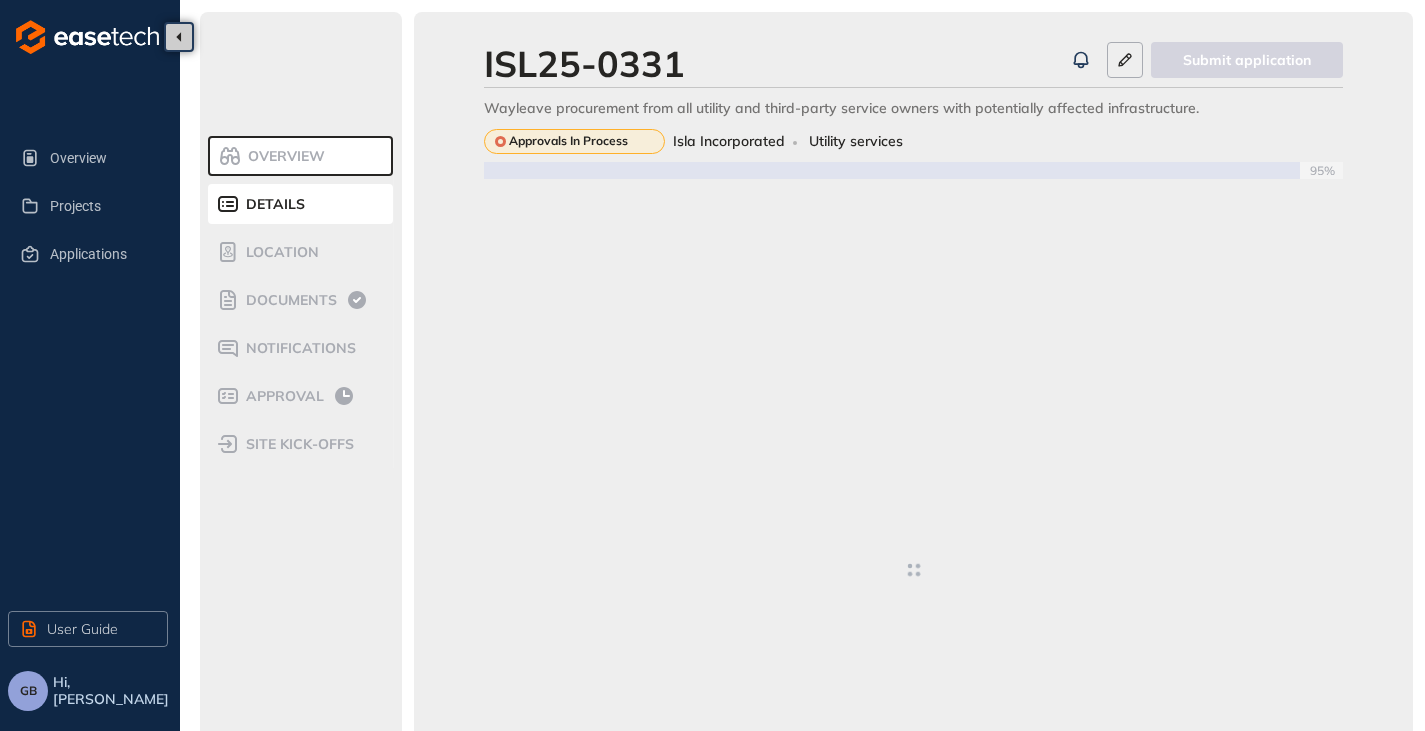 type on "**********" 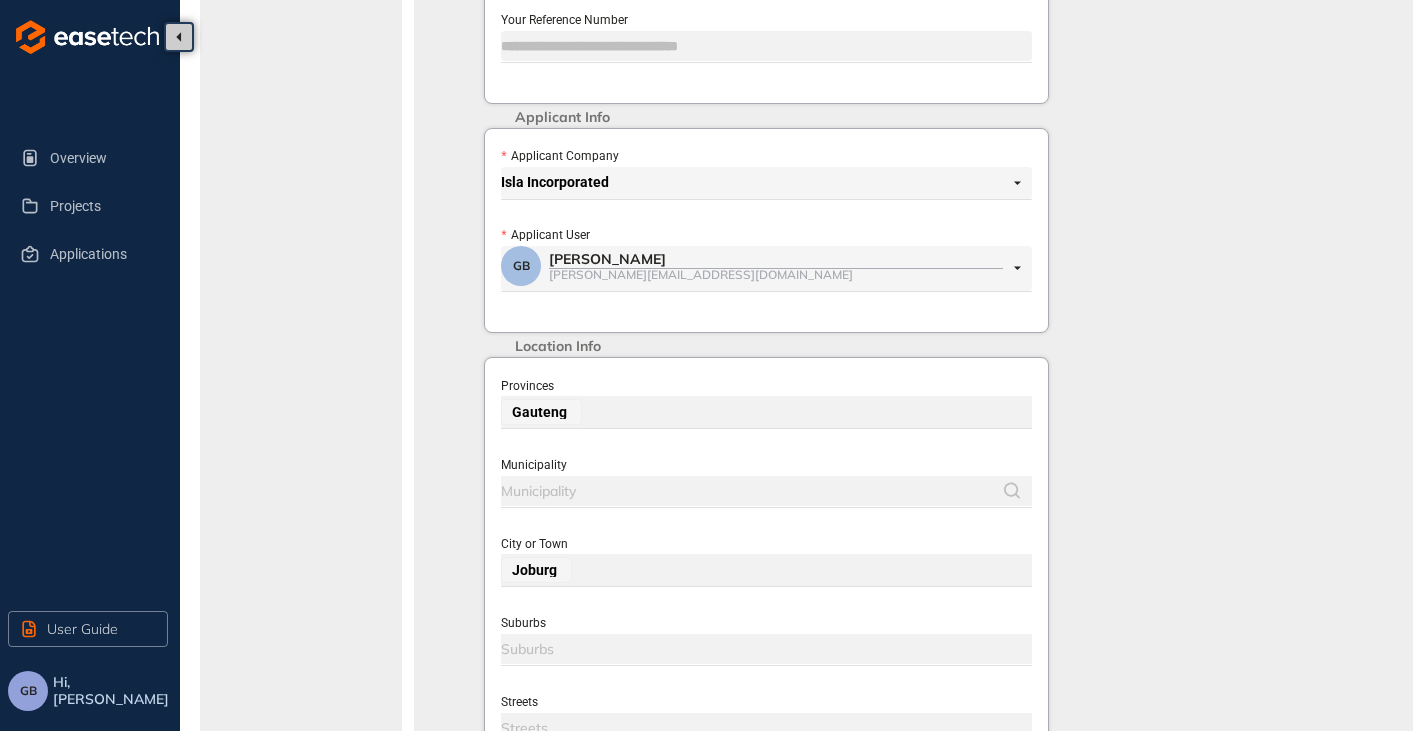 scroll, scrollTop: 313, scrollLeft: 0, axis: vertical 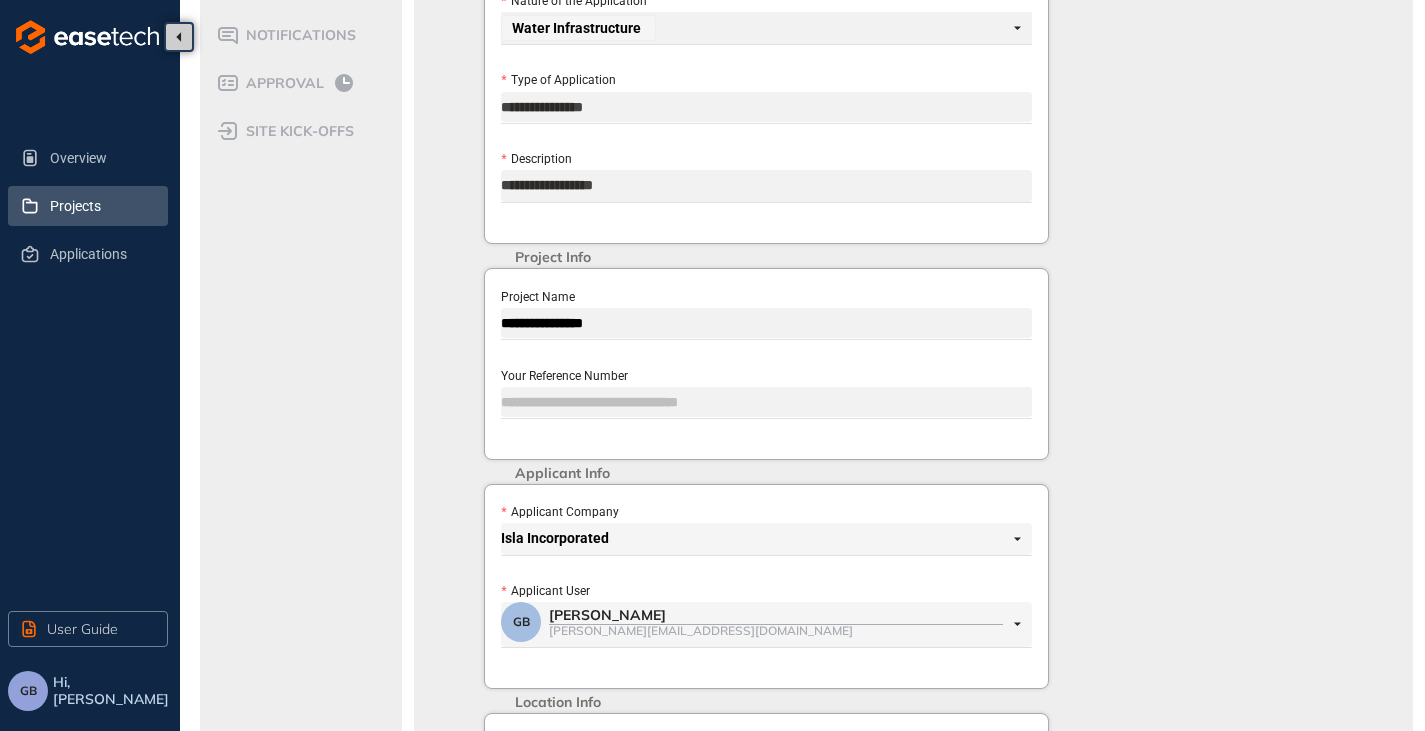 click on "Projects" at bounding box center (101, 206) 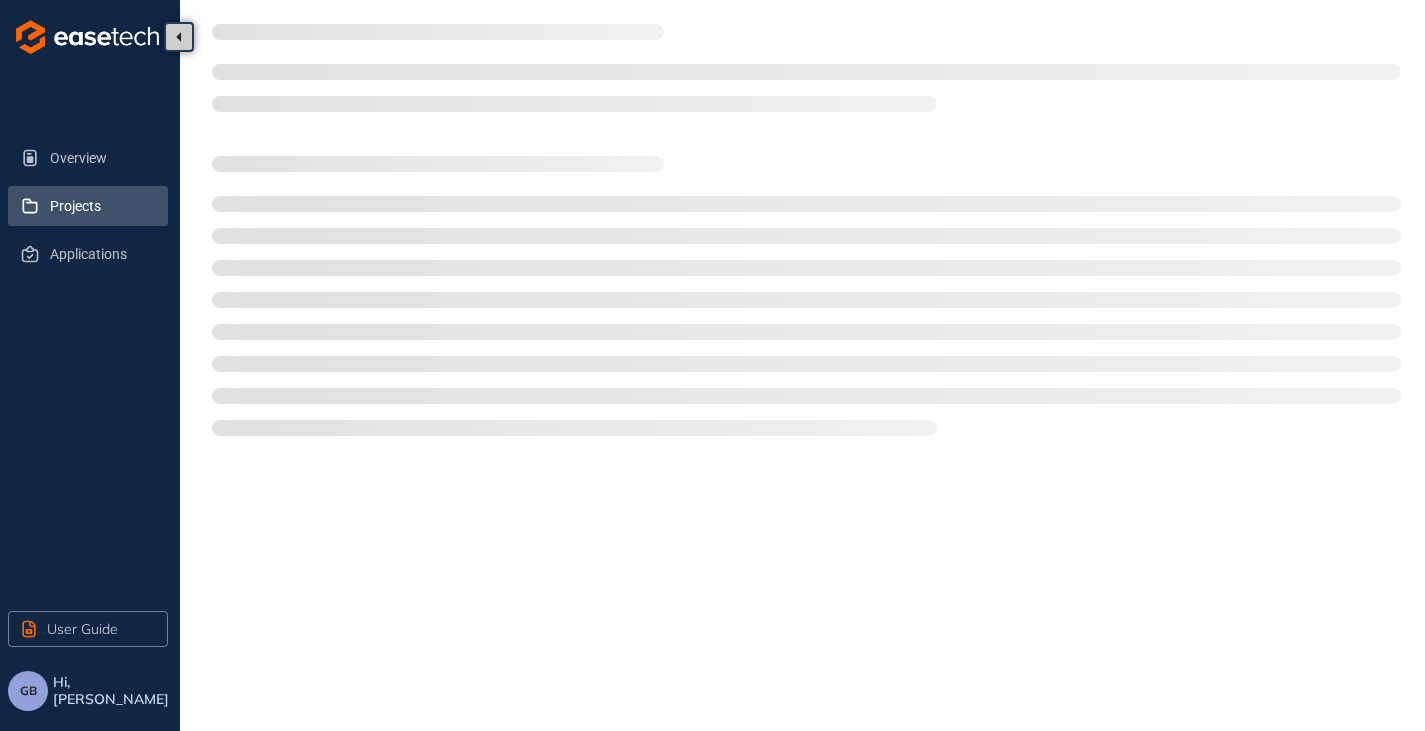 scroll, scrollTop: 0, scrollLeft: 0, axis: both 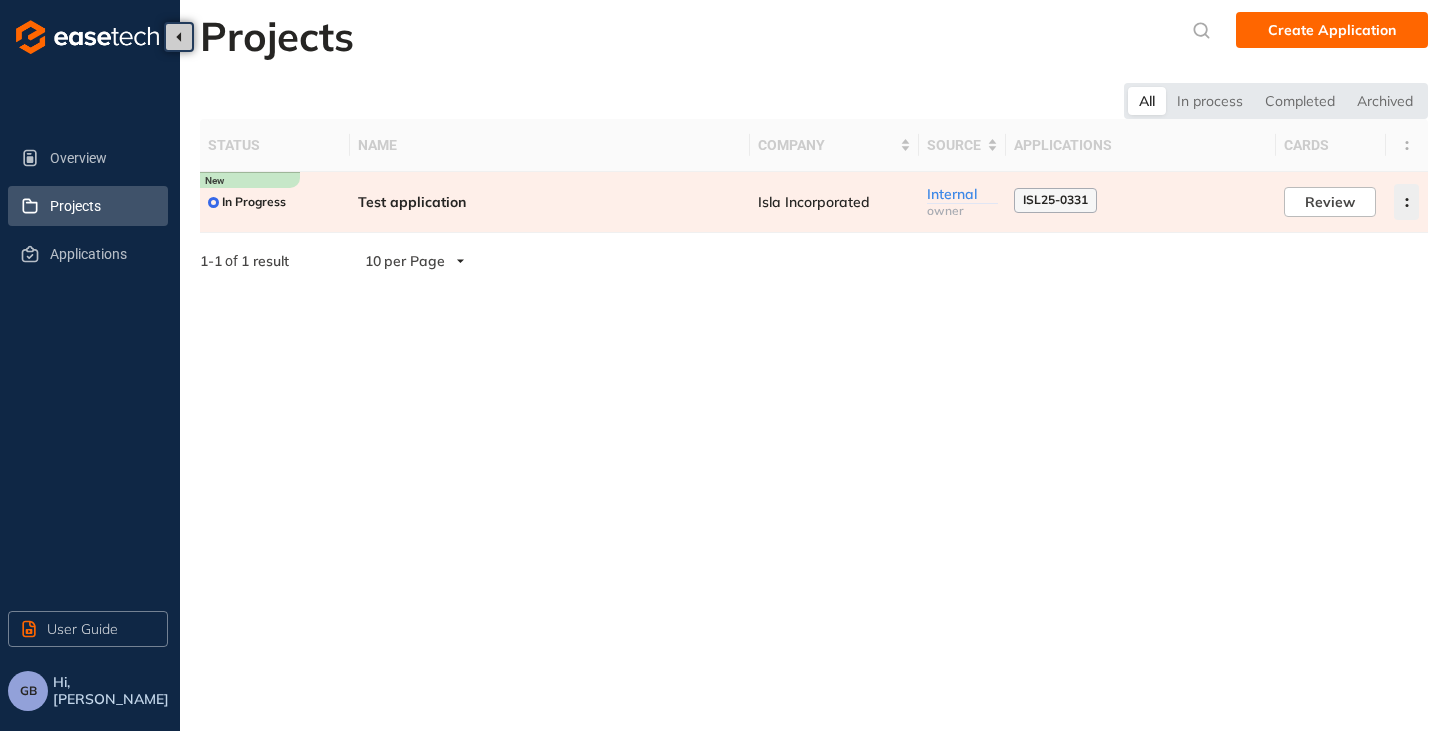 click at bounding box center (1406, 202) 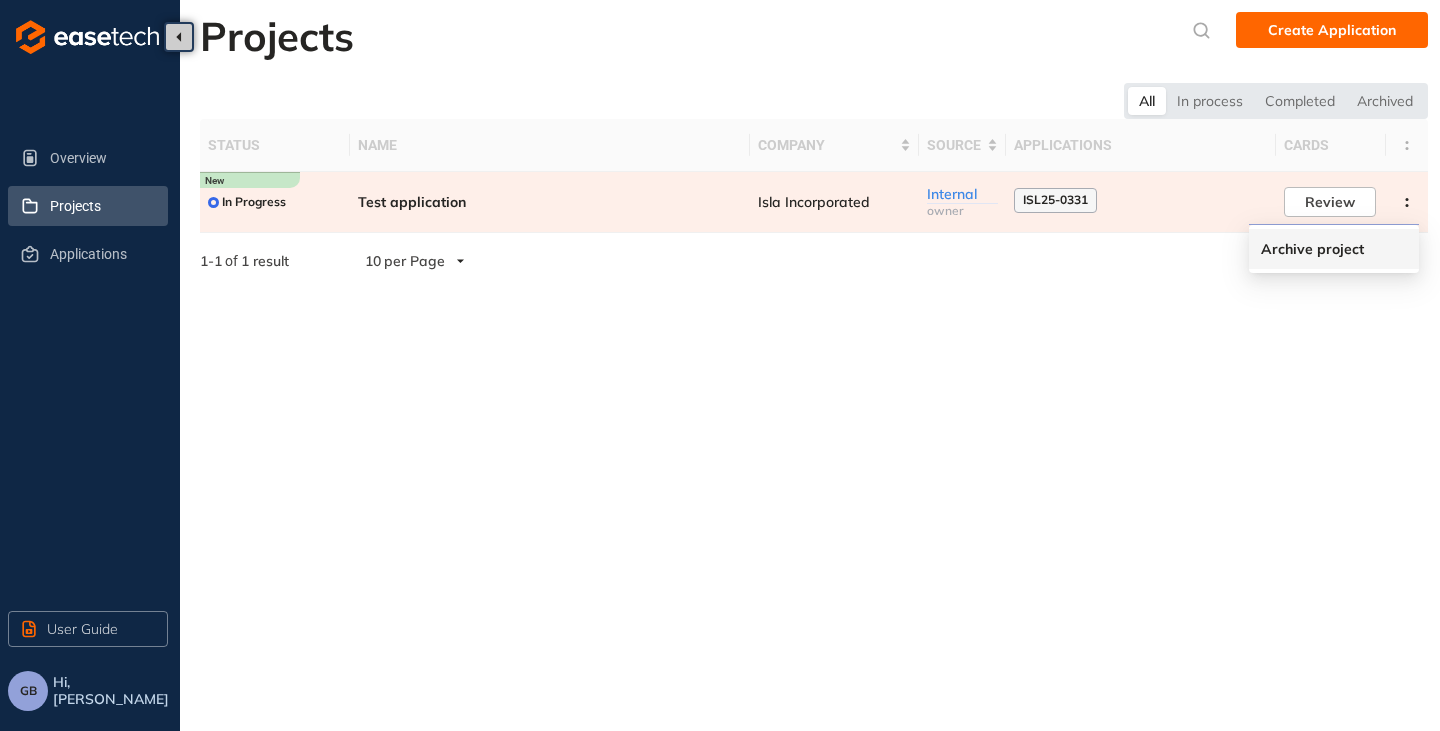 click on "Archive project" at bounding box center (1312, 249) 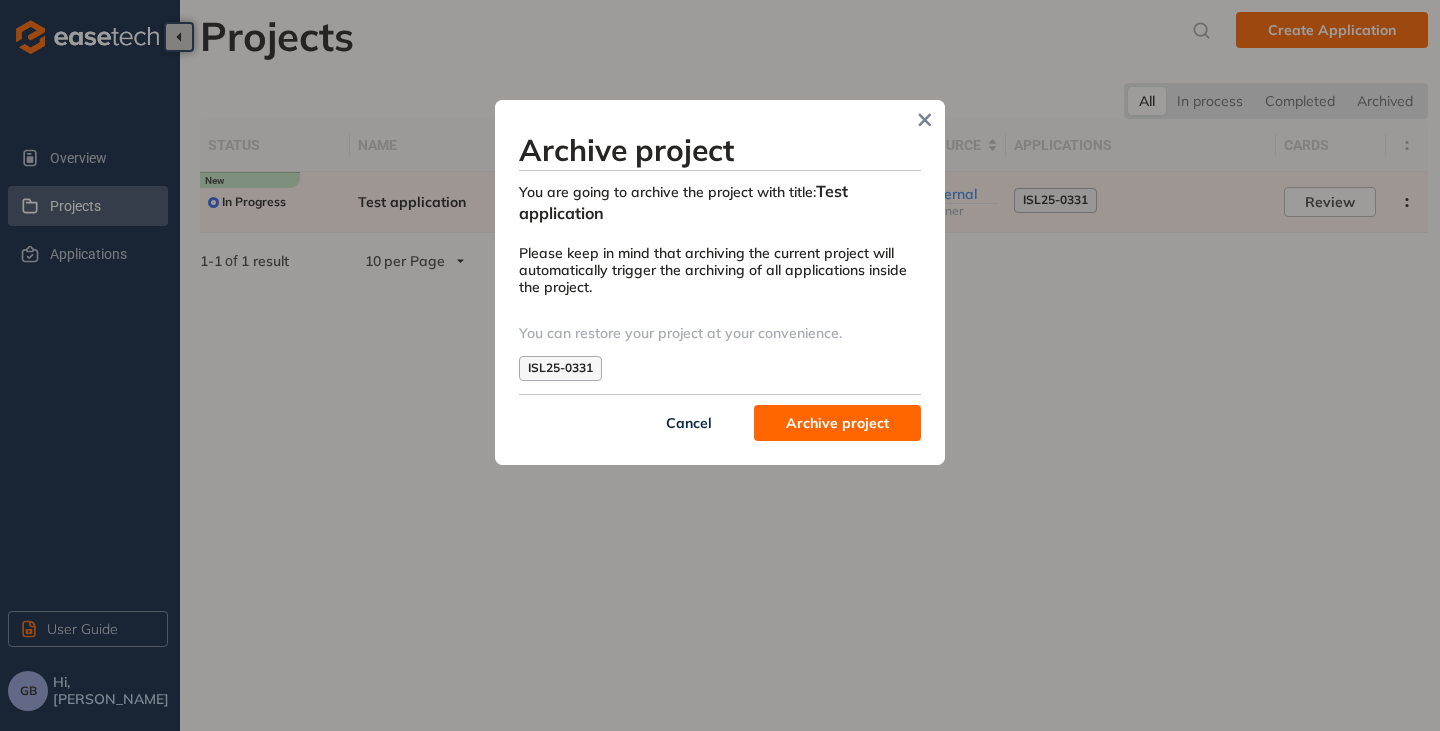 click on "Archive project" at bounding box center [837, 423] 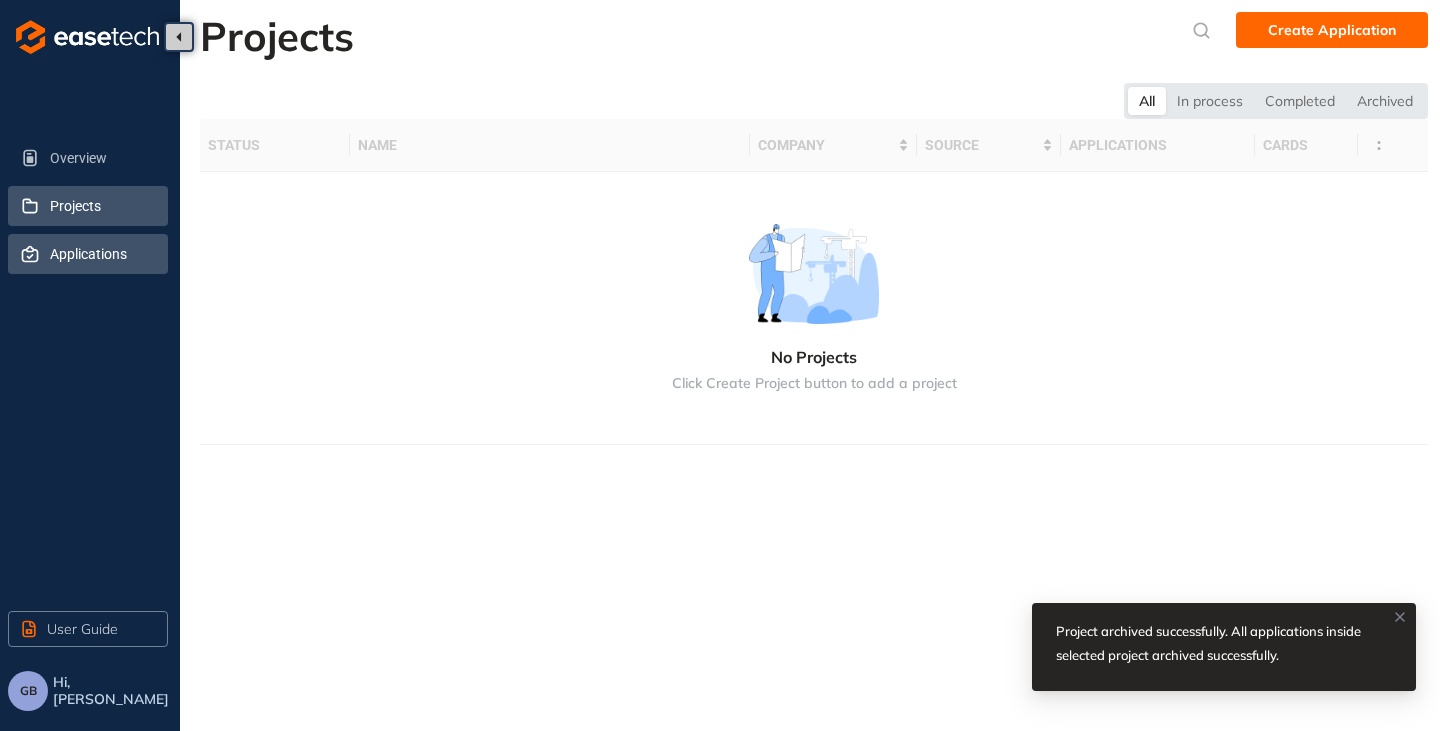 click on "Applications" at bounding box center (101, 254) 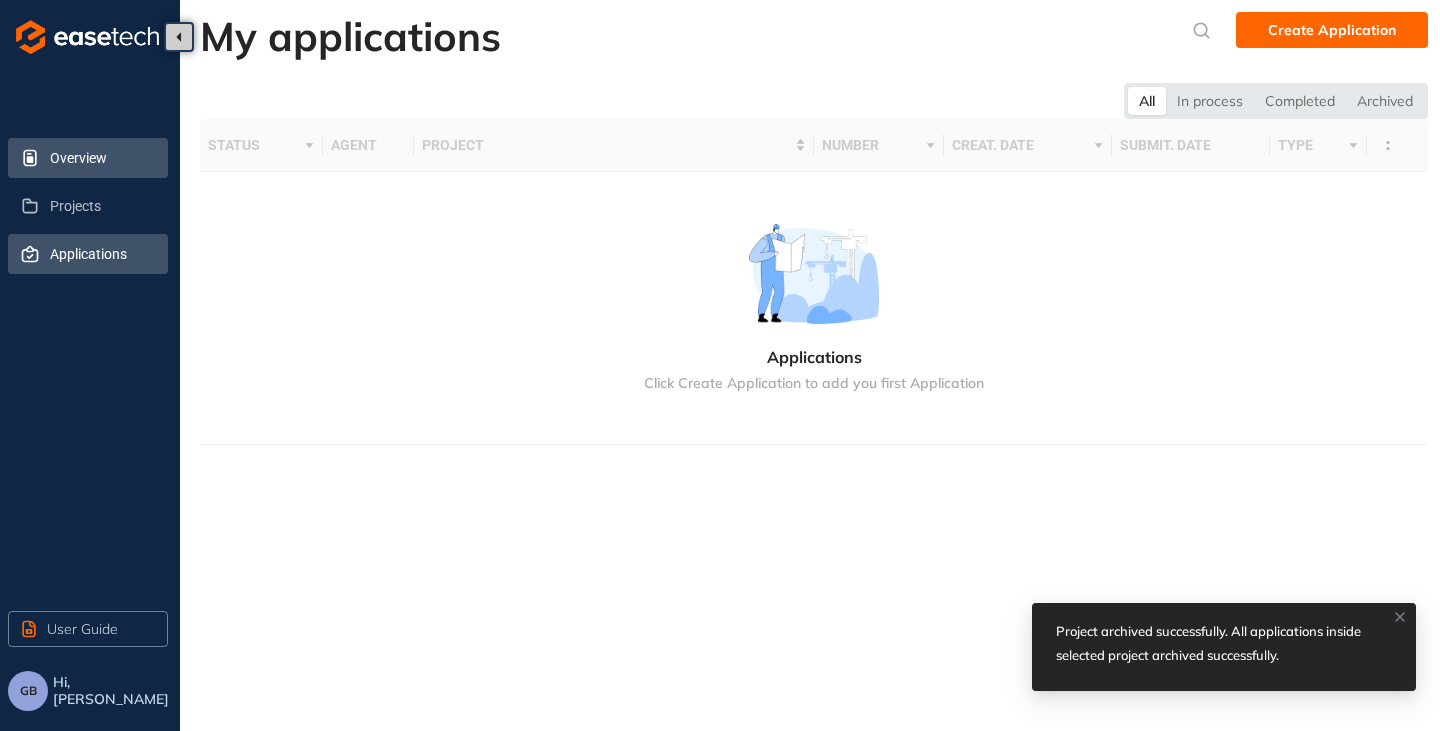 click on "Overview" at bounding box center [101, 158] 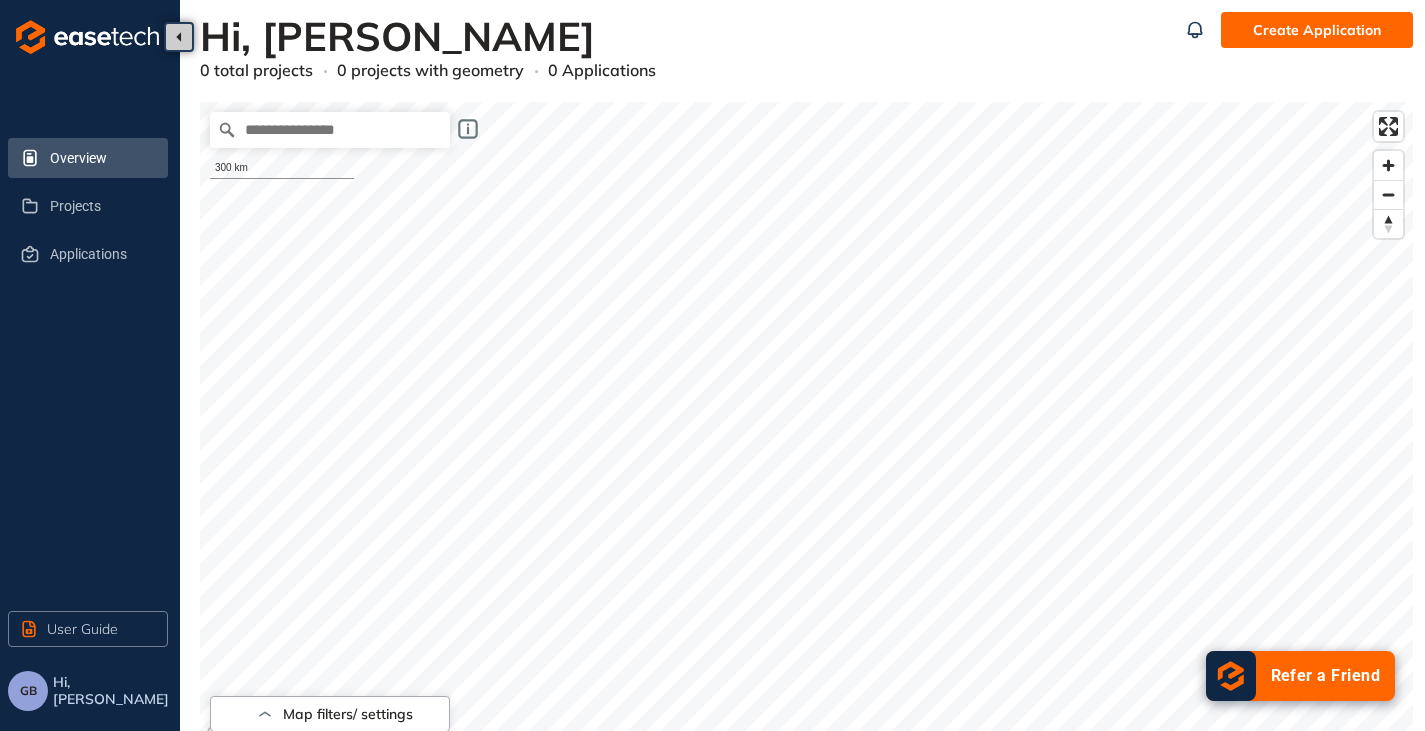 click on "GB" at bounding box center [28, 691] 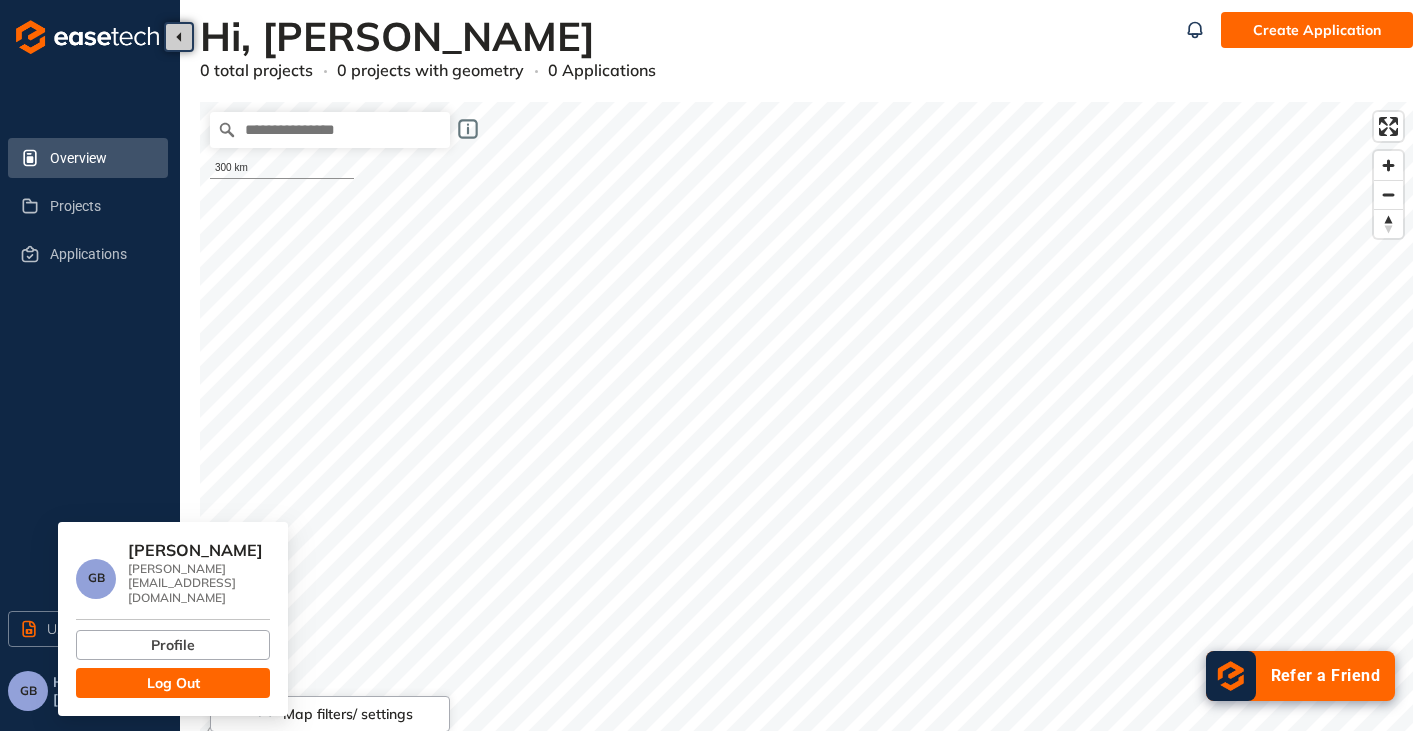 click on "Log Out" at bounding box center [173, 683] 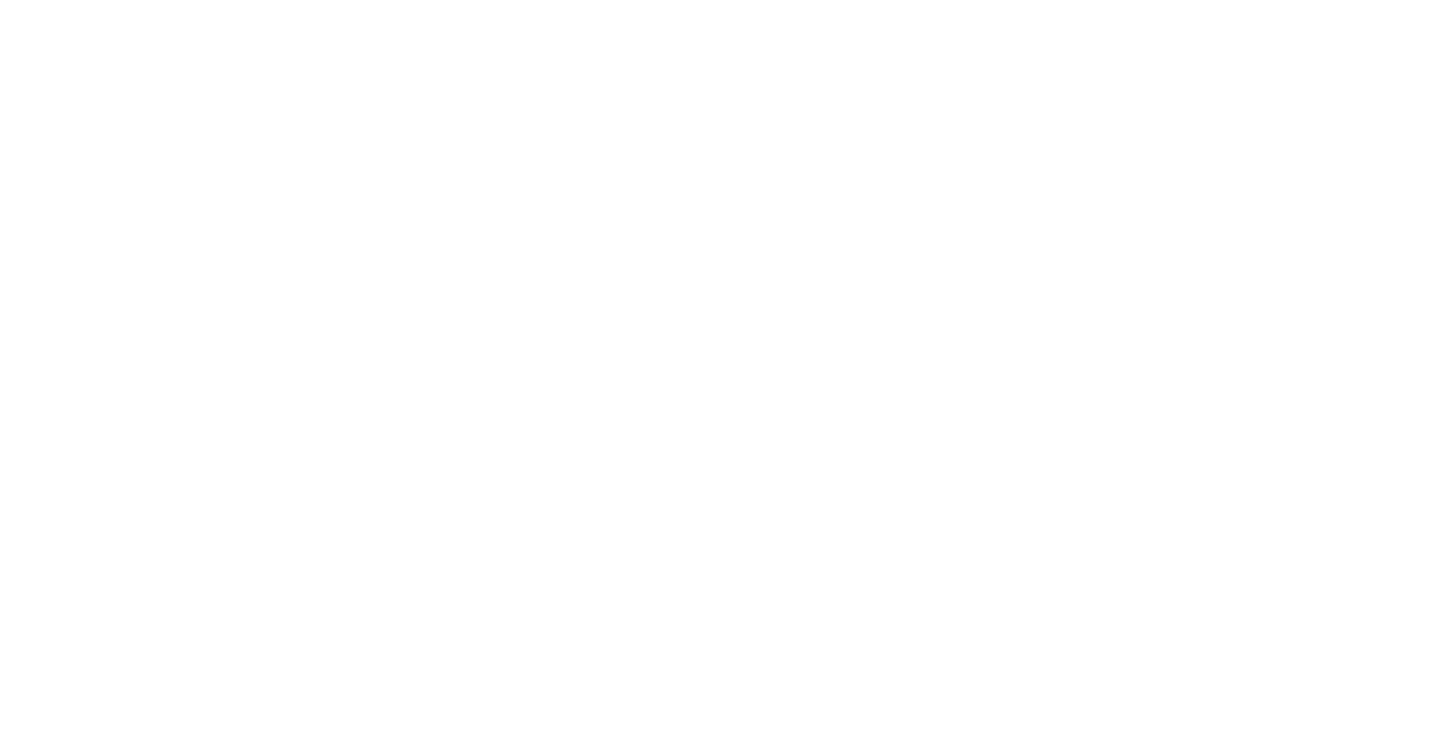 scroll, scrollTop: 0, scrollLeft: 0, axis: both 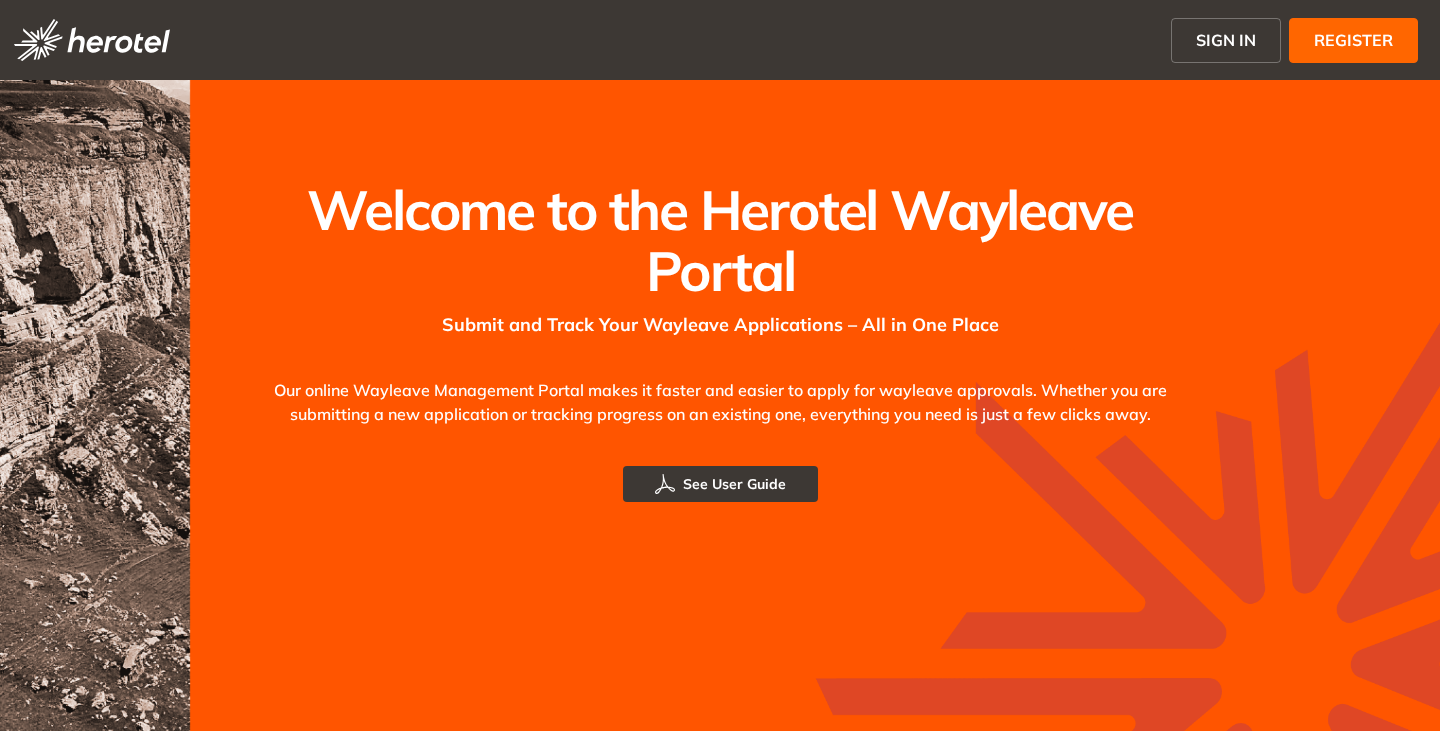 click on "SIGN IN" at bounding box center [1226, 40] 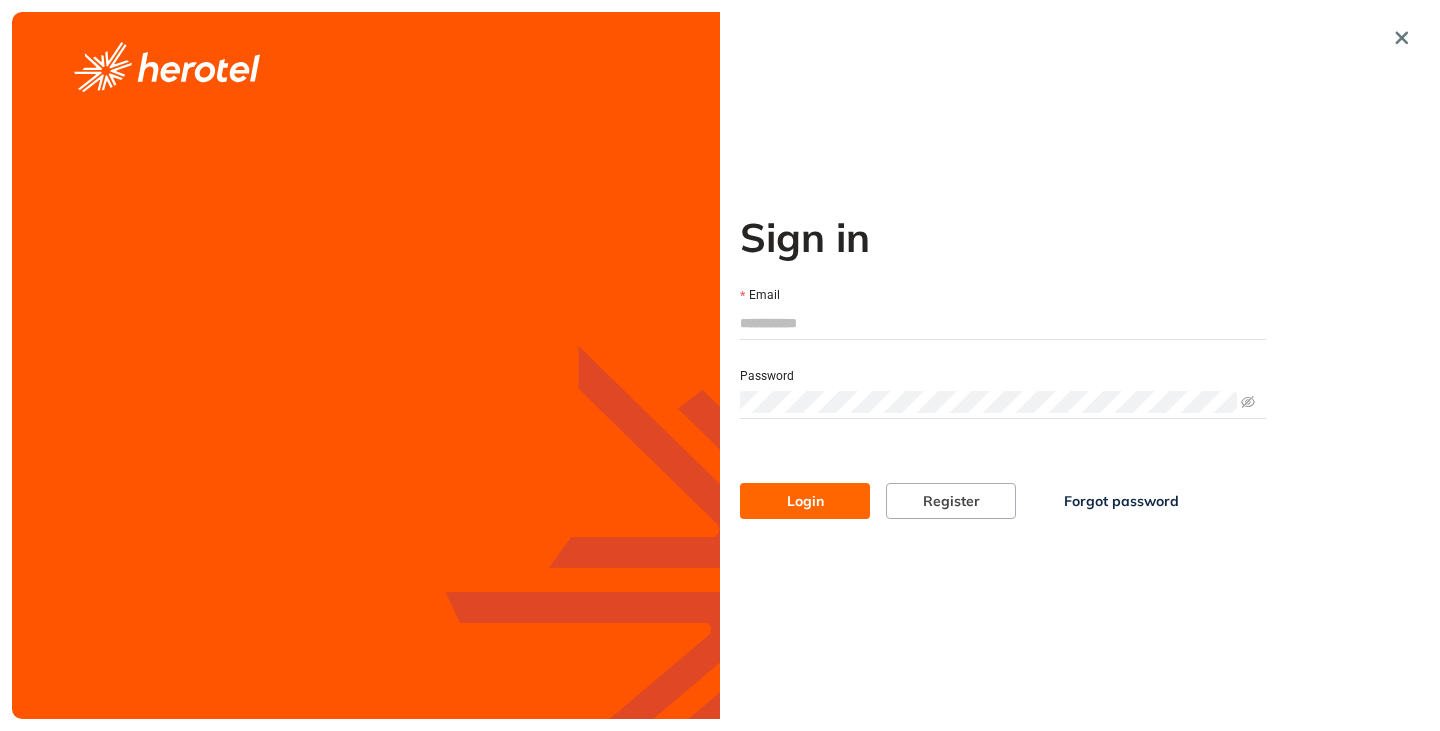 click on "Email" at bounding box center (1003, 323) 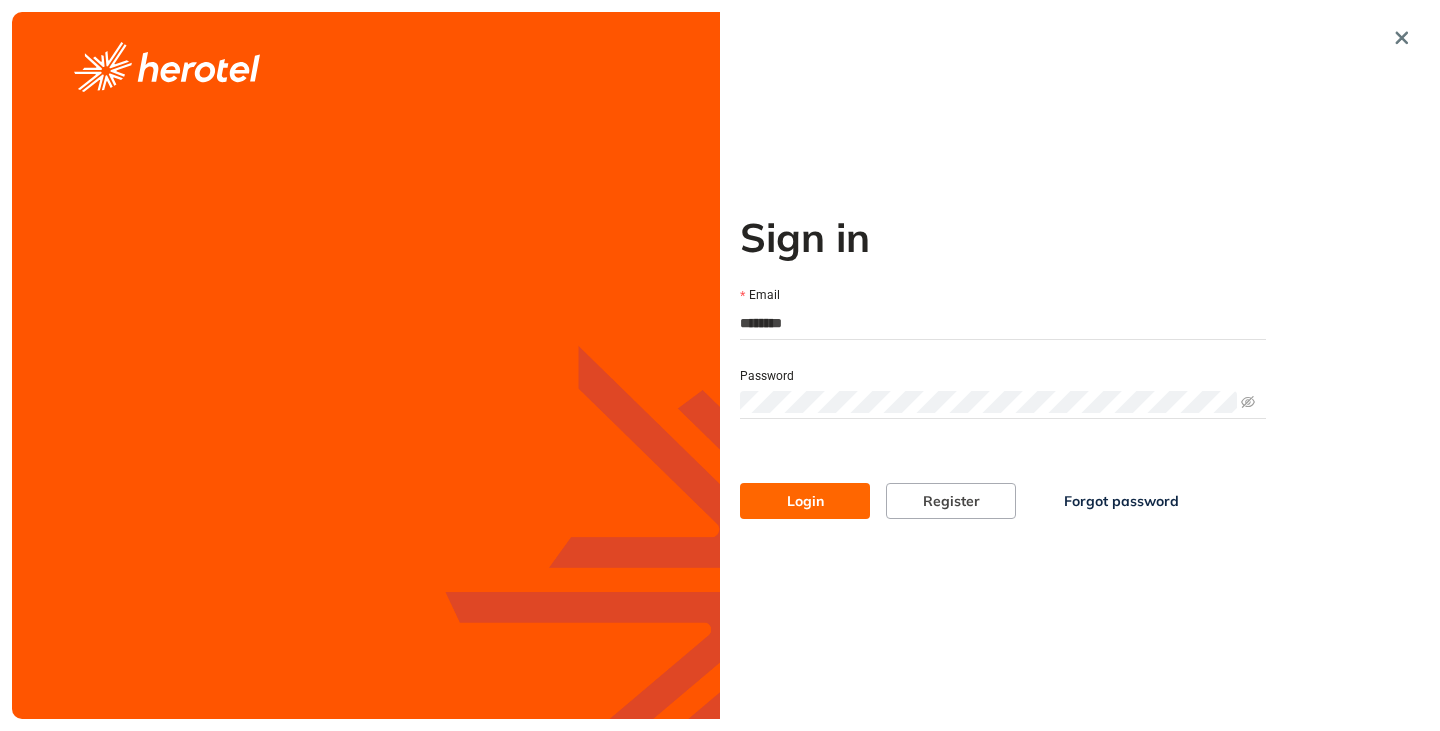 type on "**********" 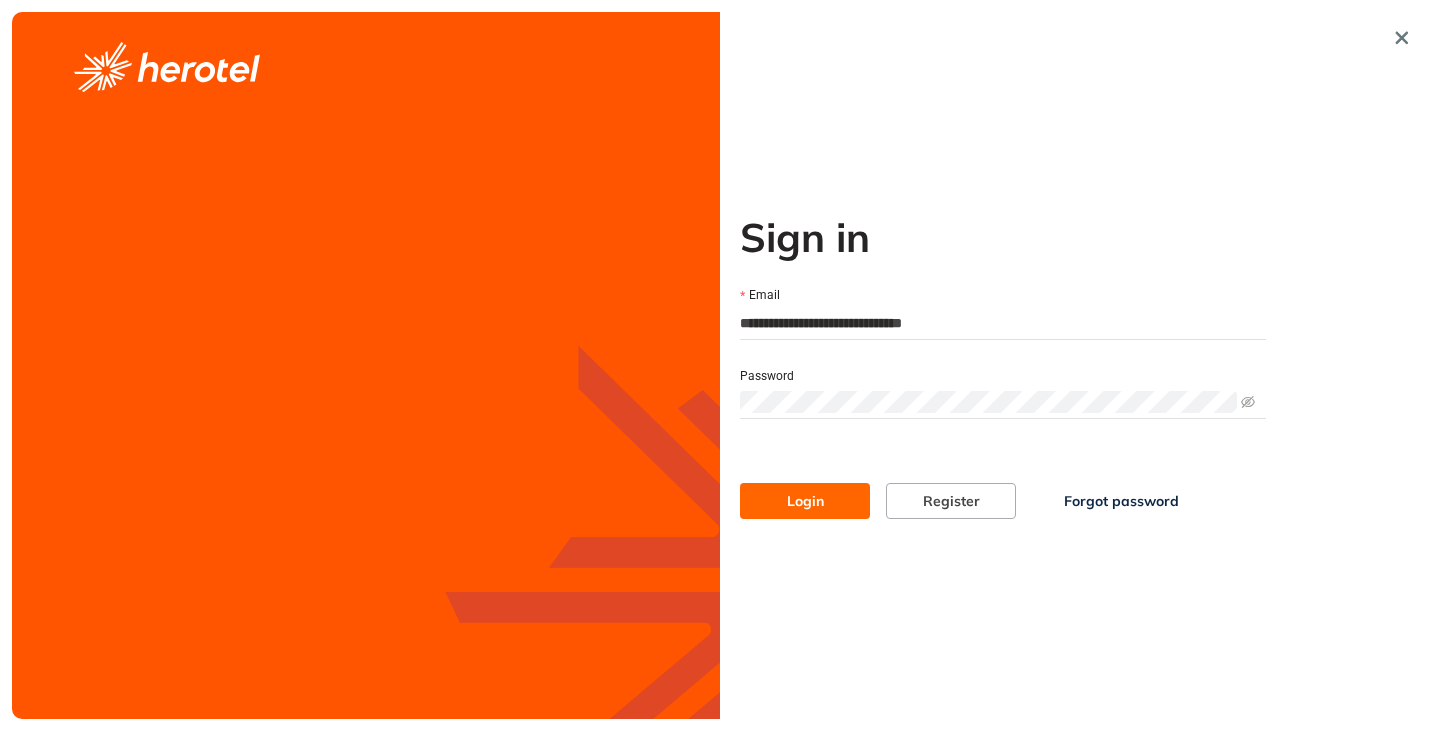 click on "Login" at bounding box center (805, 501) 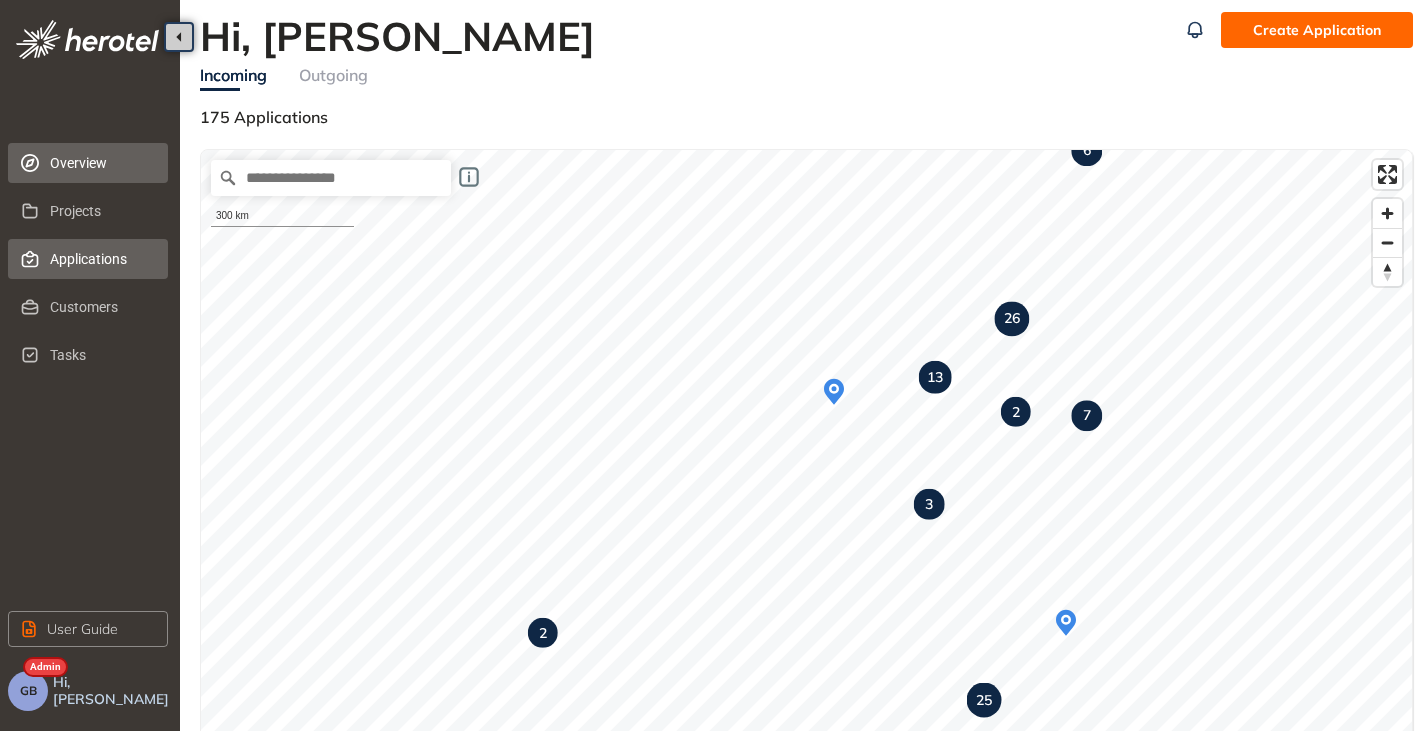 click on "Applications" at bounding box center (101, 259) 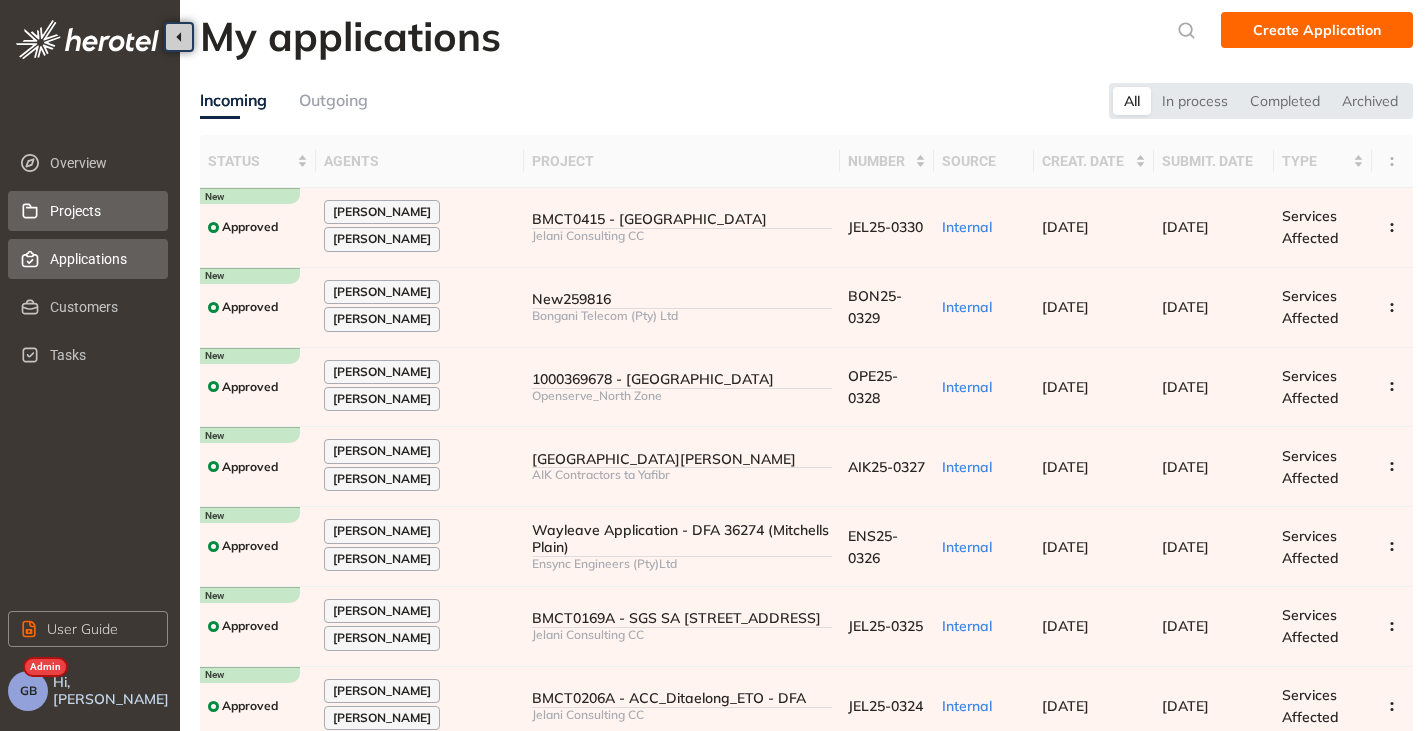 click on "Projects" at bounding box center [101, 211] 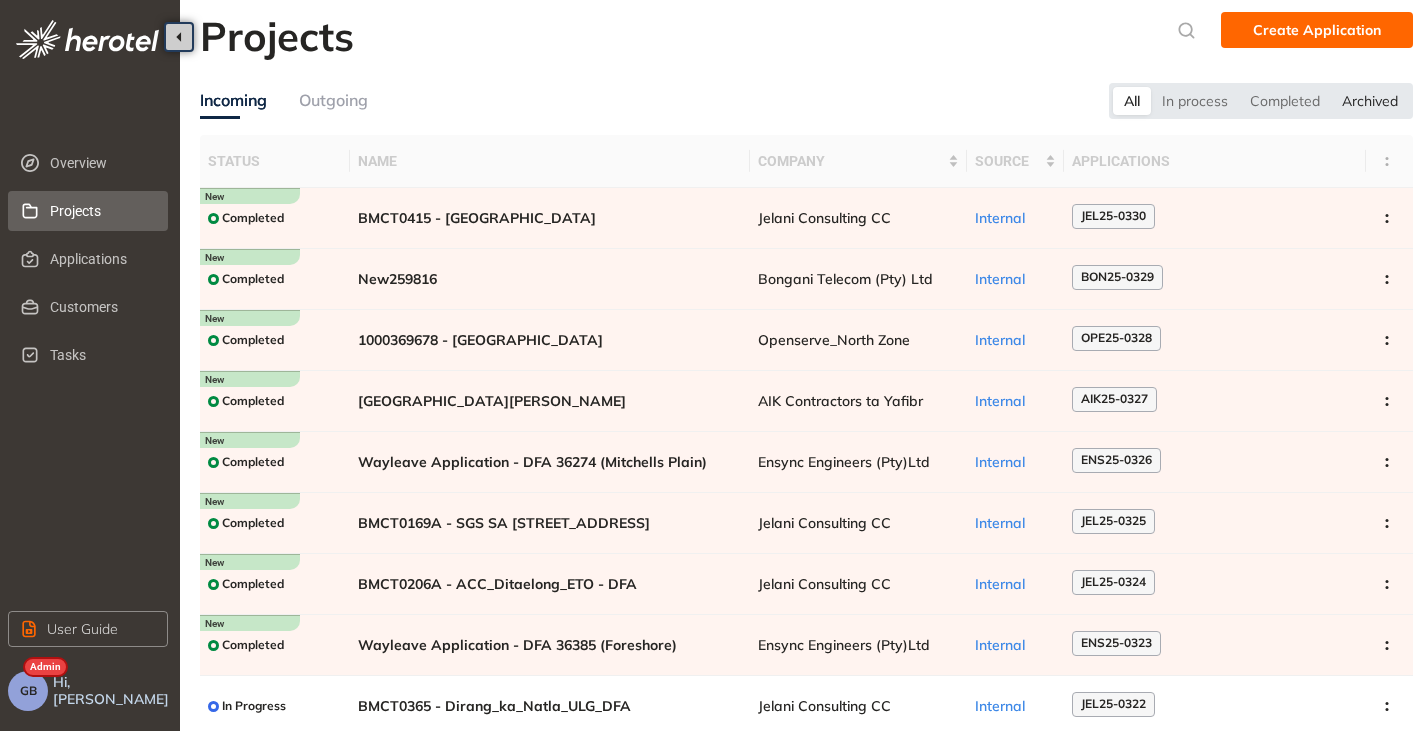 click on "Archived" at bounding box center (1370, 101) 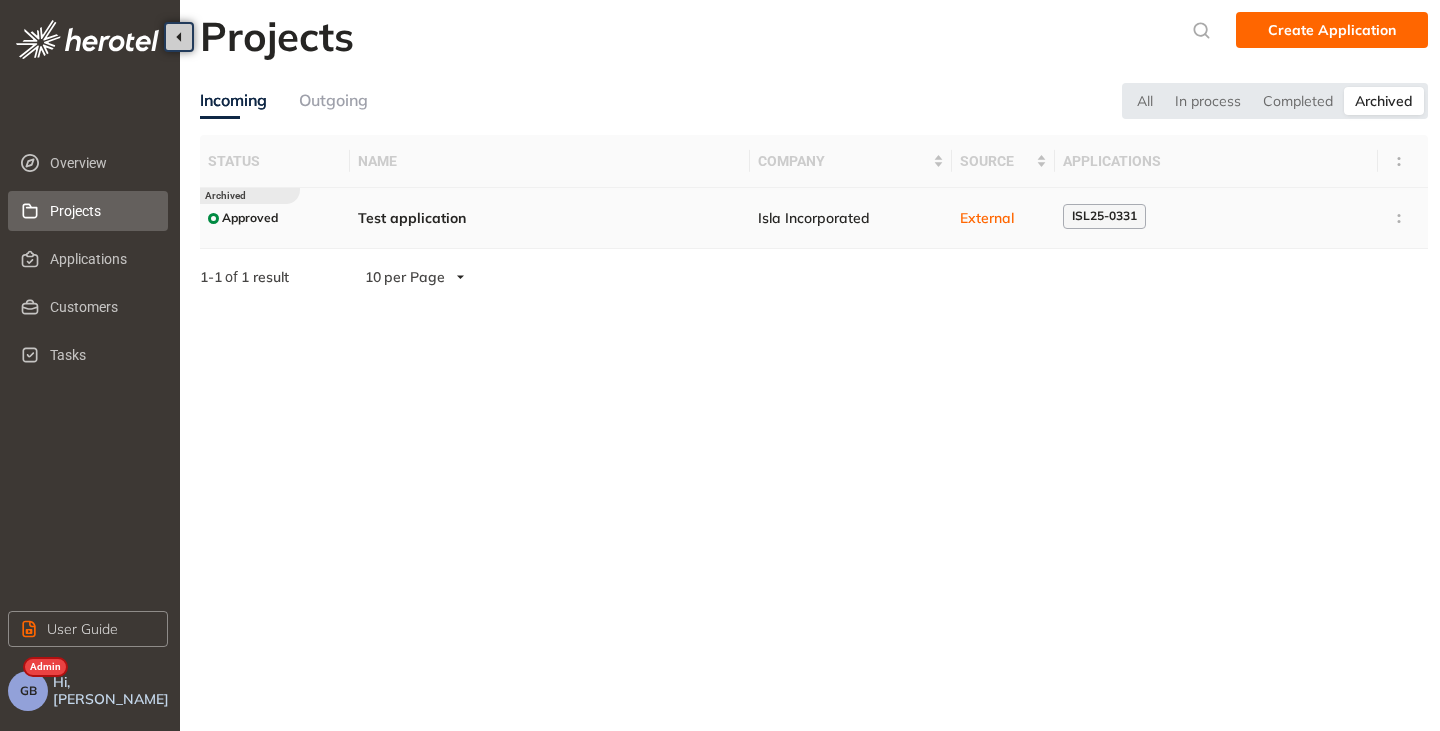 click at bounding box center (1403, 218) 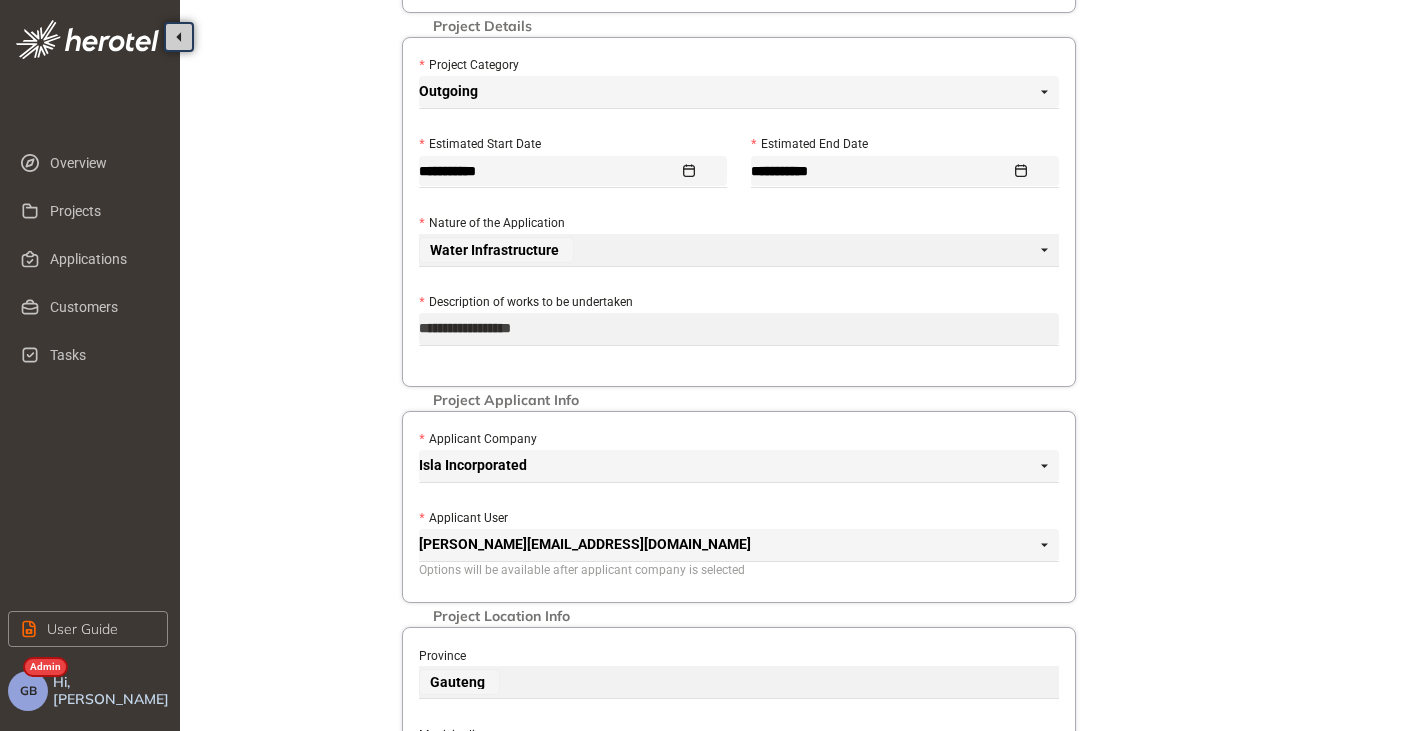 scroll, scrollTop: 0, scrollLeft: 0, axis: both 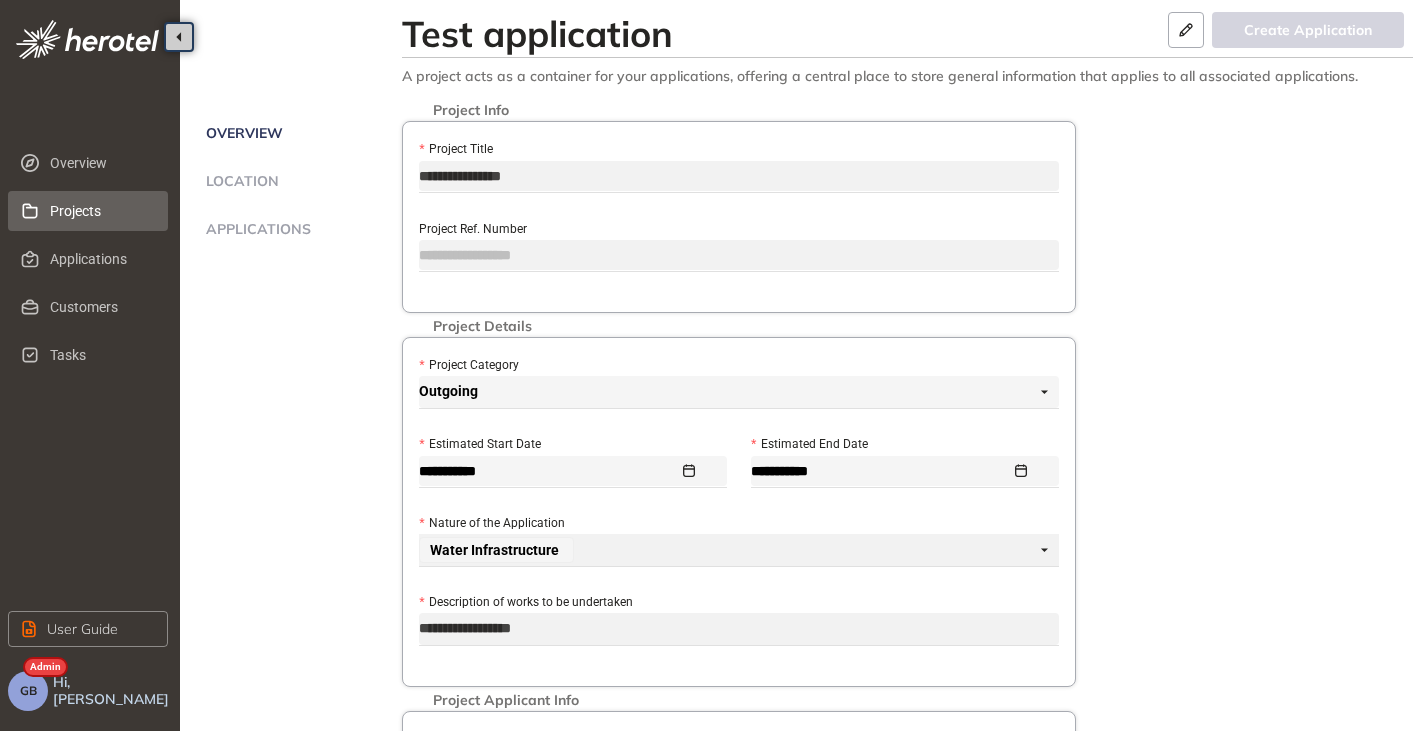 click on "Projects" at bounding box center [101, 211] 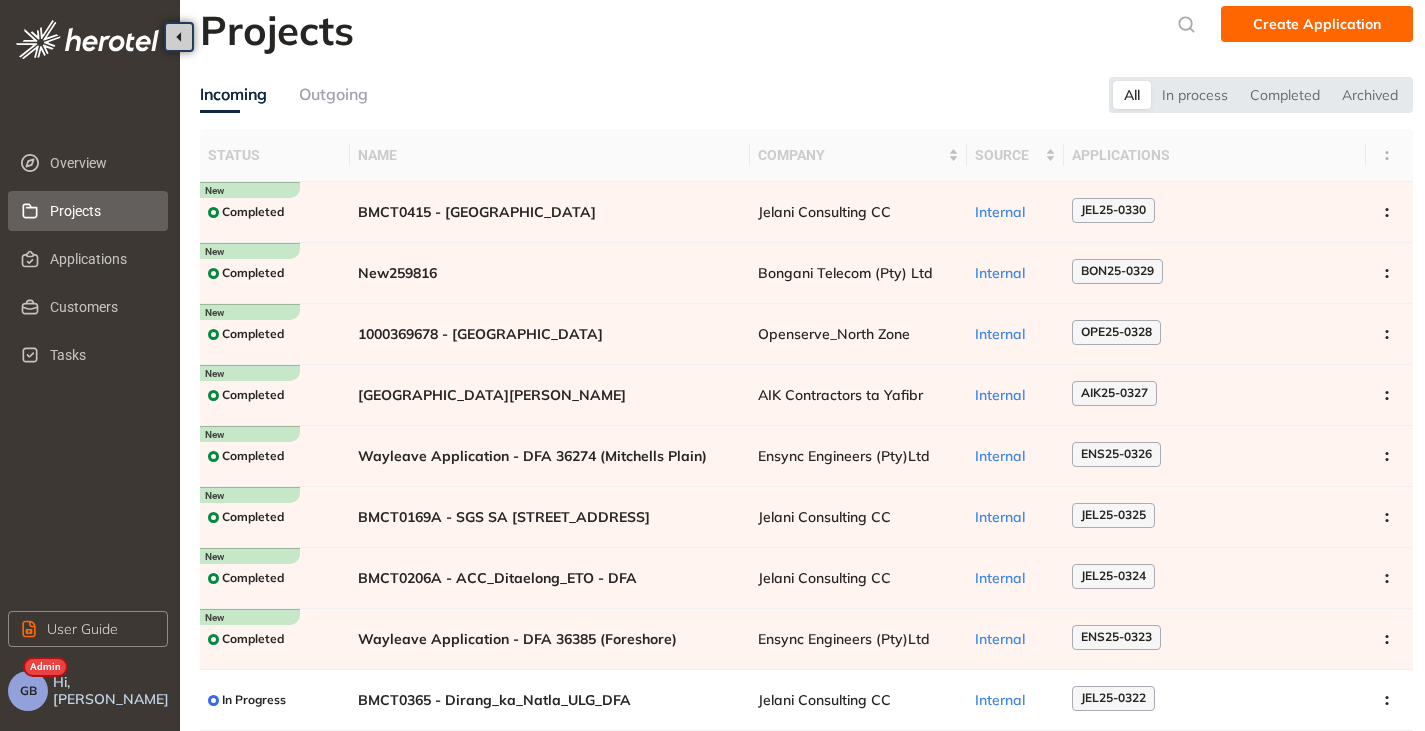 scroll, scrollTop: 0, scrollLeft: 0, axis: both 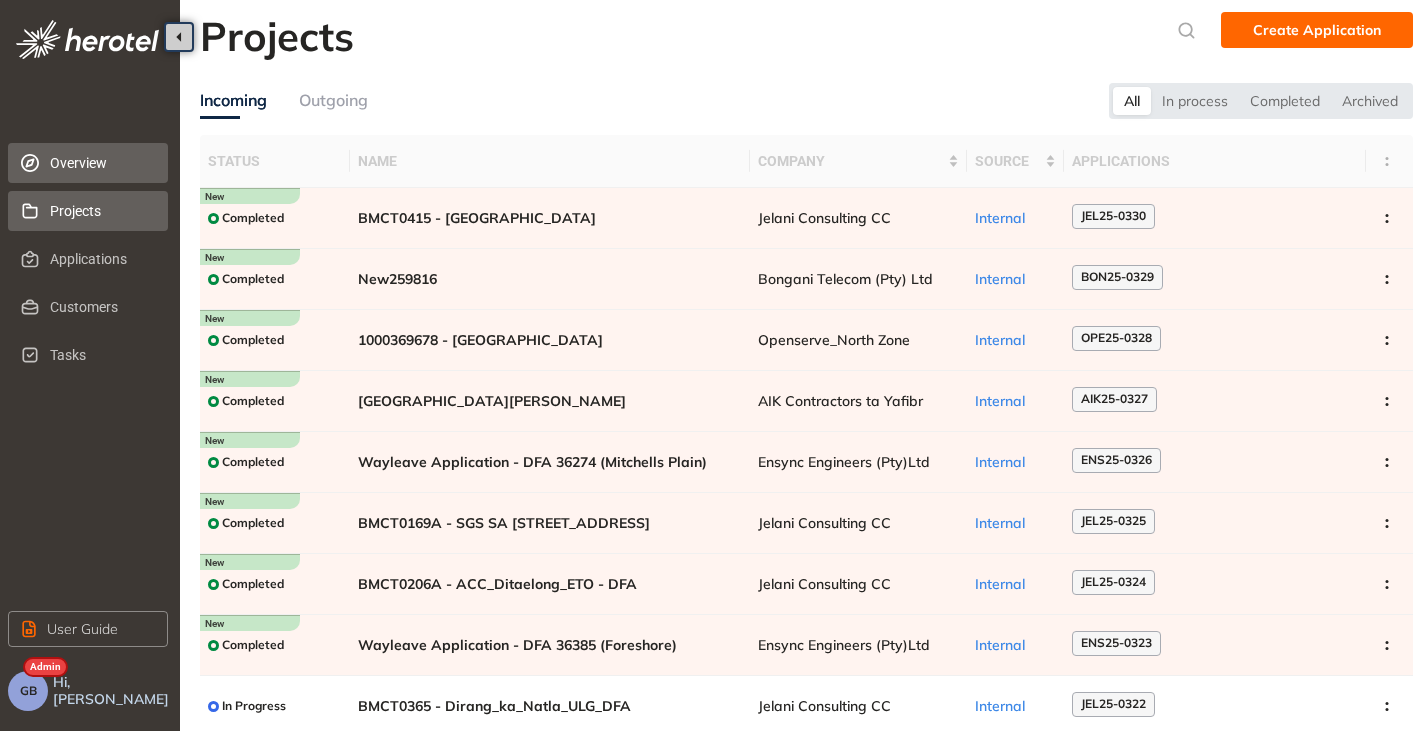 click on "Overview" at bounding box center (101, 163) 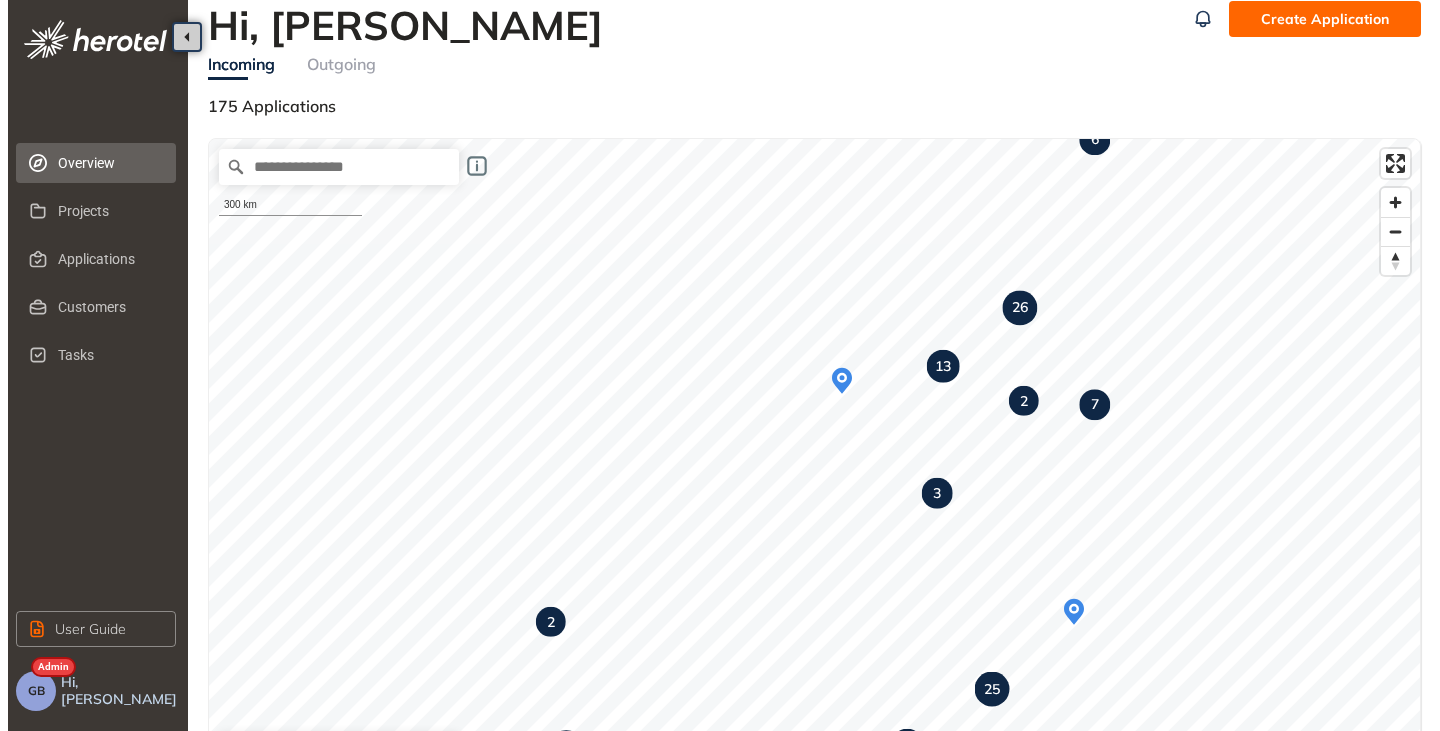 scroll, scrollTop: 0, scrollLeft: 0, axis: both 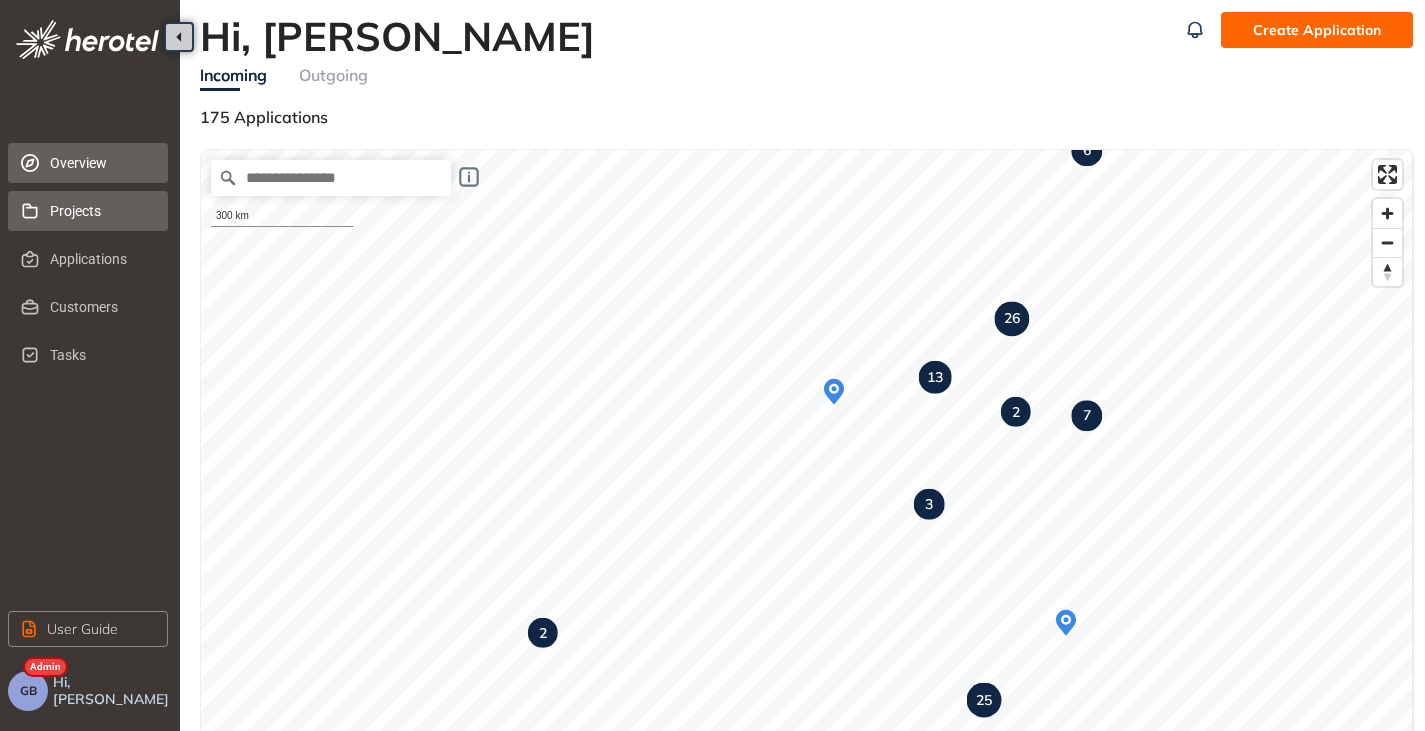 click on "Projects" at bounding box center [101, 211] 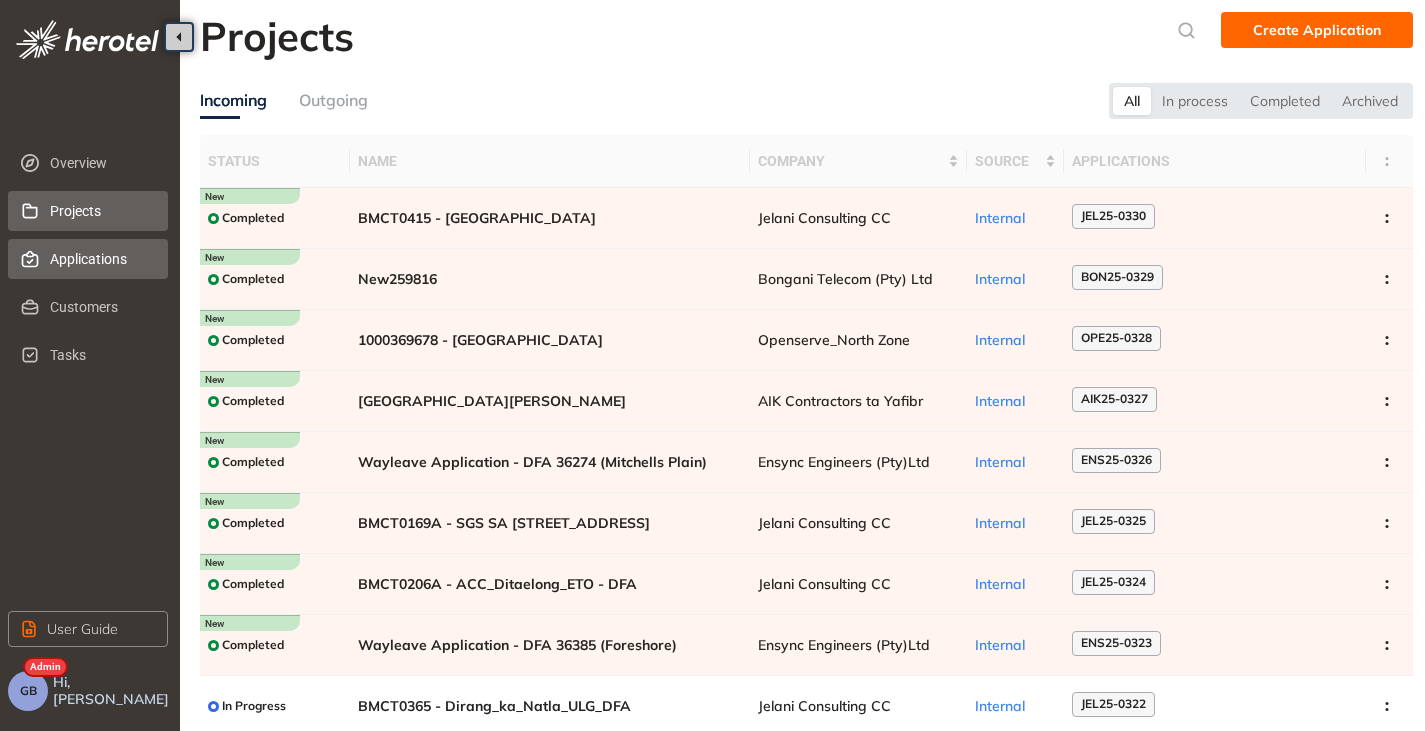click on "Applications" at bounding box center (101, 259) 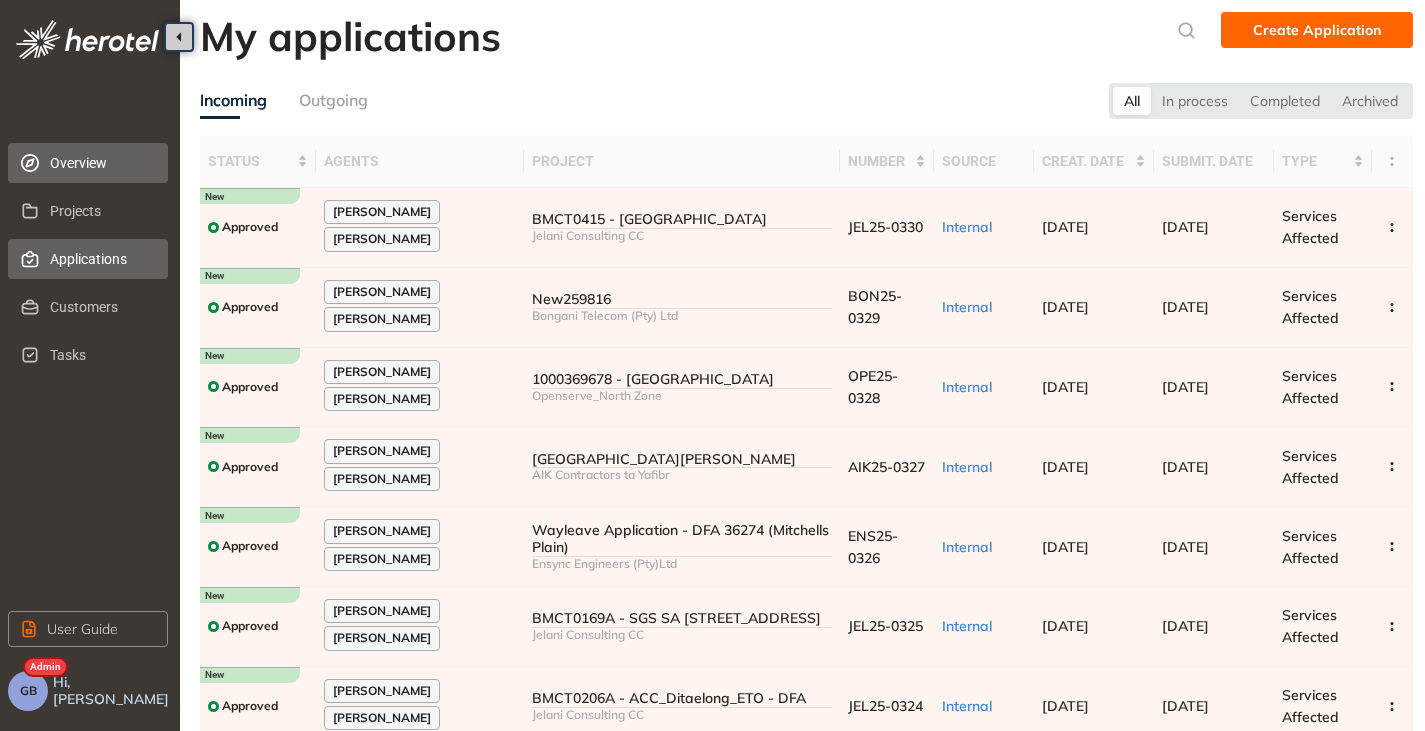 click on "Overview" at bounding box center [101, 163] 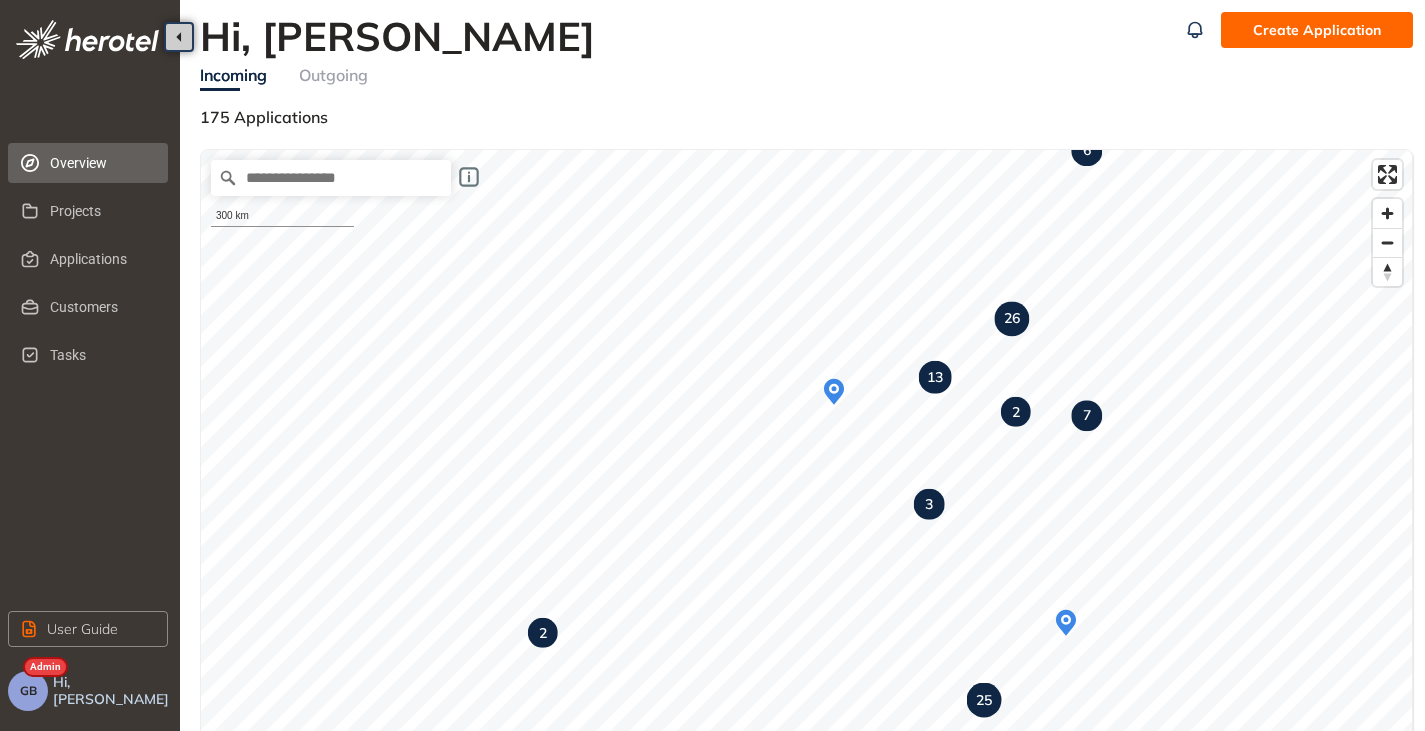 click on "GB" at bounding box center (28, 691) 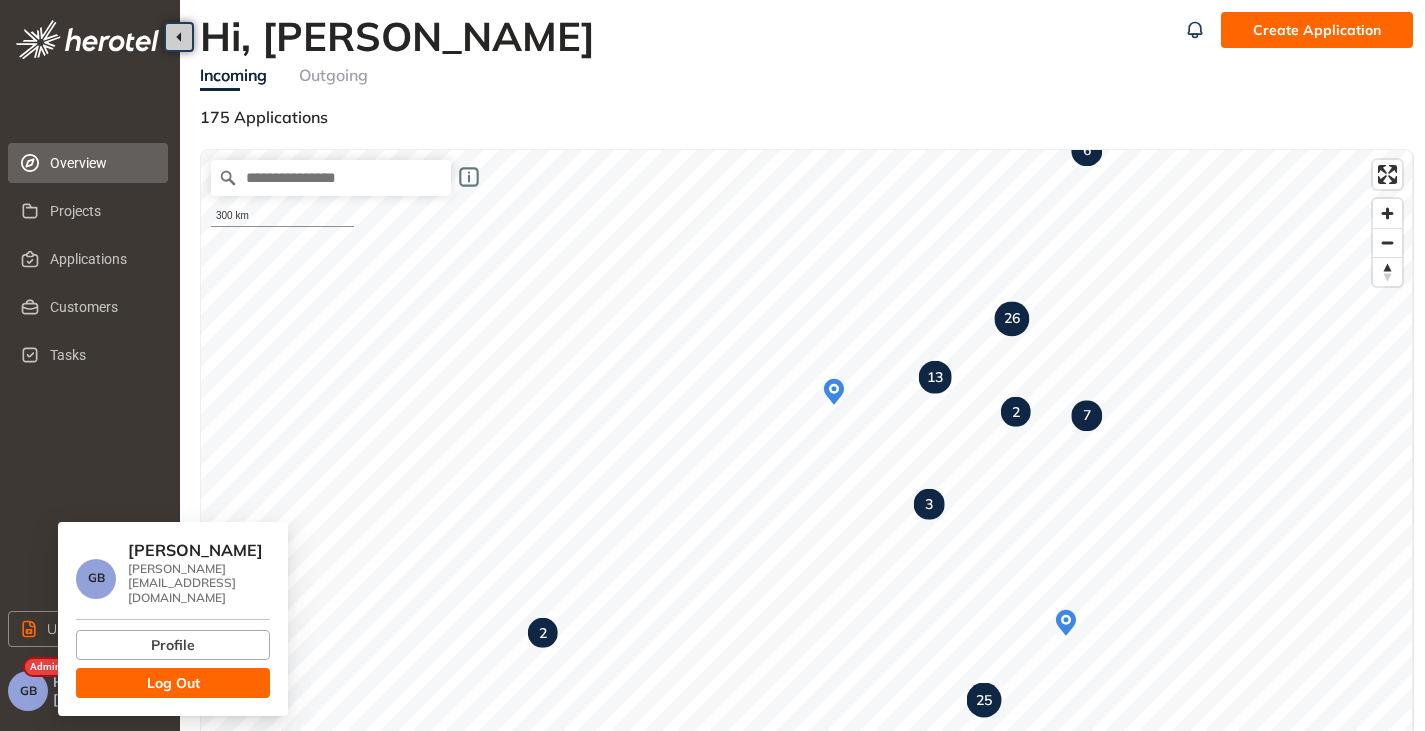 click on "Log Out" at bounding box center [173, 683] 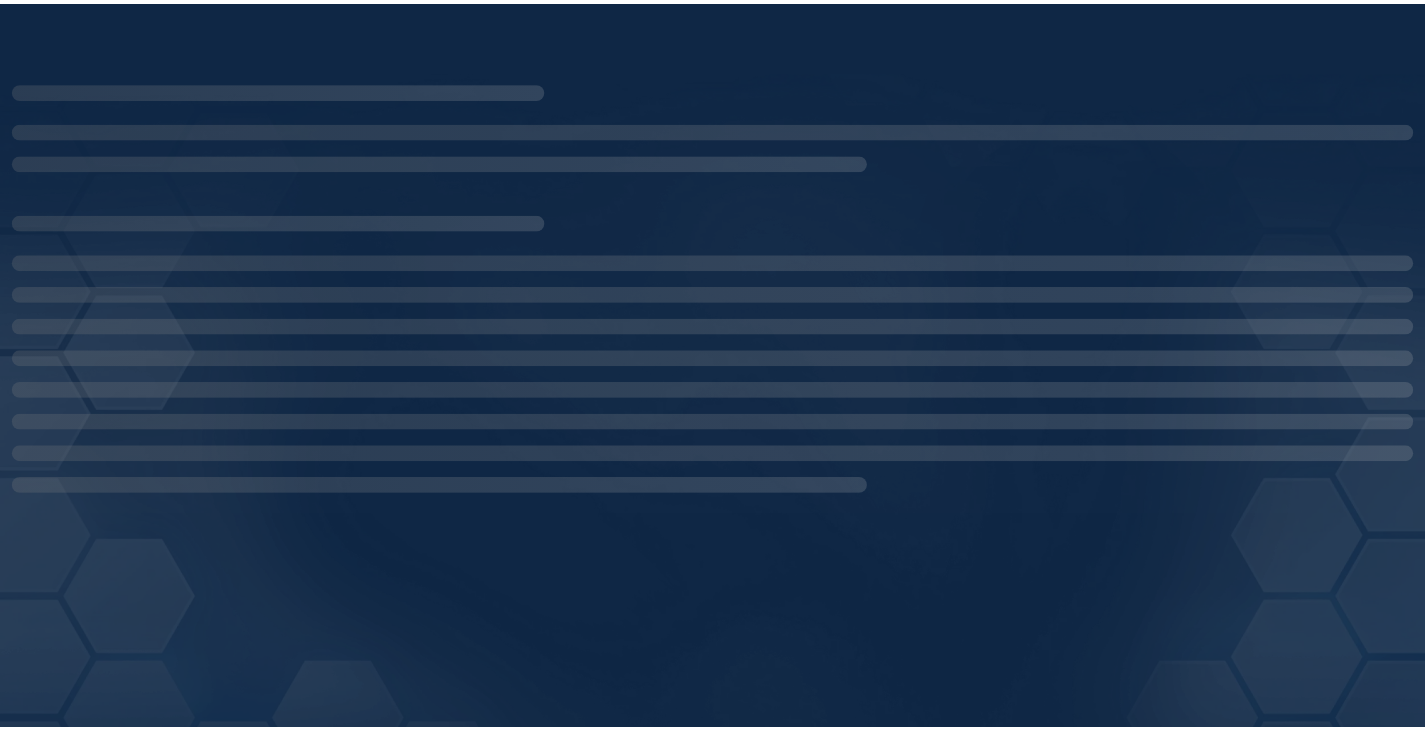 scroll, scrollTop: 0, scrollLeft: 0, axis: both 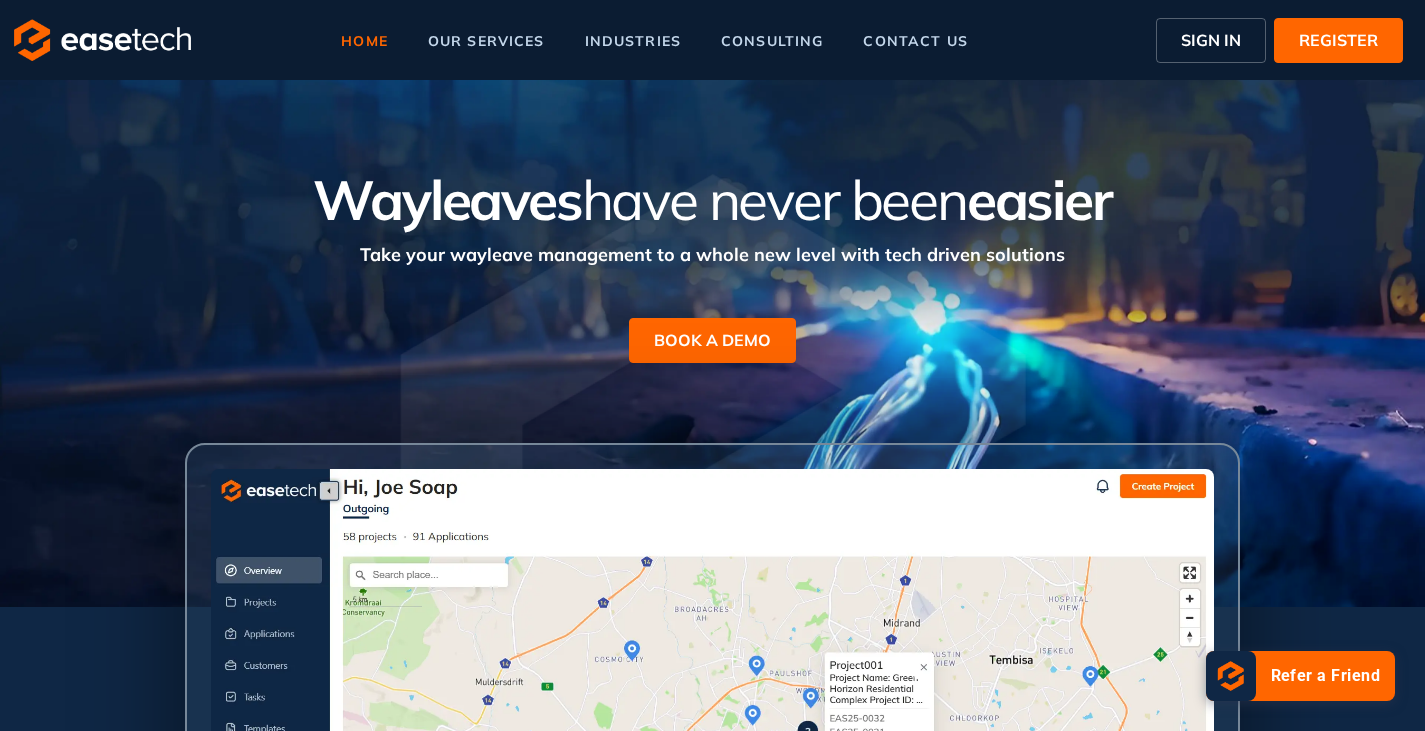 click on "SIGN IN" at bounding box center (1211, 40) 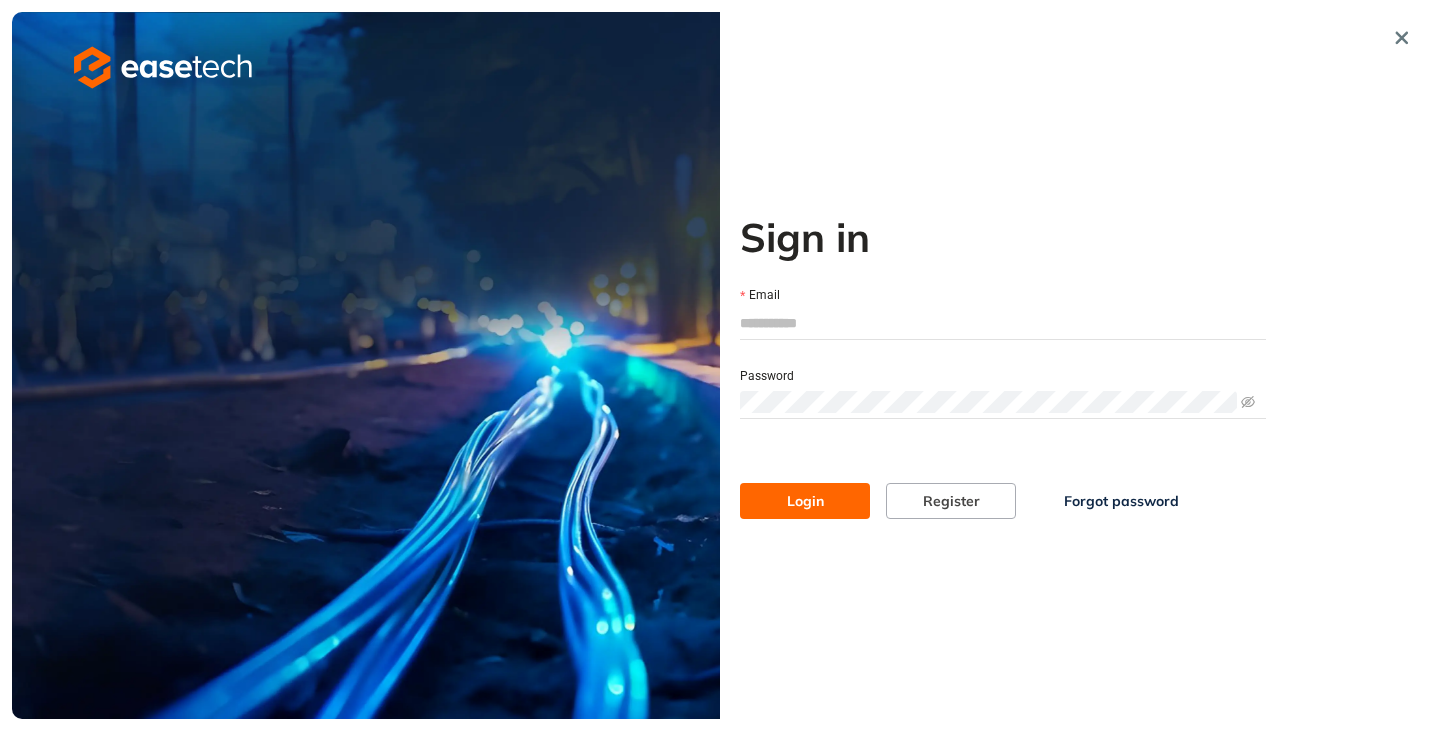 click on "Email" at bounding box center [1003, 323] 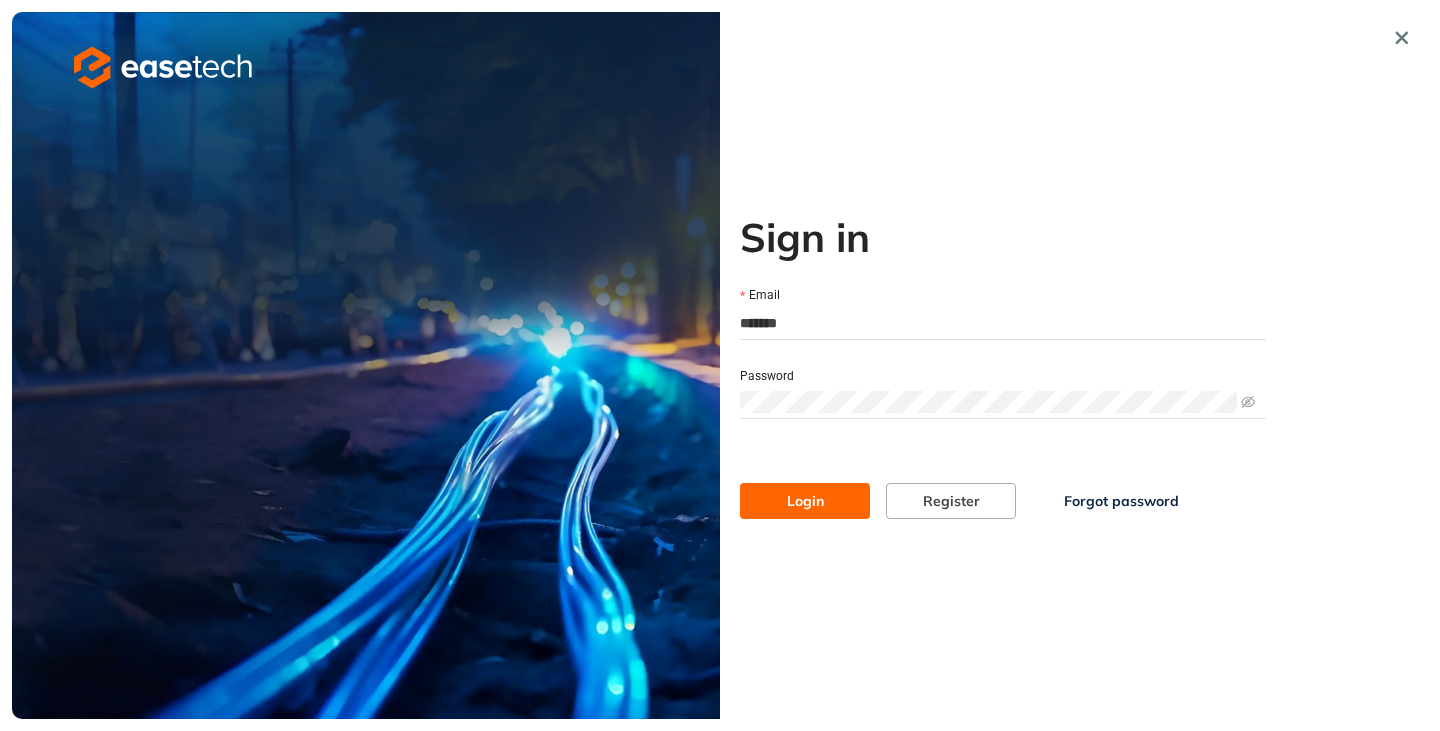 type on "**********" 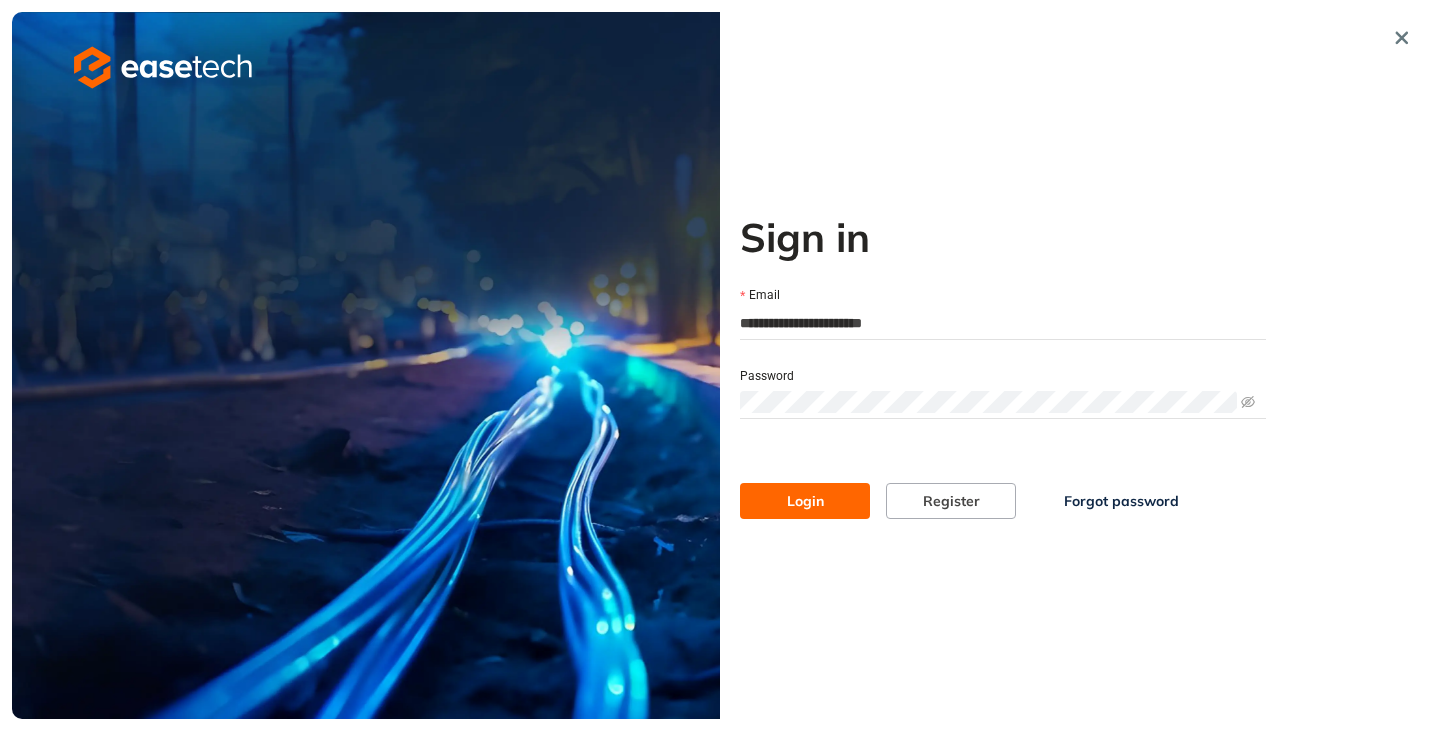 click on "Login" at bounding box center [805, 501] 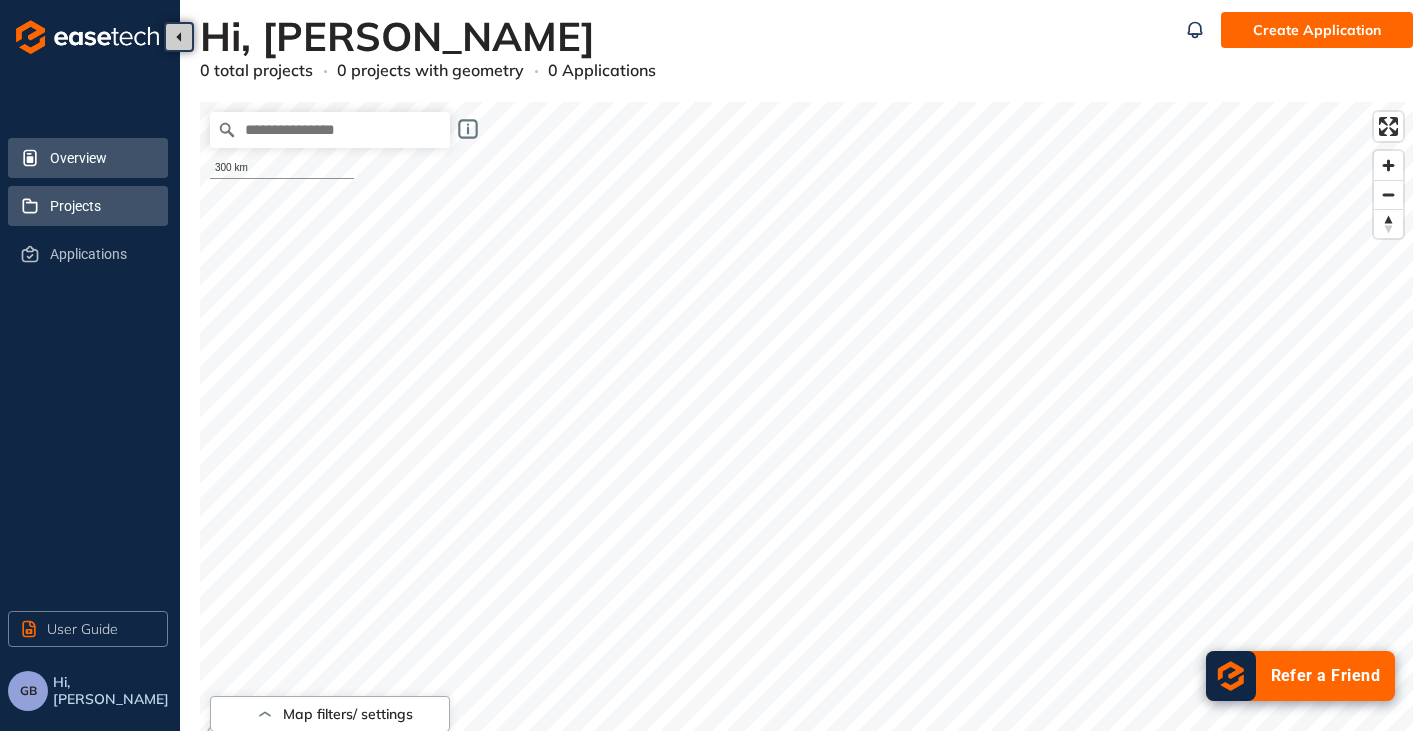 click on "Projects" at bounding box center (101, 206) 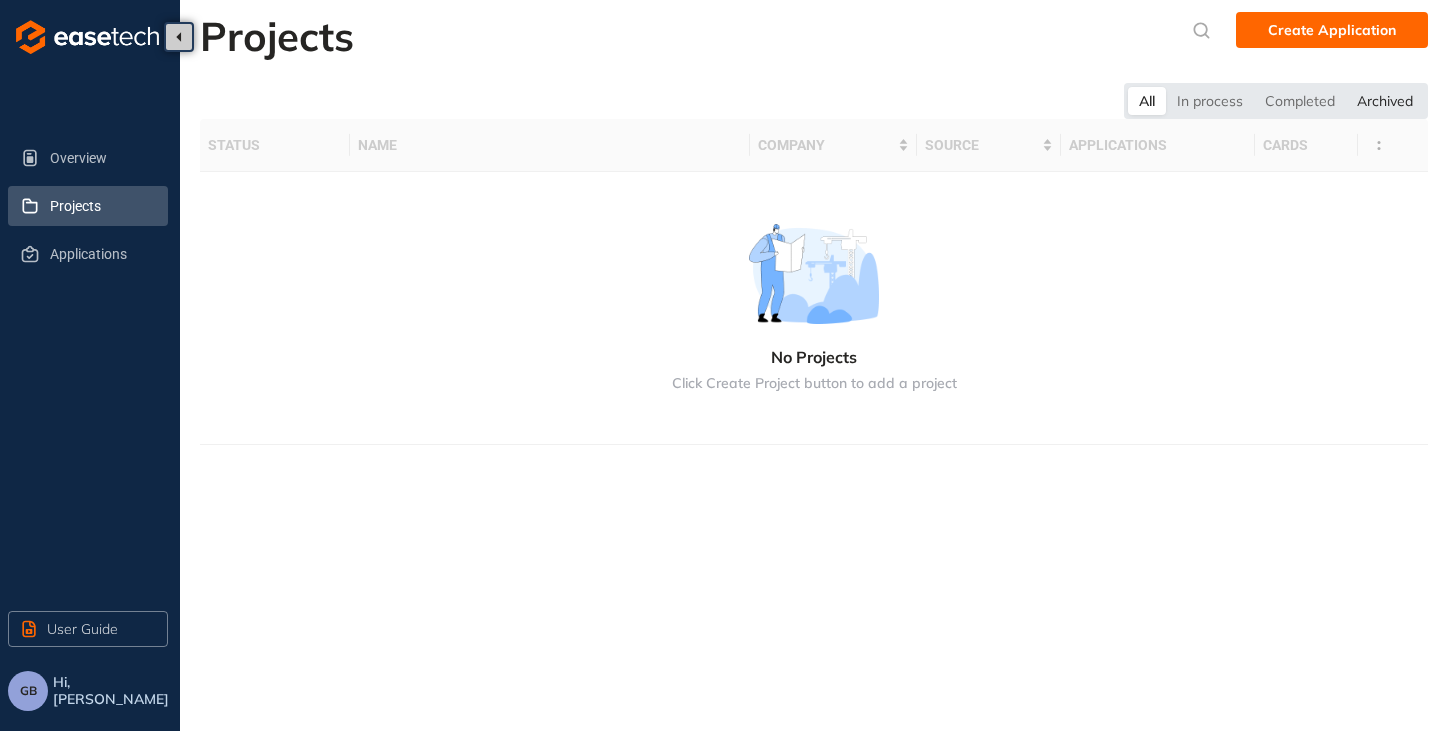 click on "Archived" at bounding box center (1385, 101) 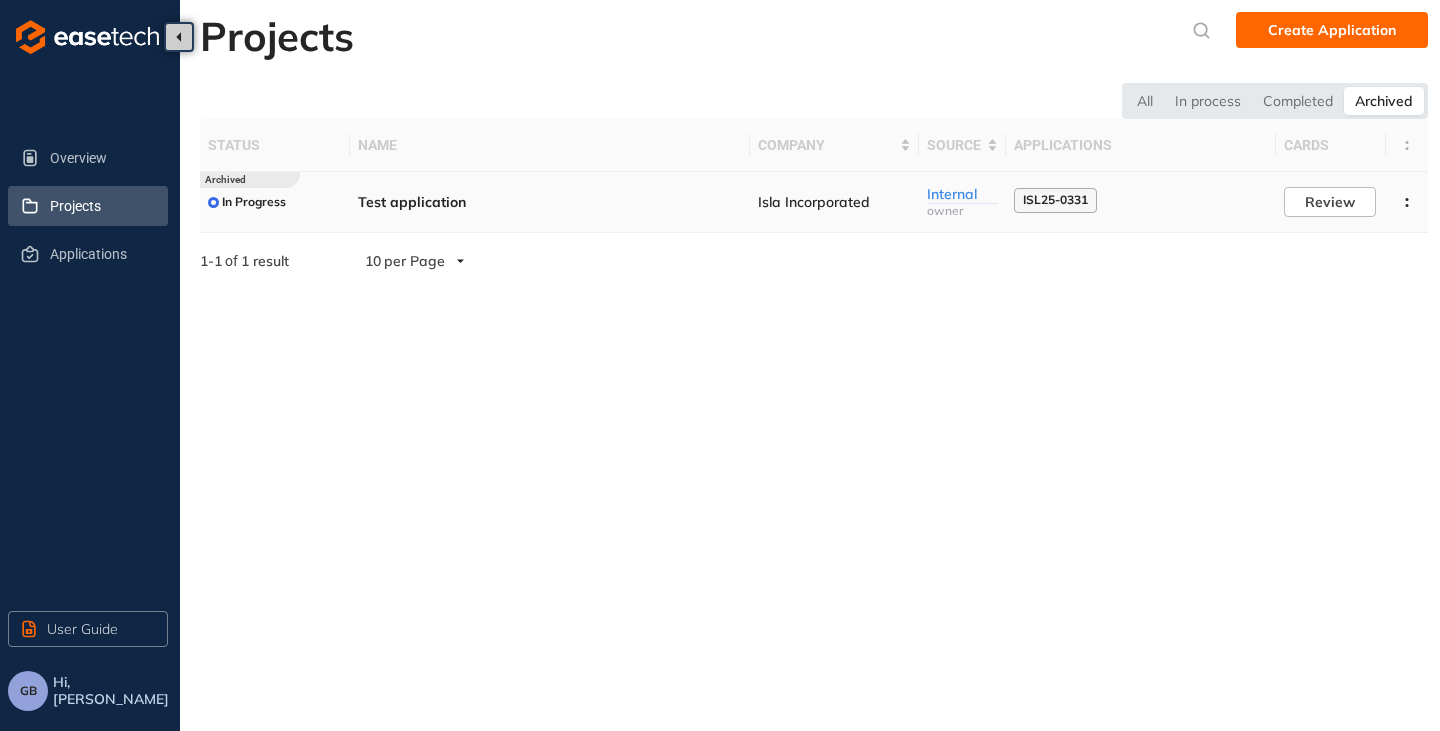 click on "Test application" at bounding box center (550, 202) 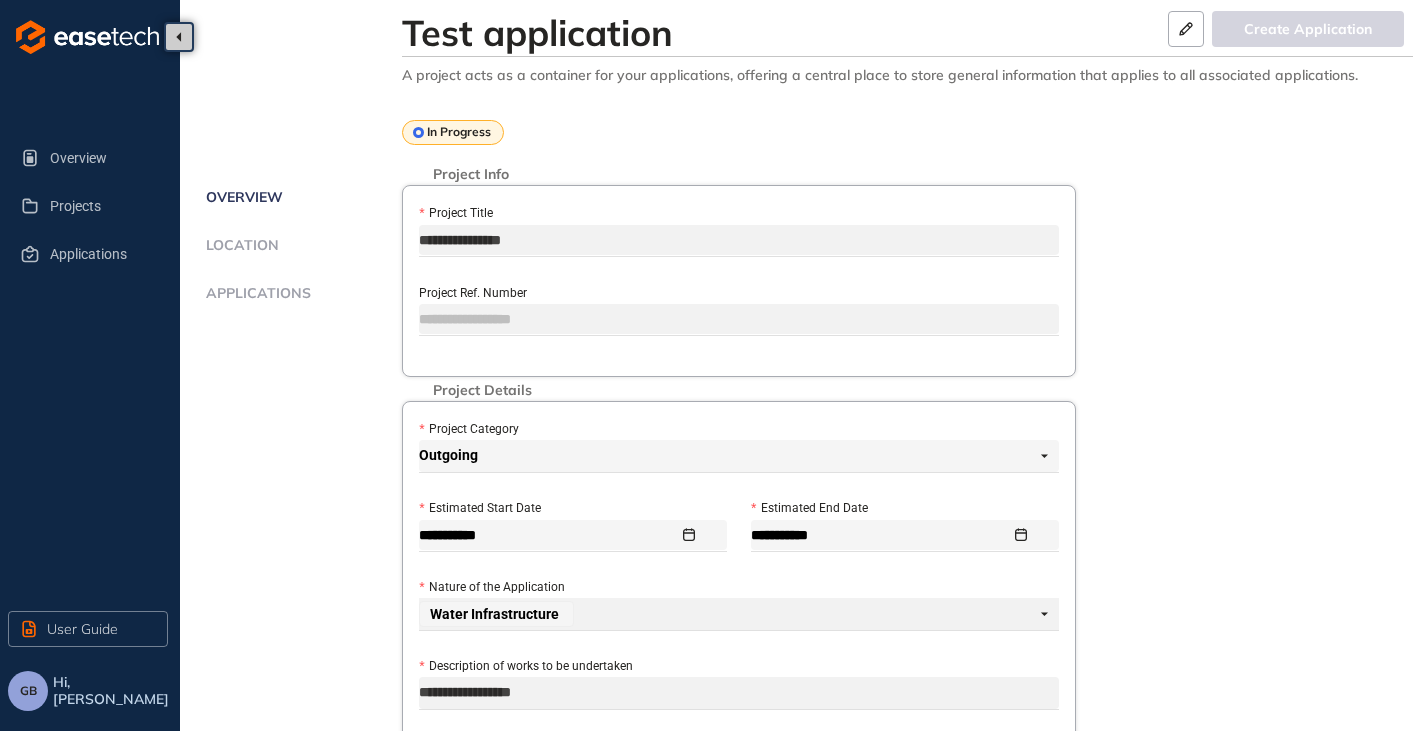 scroll, scrollTop: 0, scrollLeft: 0, axis: both 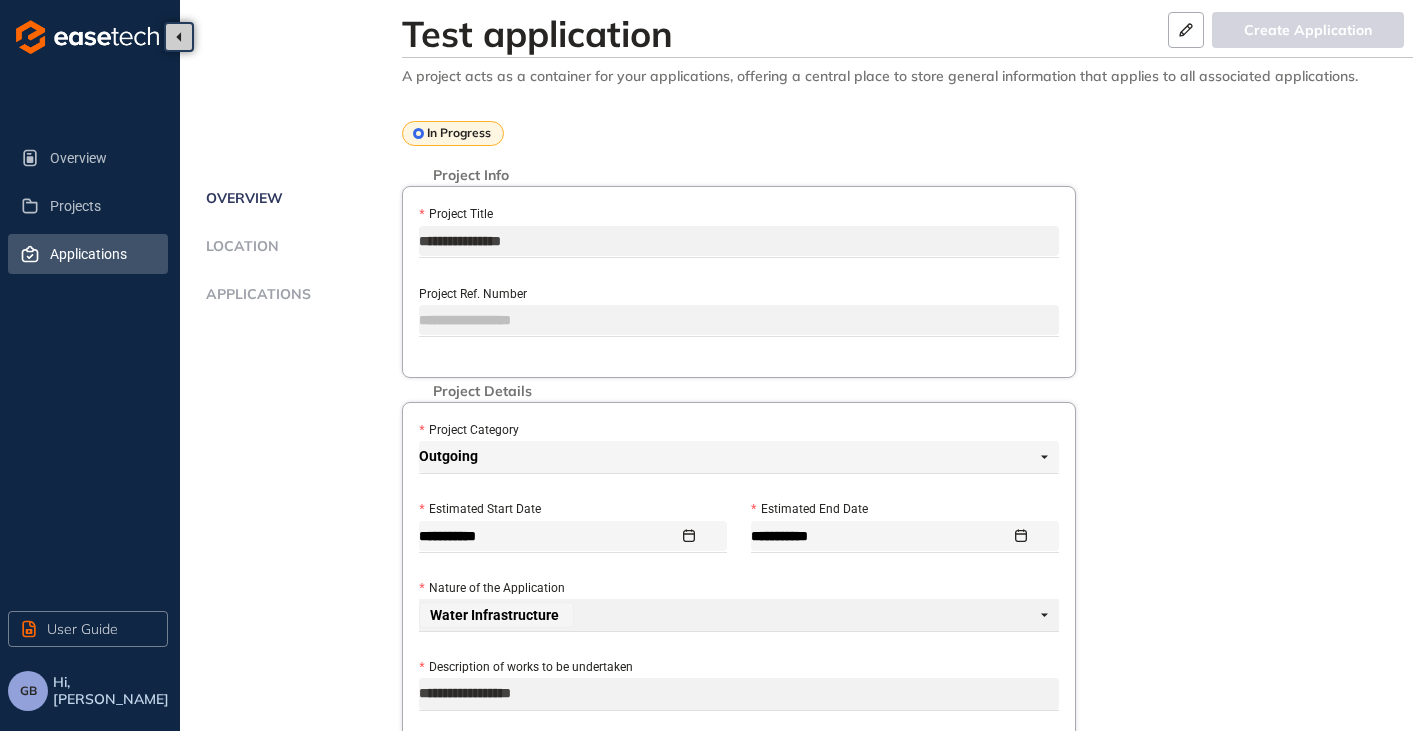 click on "Applications" at bounding box center (101, 254) 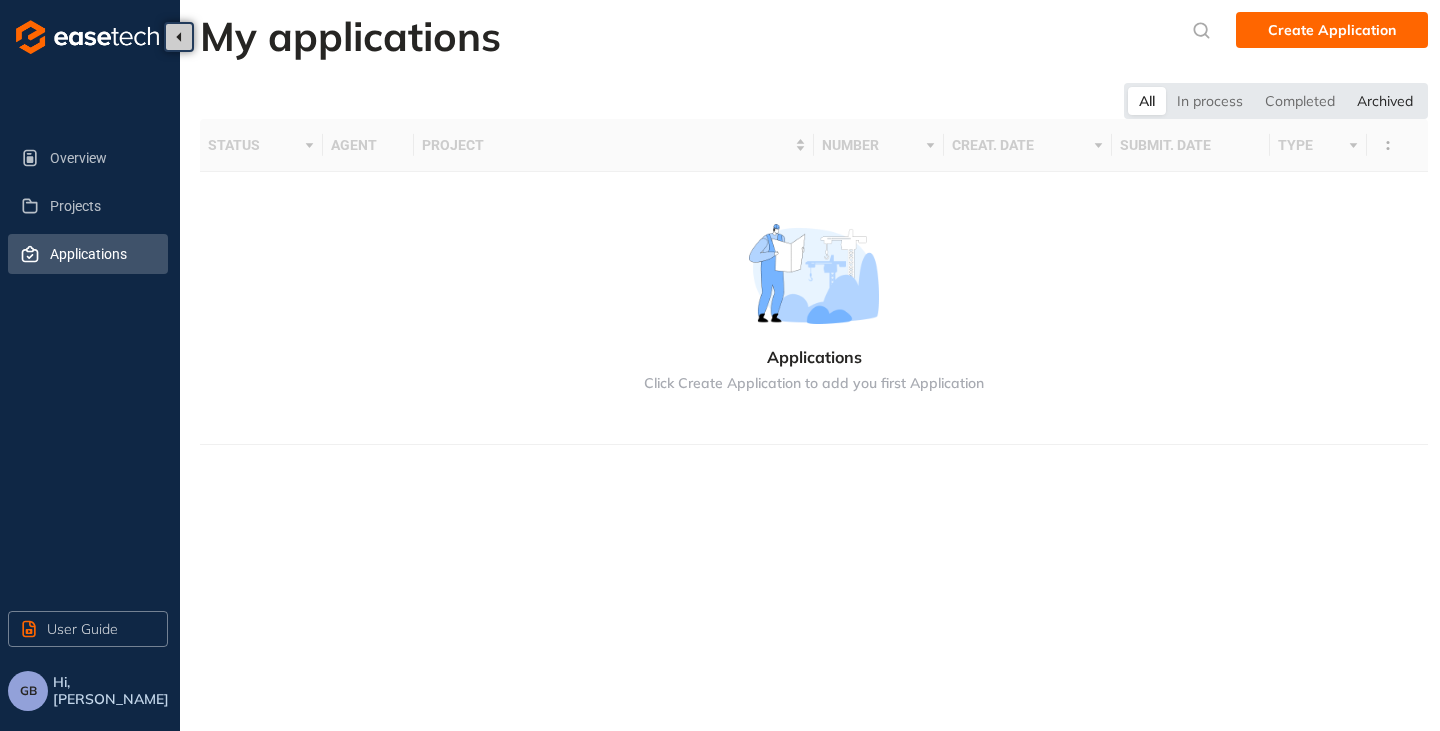 click on "Archived" at bounding box center [1385, 101] 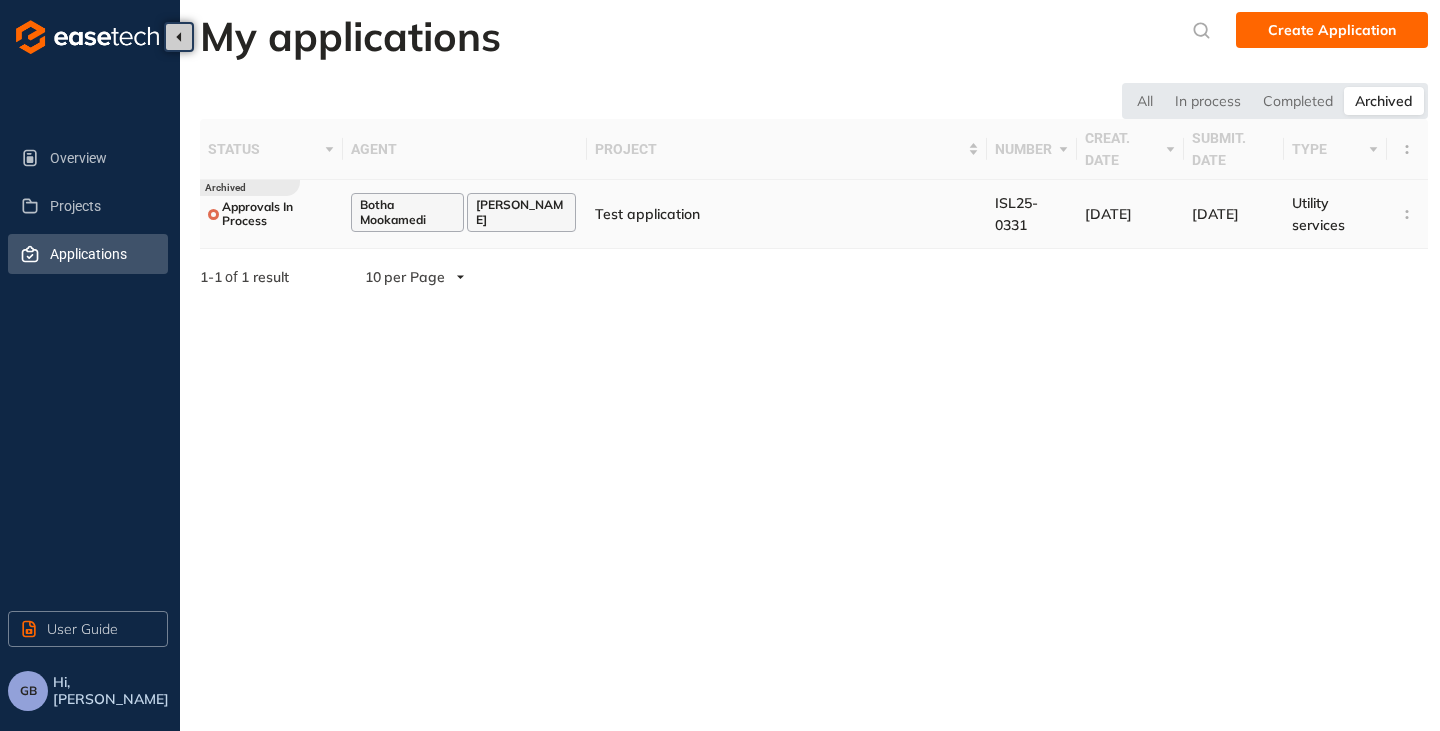 click on "Test application" at bounding box center (787, 214) 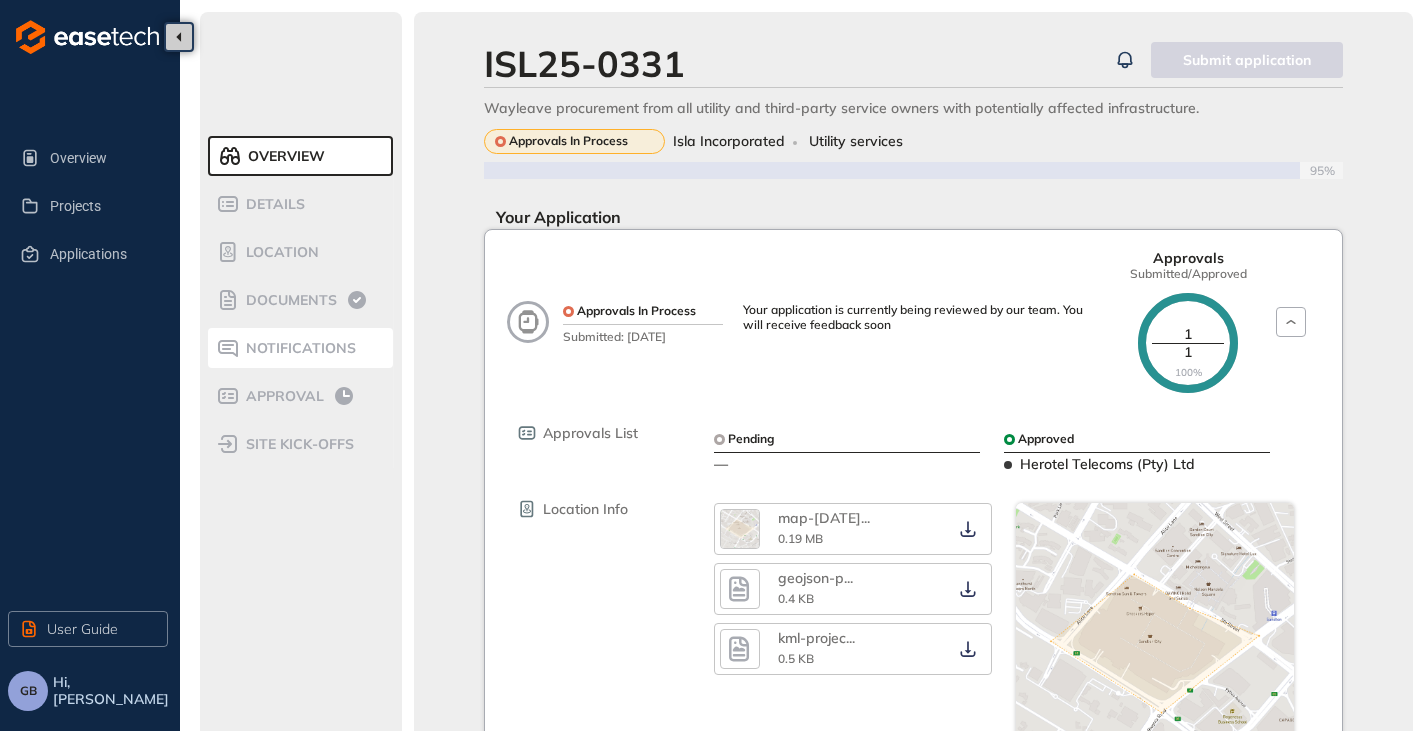 click on "Notifications" at bounding box center [300, 348] 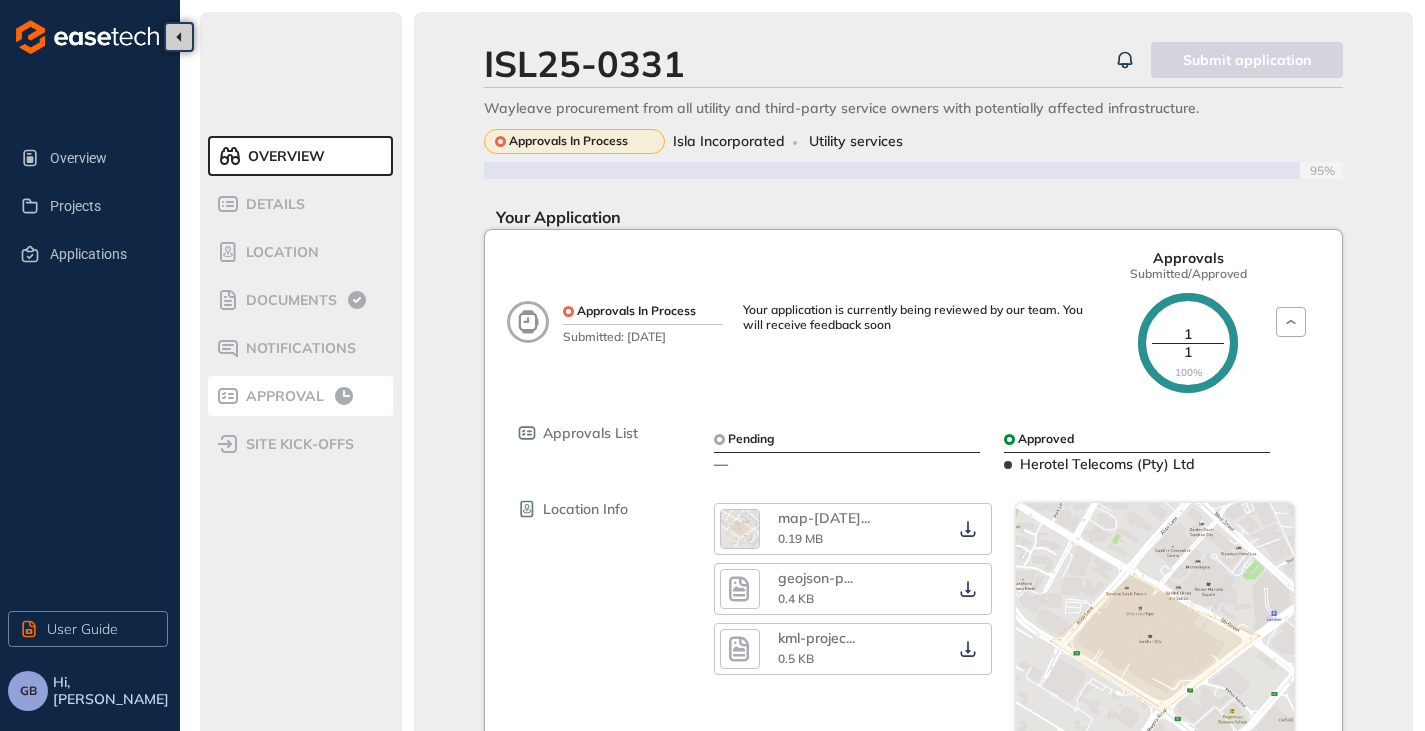type on "**********" 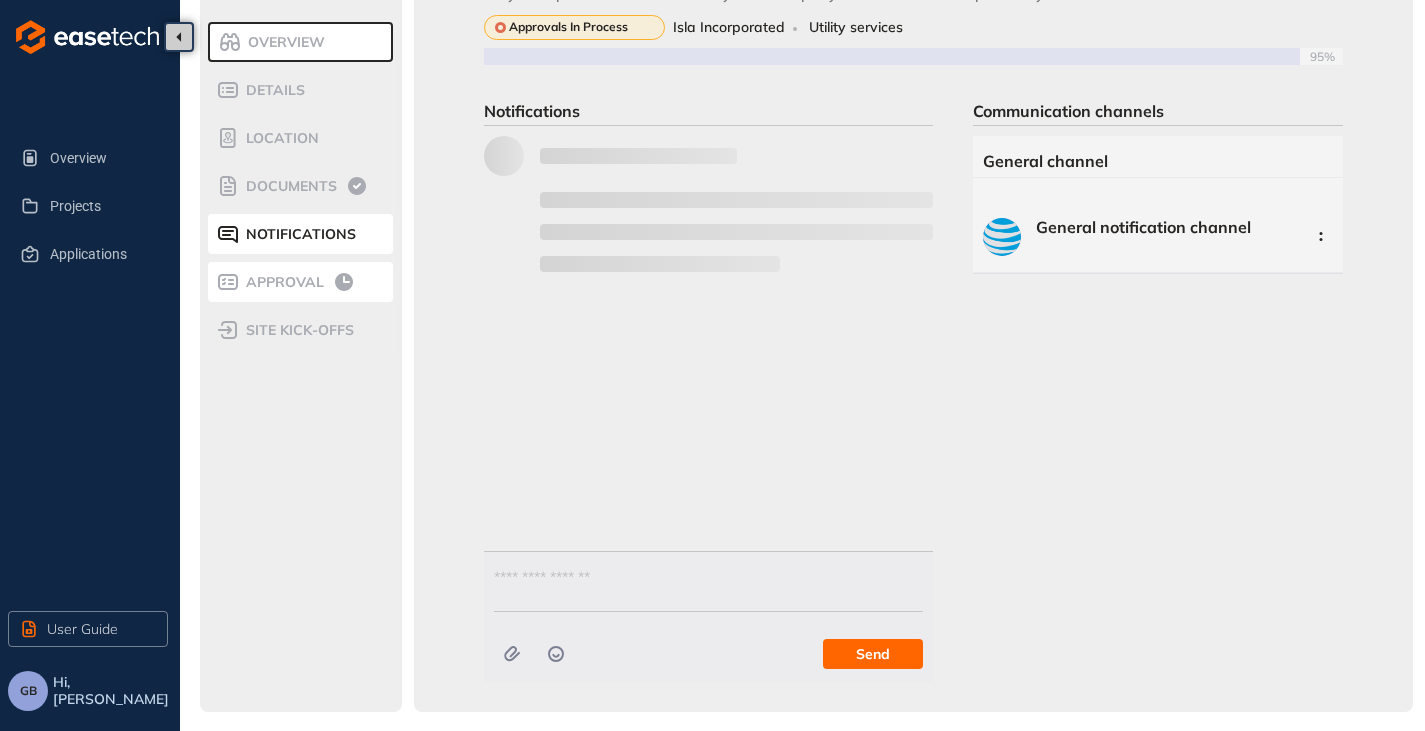 click on "Approval" at bounding box center [282, 282] 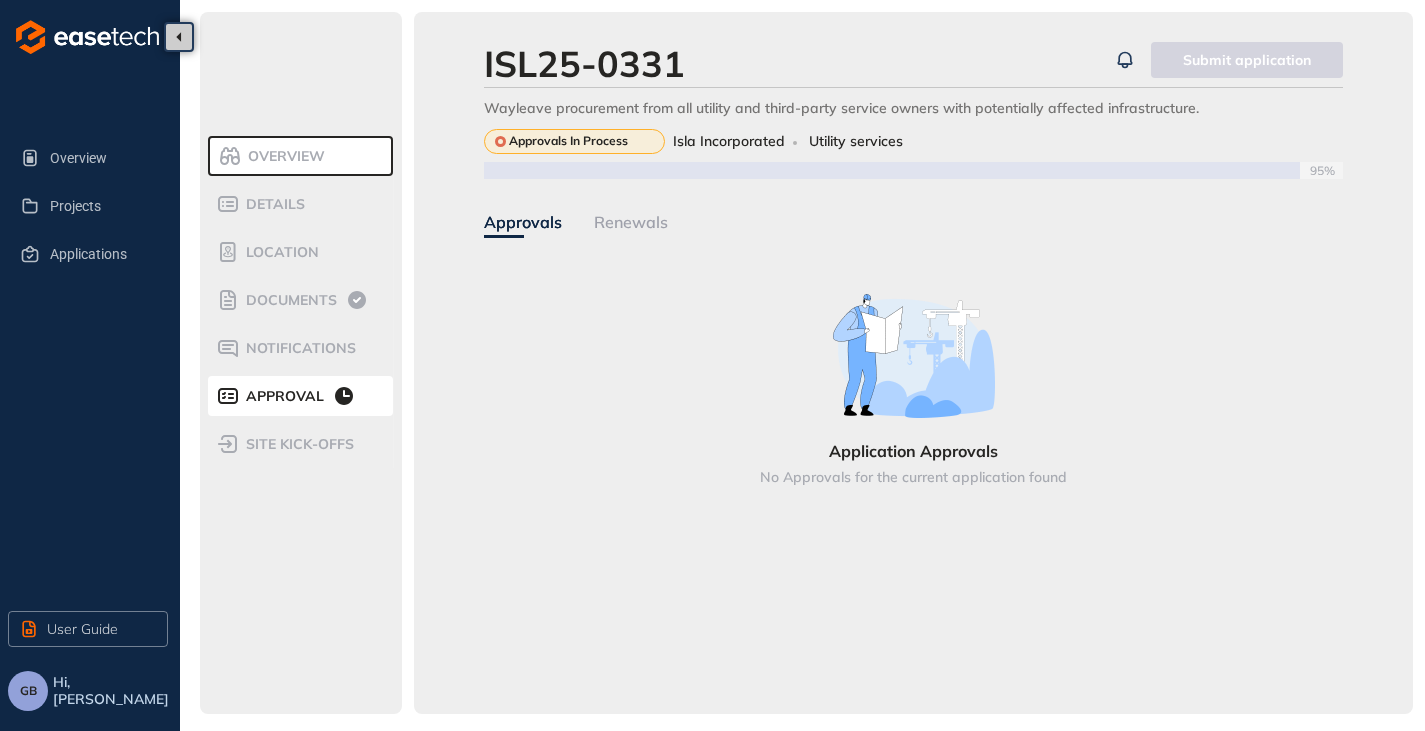 scroll, scrollTop: 0, scrollLeft: 0, axis: both 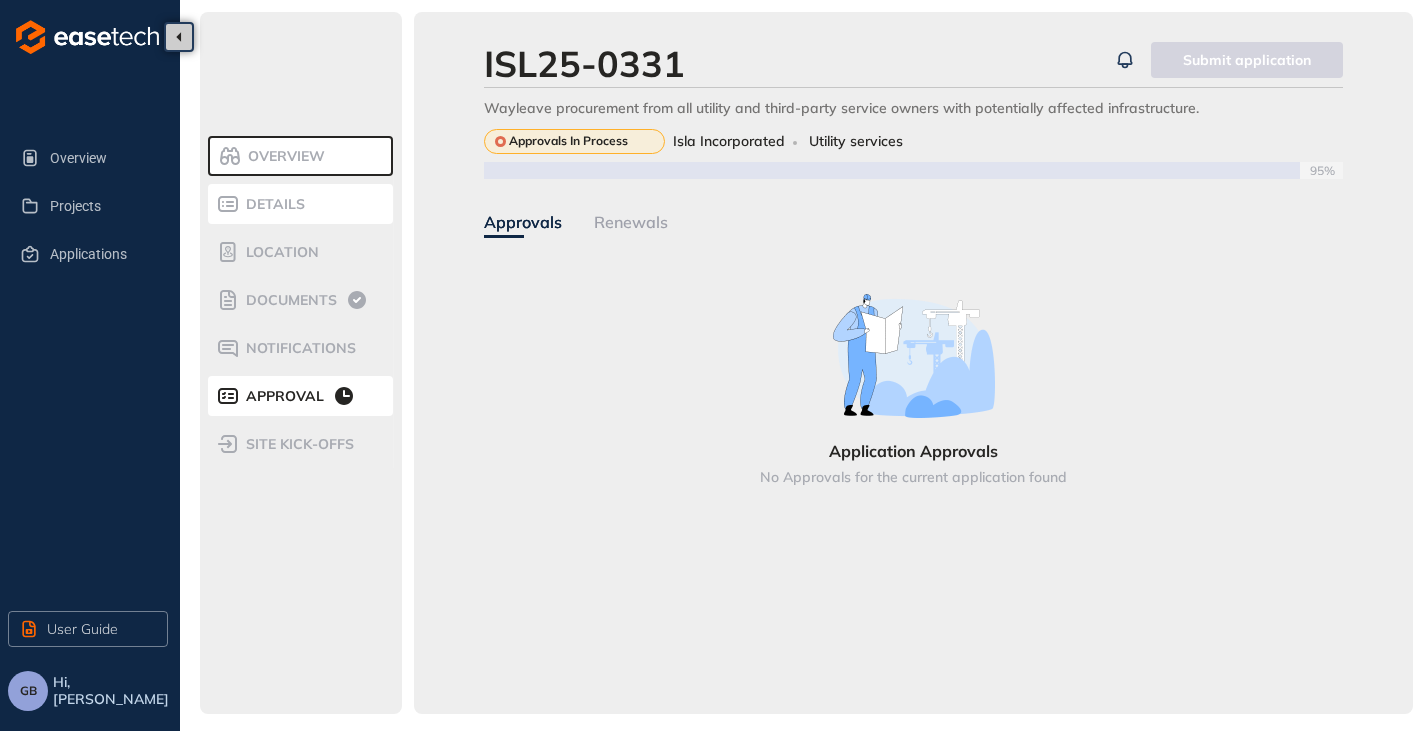 click on "Details" at bounding box center (272, 204) 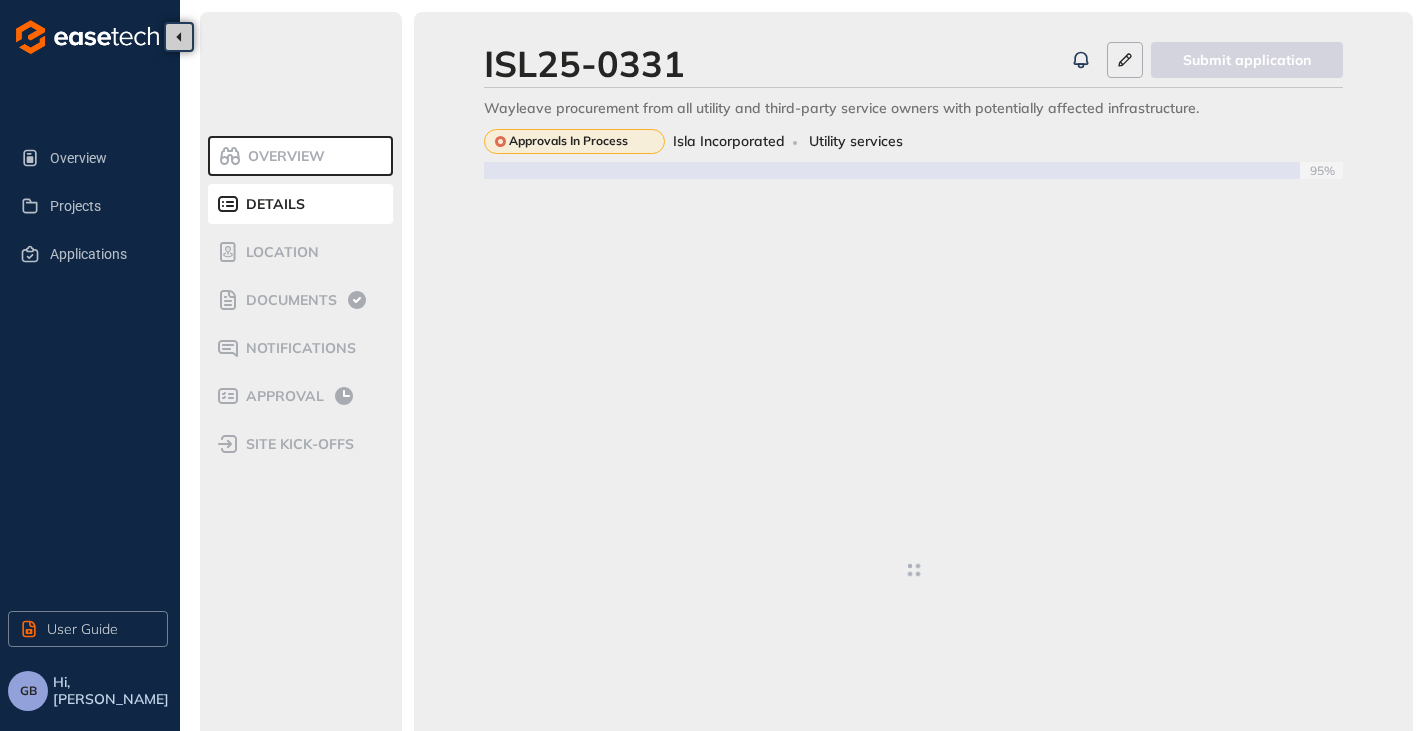 click on "Overview" at bounding box center [283, 156] 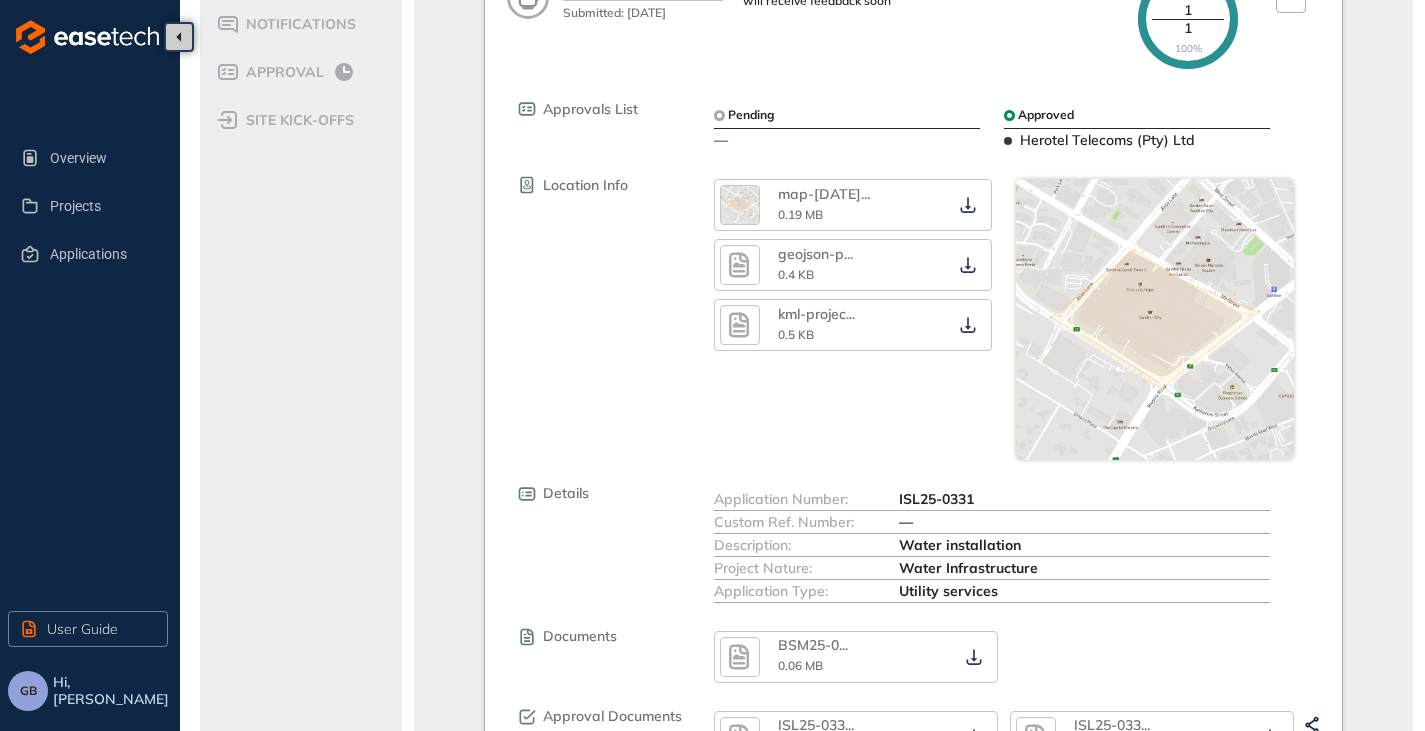scroll, scrollTop: 0, scrollLeft: 0, axis: both 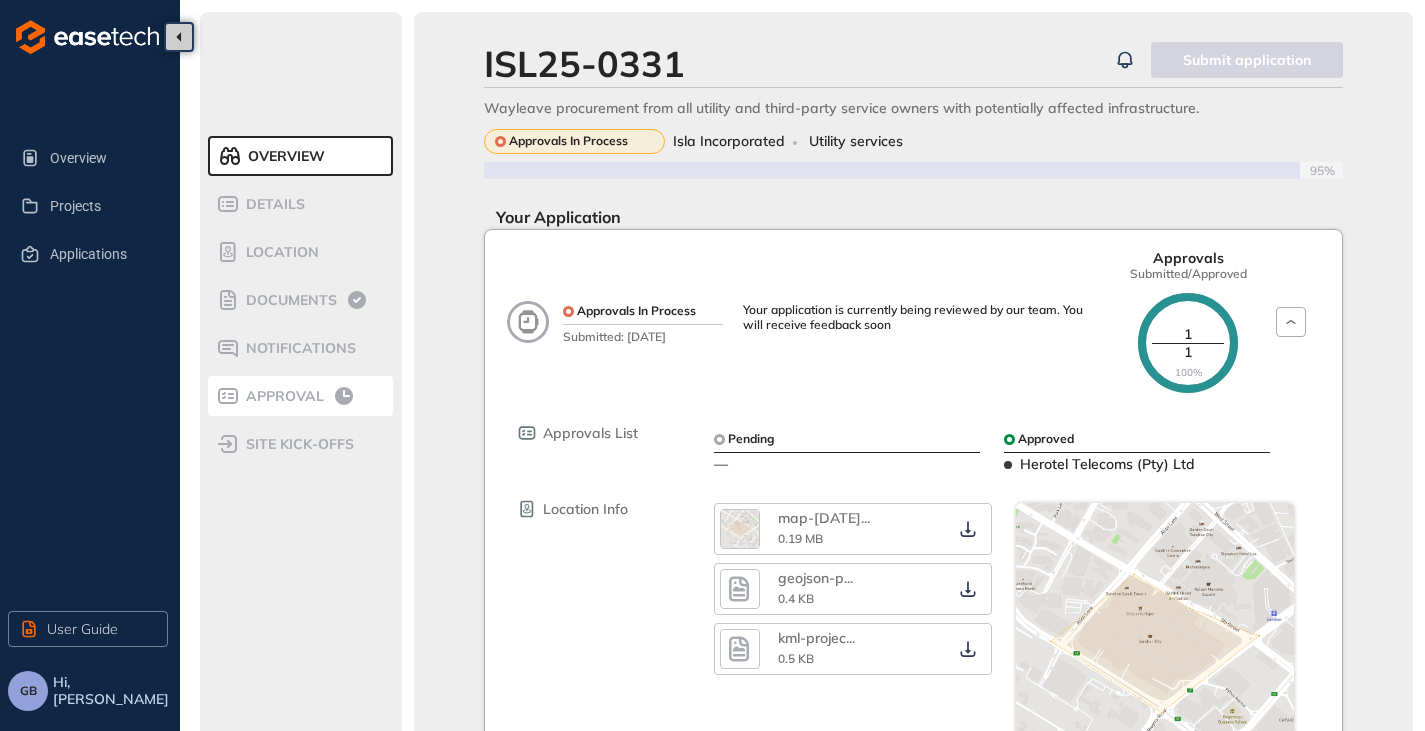 click on "Approval" at bounding box center (282, 396) 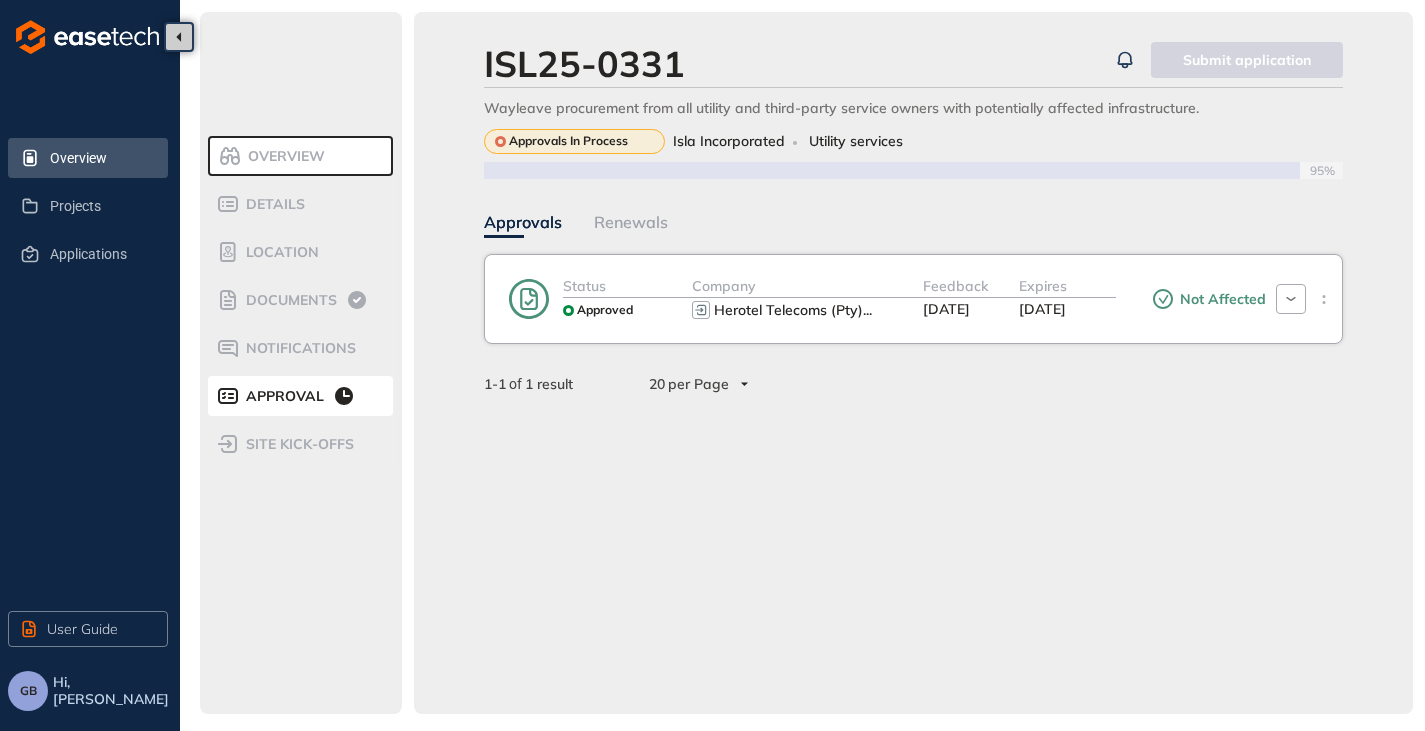 click 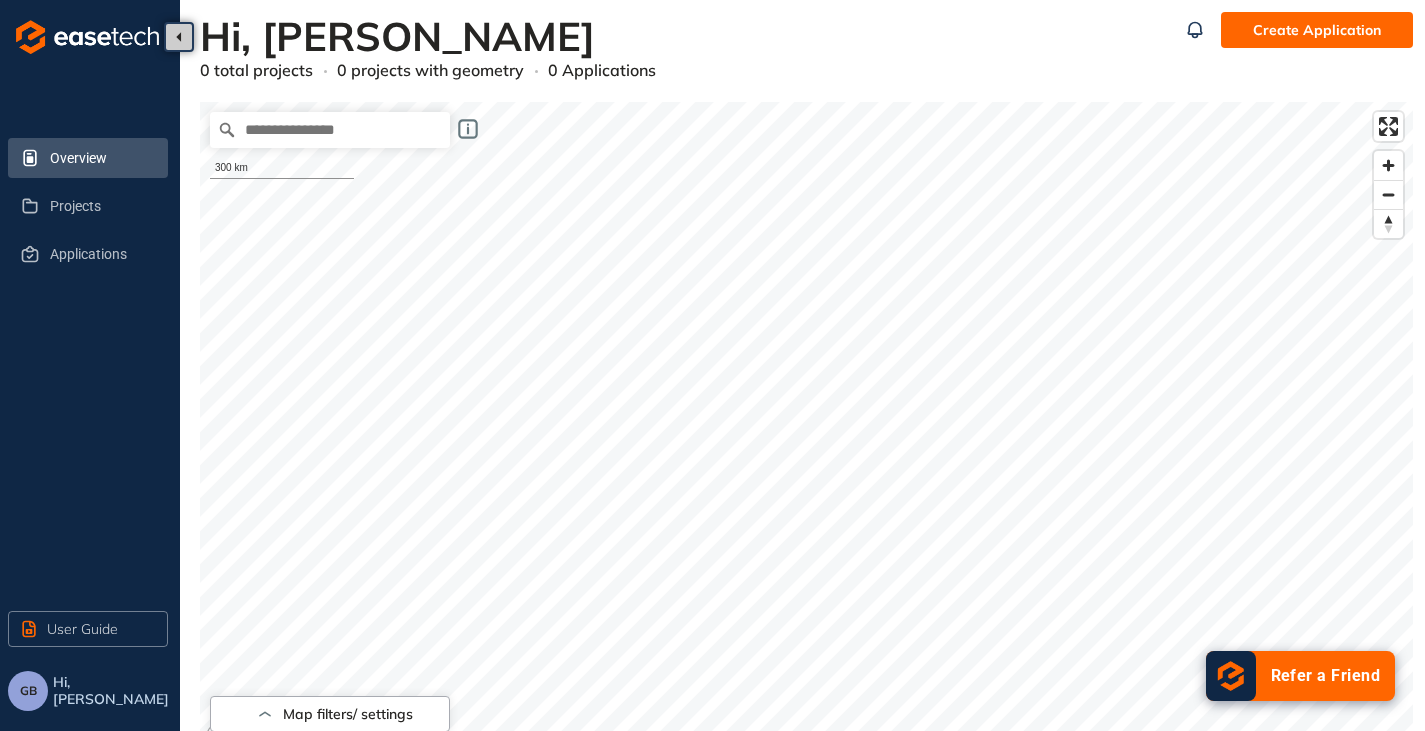 click on "GB" at bounding box center [28, 691] 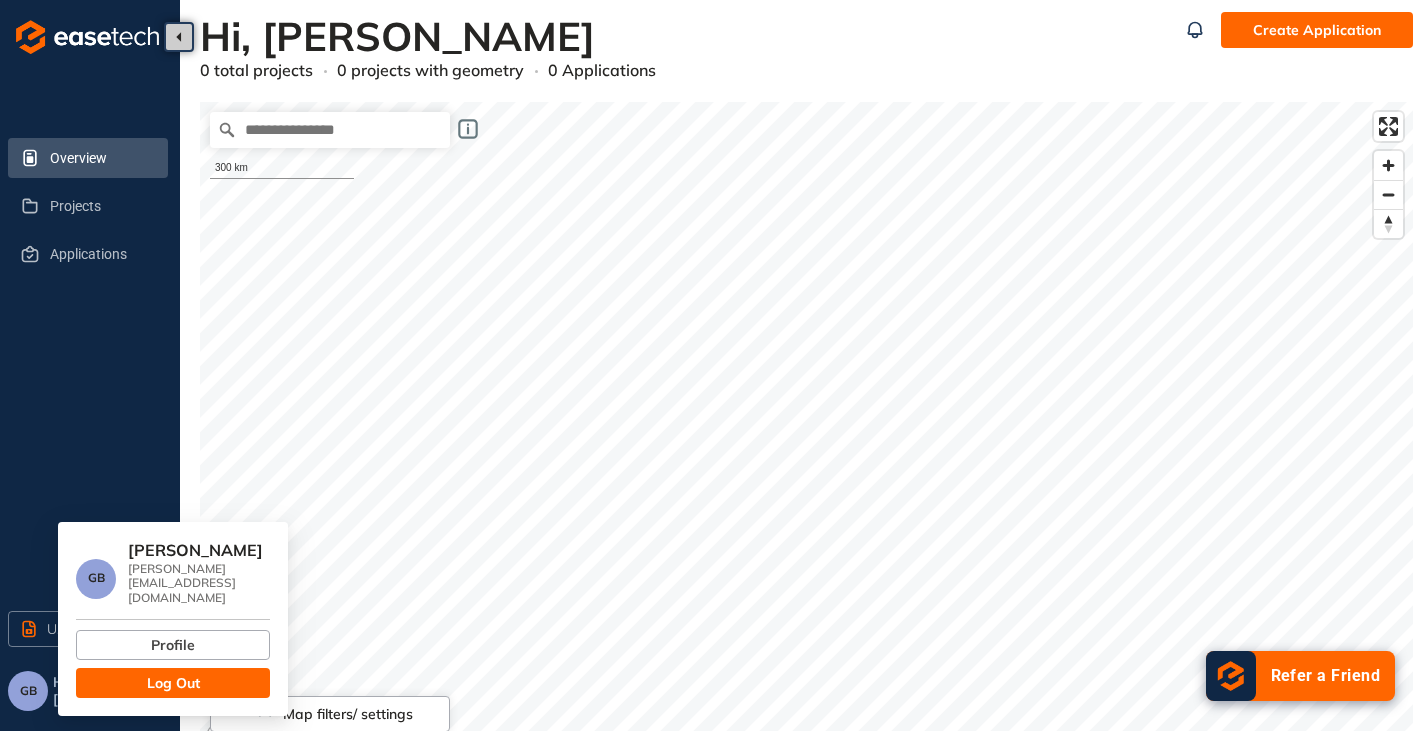 click on "Log Out" at bounding box center (173, 683) 